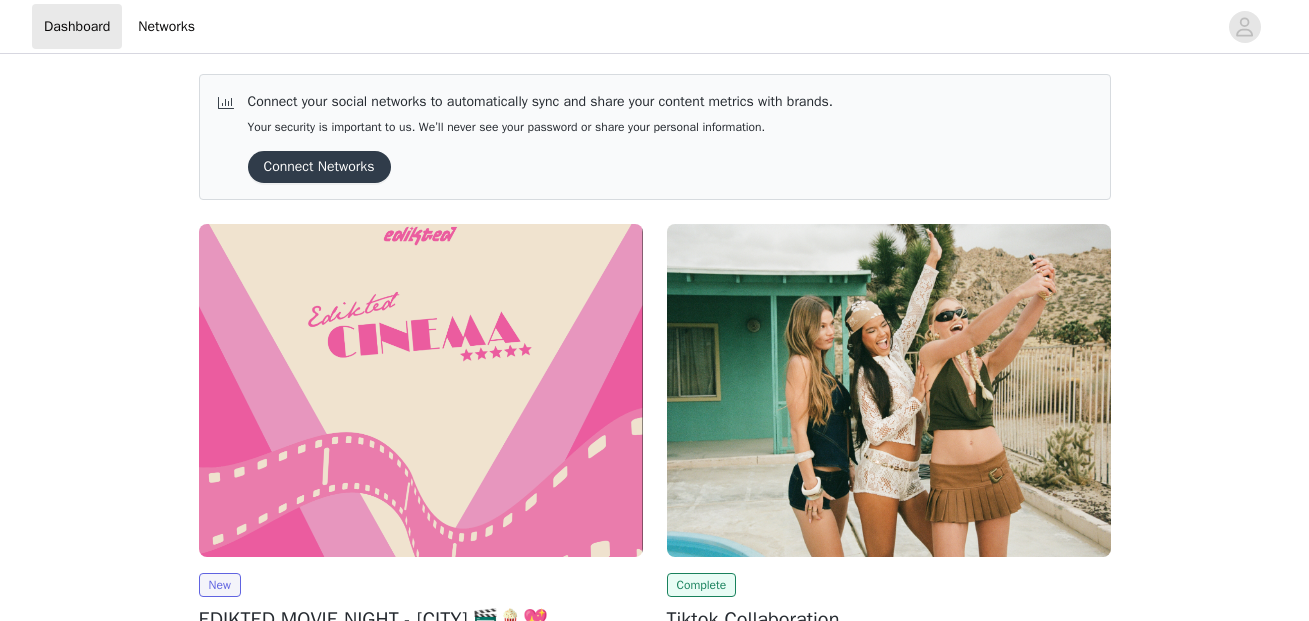 scroll, scrollTop: 0, scrollLeft: 0, axis: both 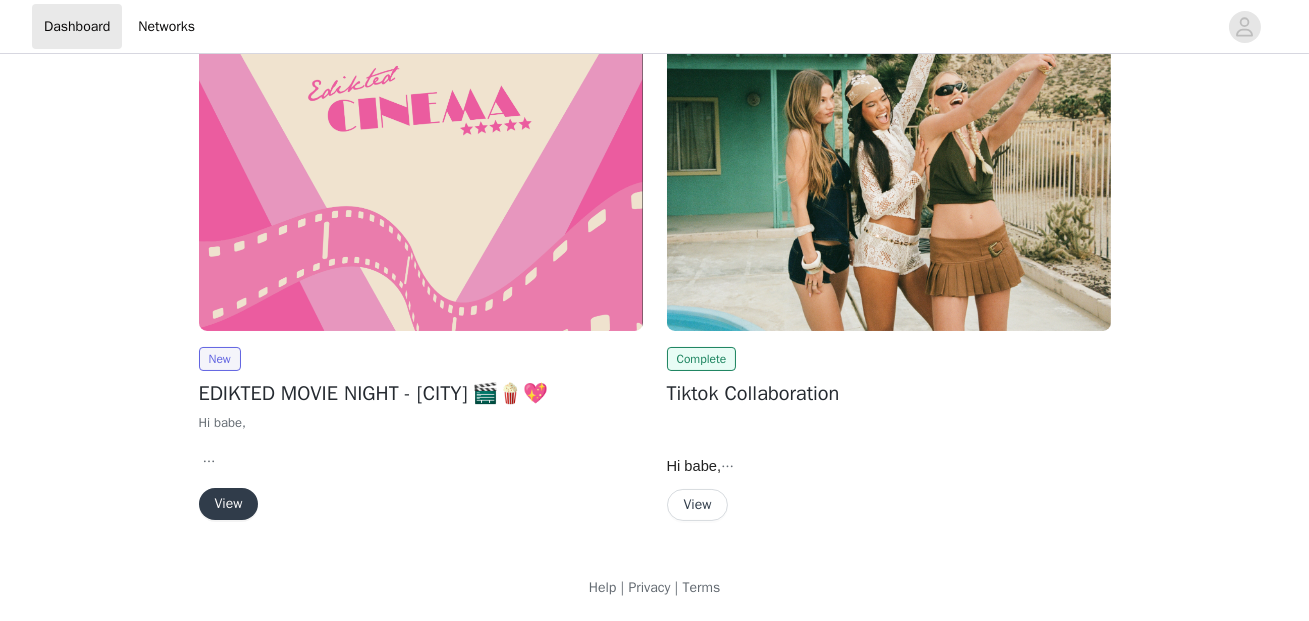 click on "View" at bounding box center (229, 504) 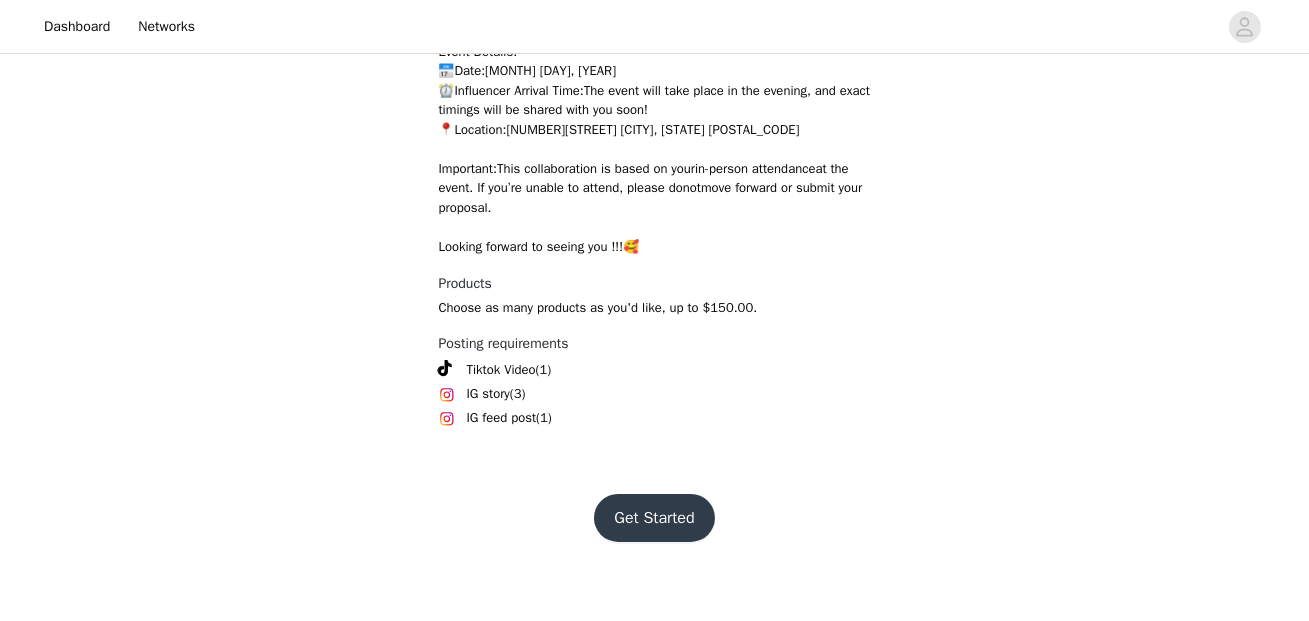 scroll, scrollTop: 669, scrollLeft: 0, axis: vertical 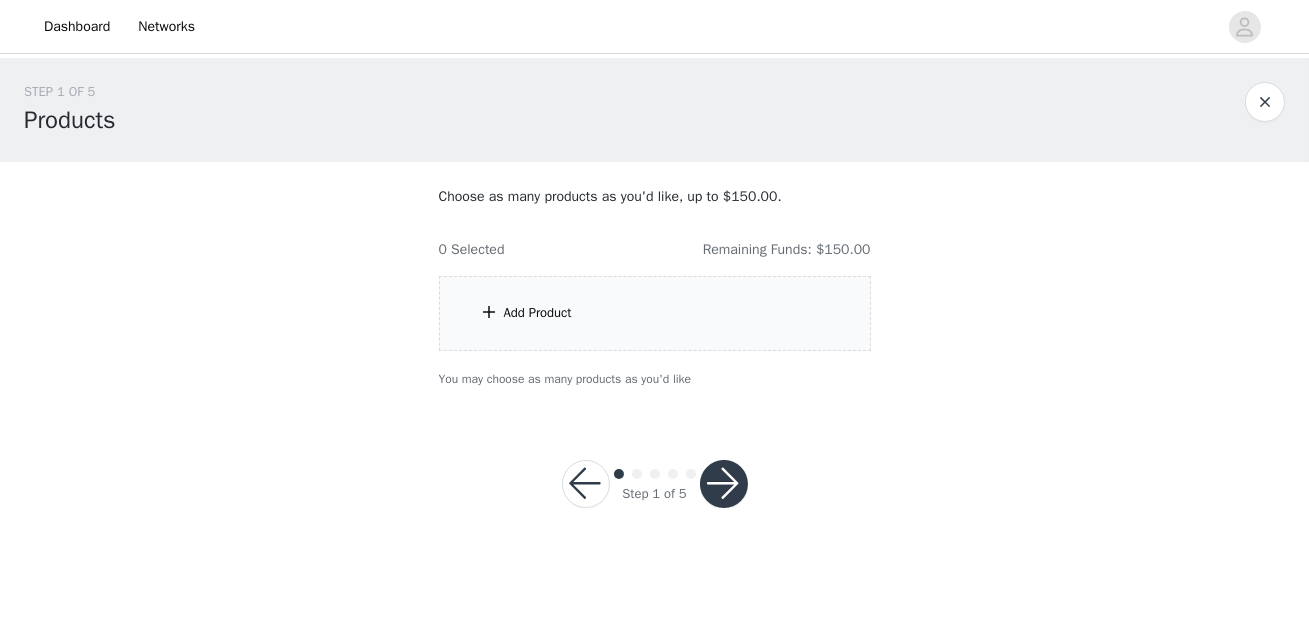 click at bounding box center [724, 484] 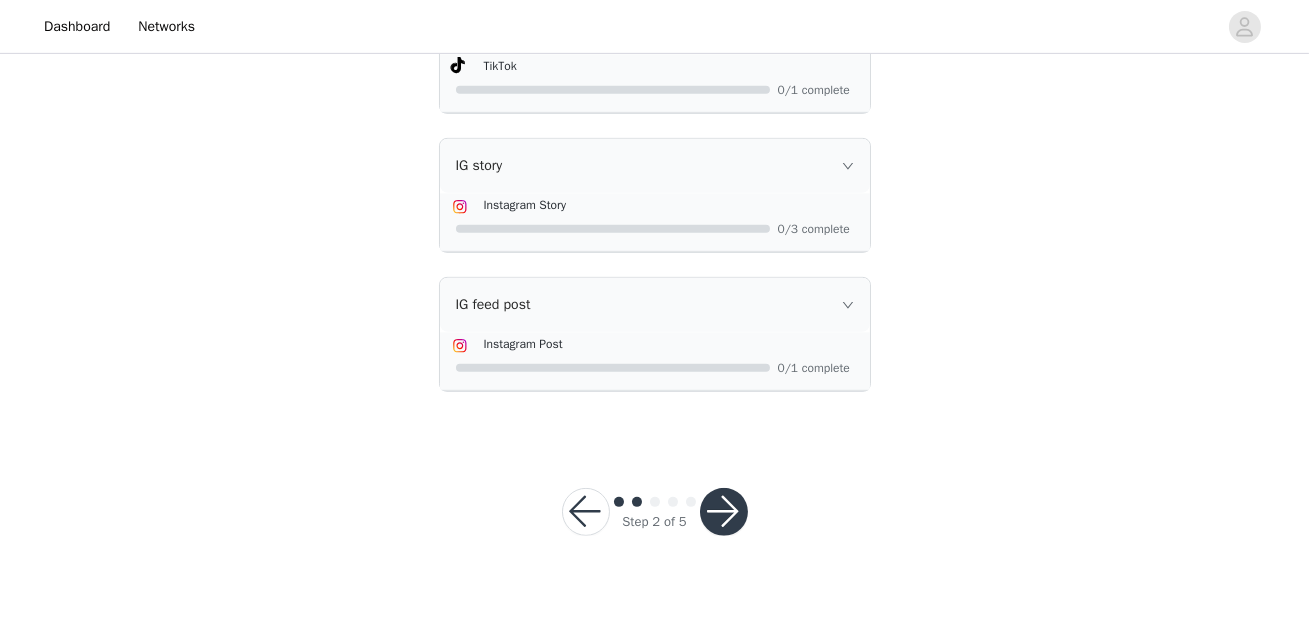 scroll, scrollTop: 1757, scrollLeft: 0, axis: vertical 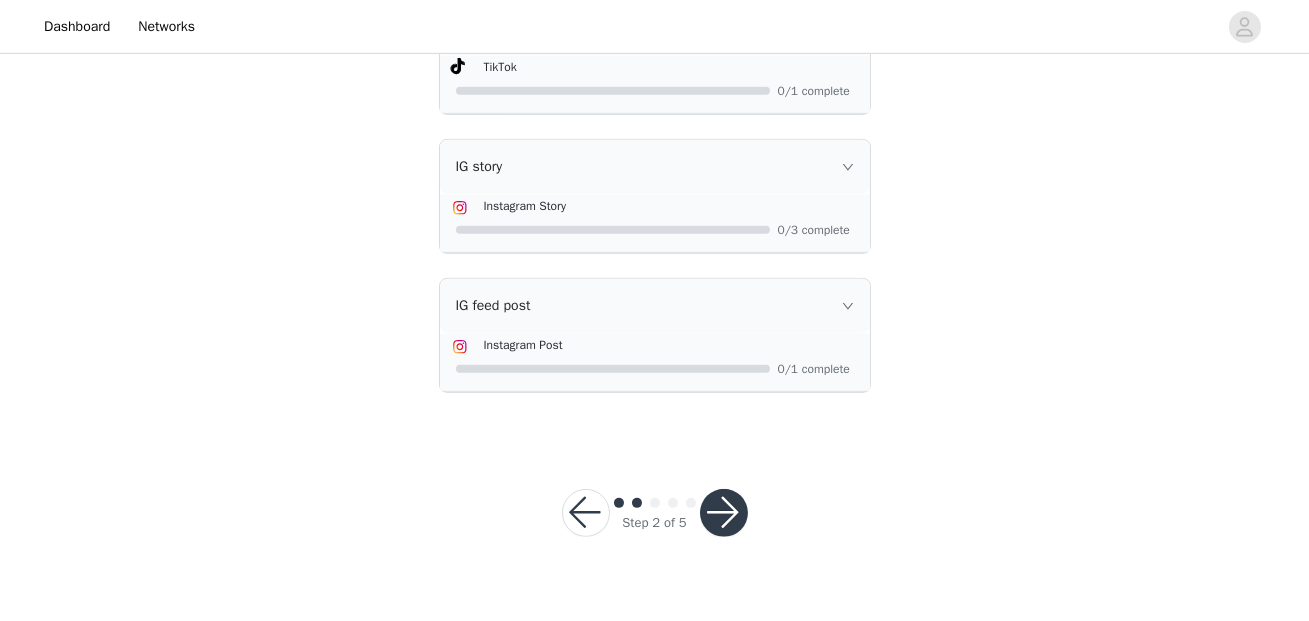 click at bounding box center (586, 513) 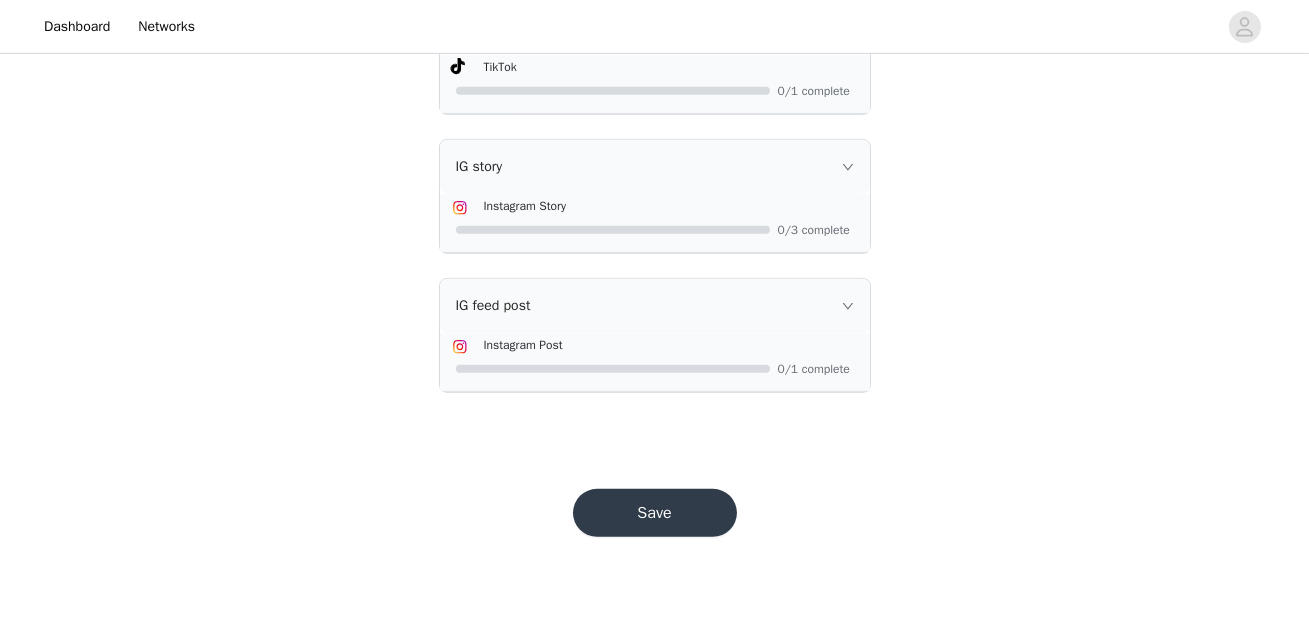 scroll, scrollTop: 0, scrollLeft: 0, axis: both 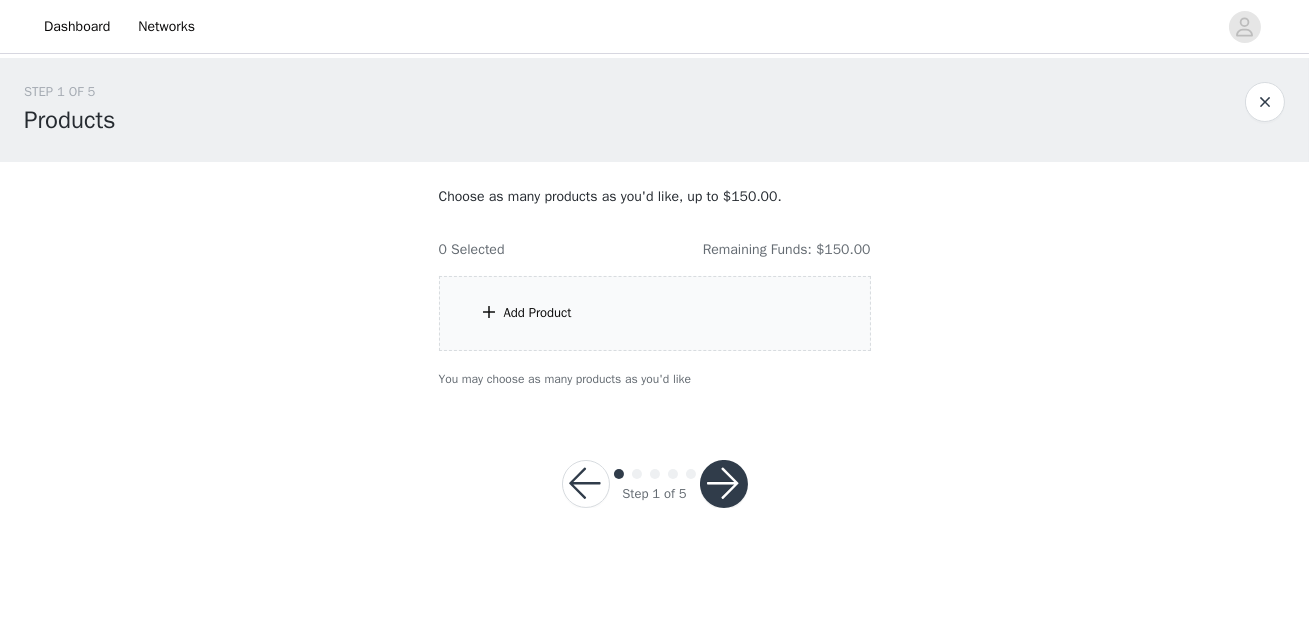 click on "Add Product" at bounding box center (655, 313) 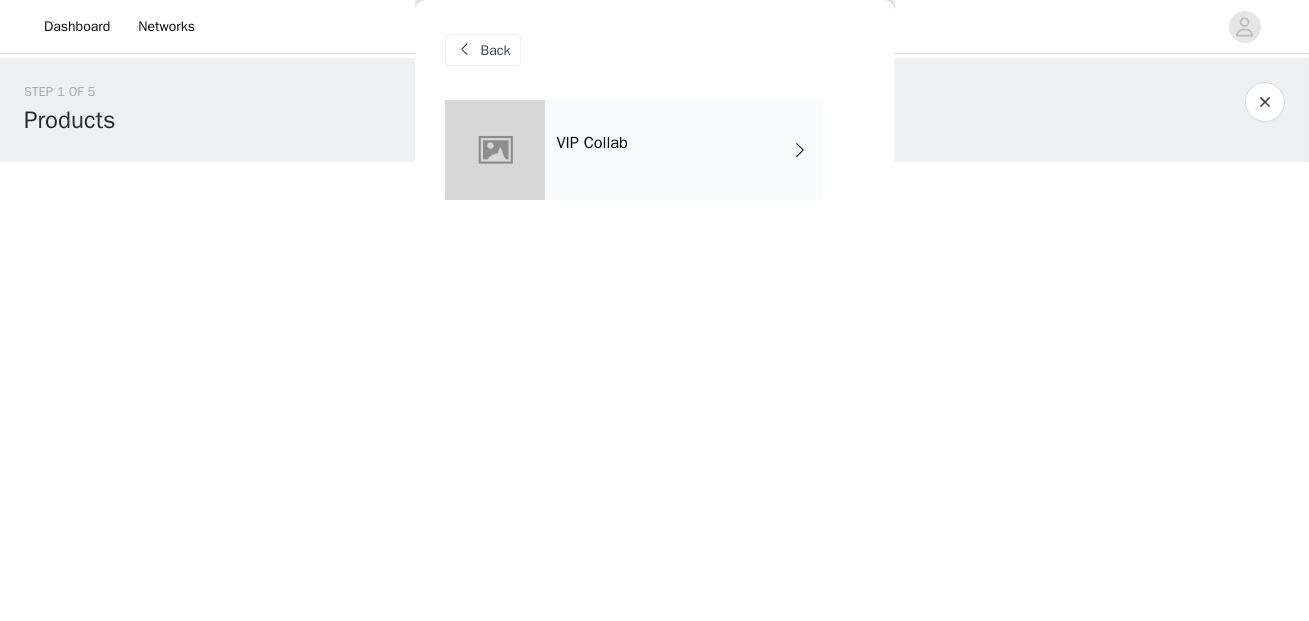 click on "VIP Collab" at bounding box center (684, 150) 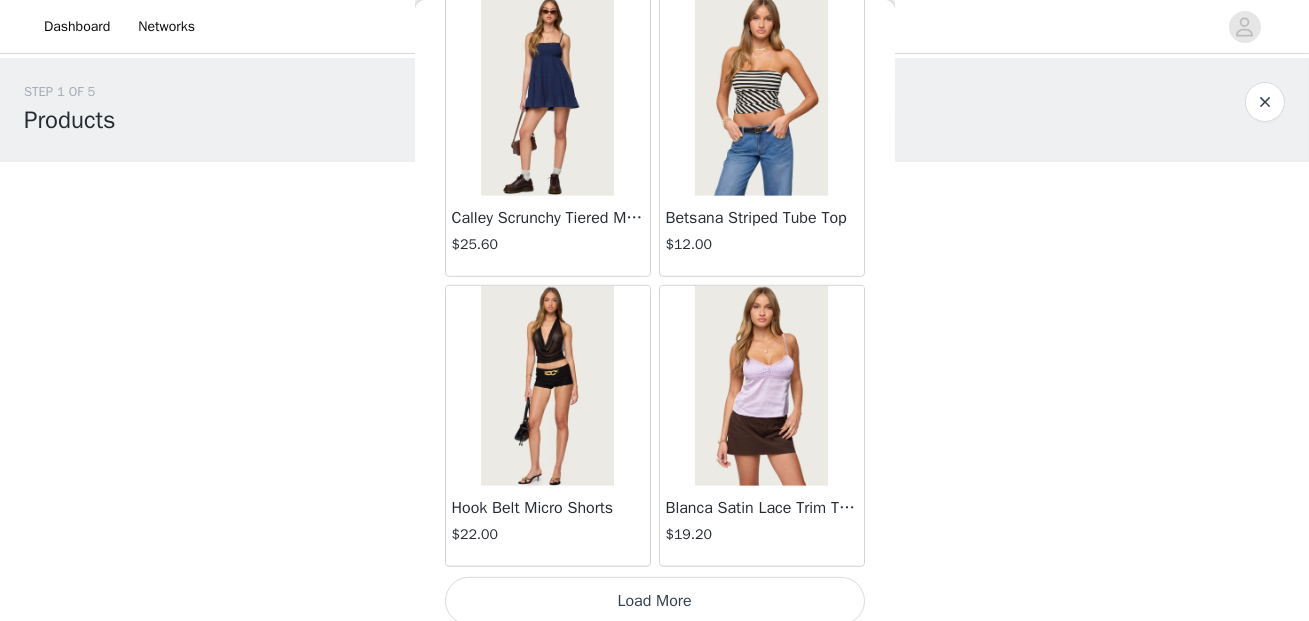 scroll, scrollTop: 2437, scrollLeft: 0, axis: vertical 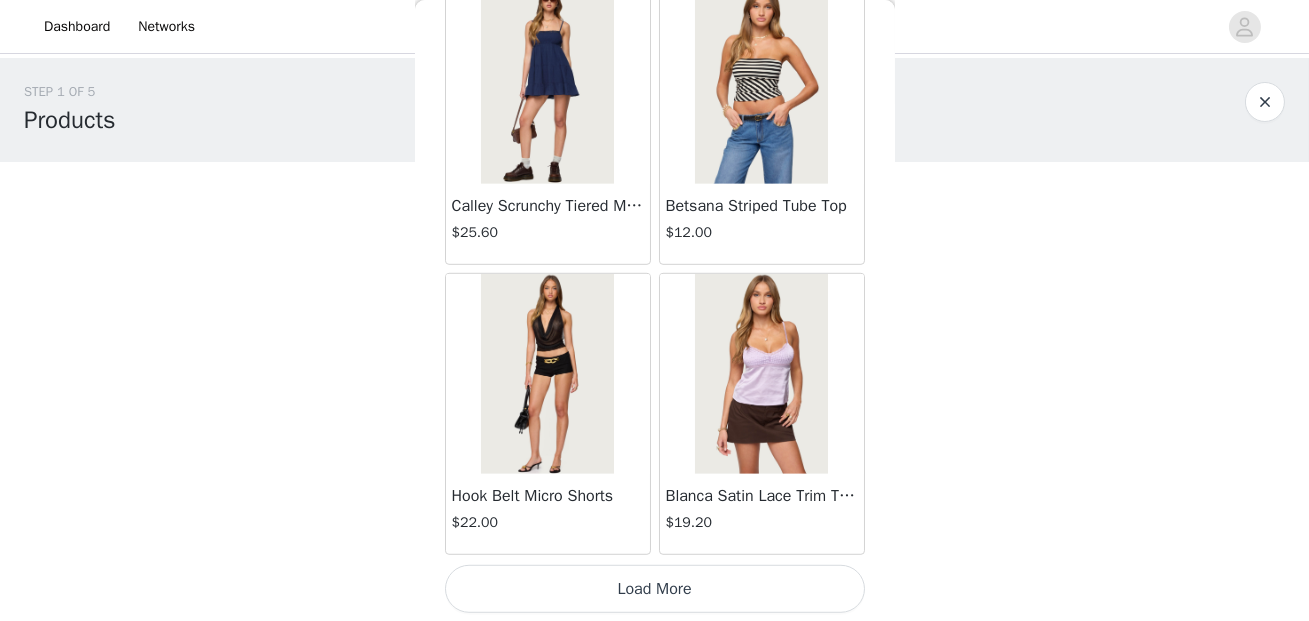 click on "Load More" at bounding box center [655, 589] 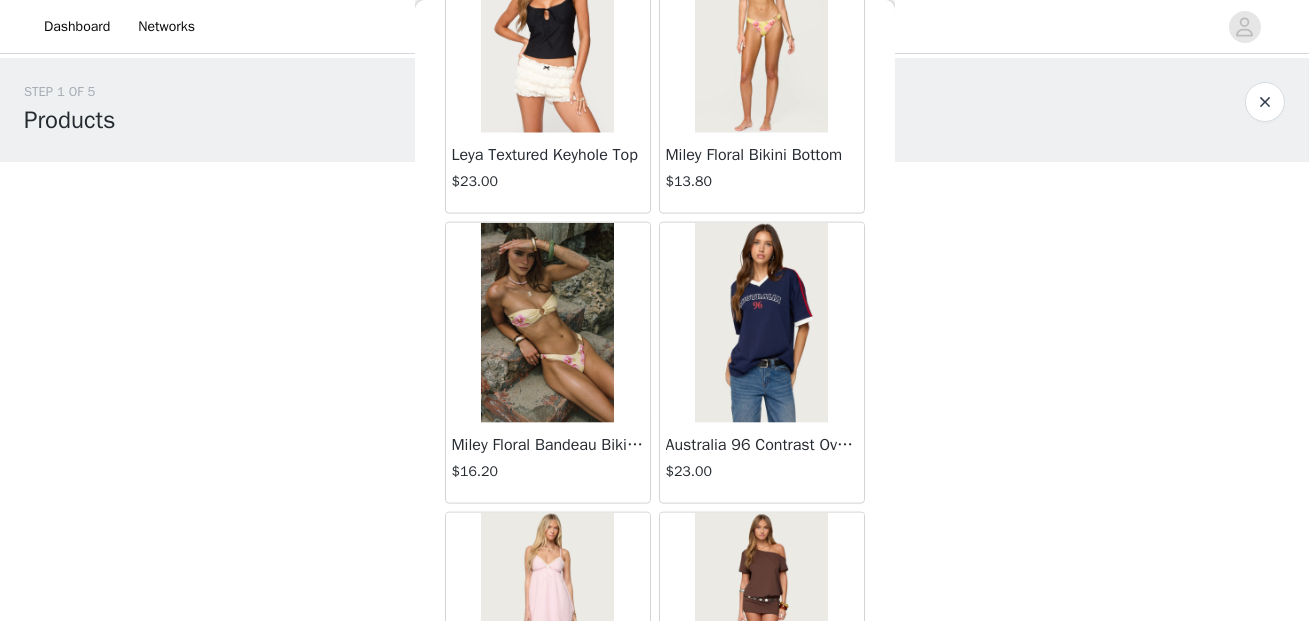 scroll, scrollTop: 5335, scrollLeft: 0, axis: vertical 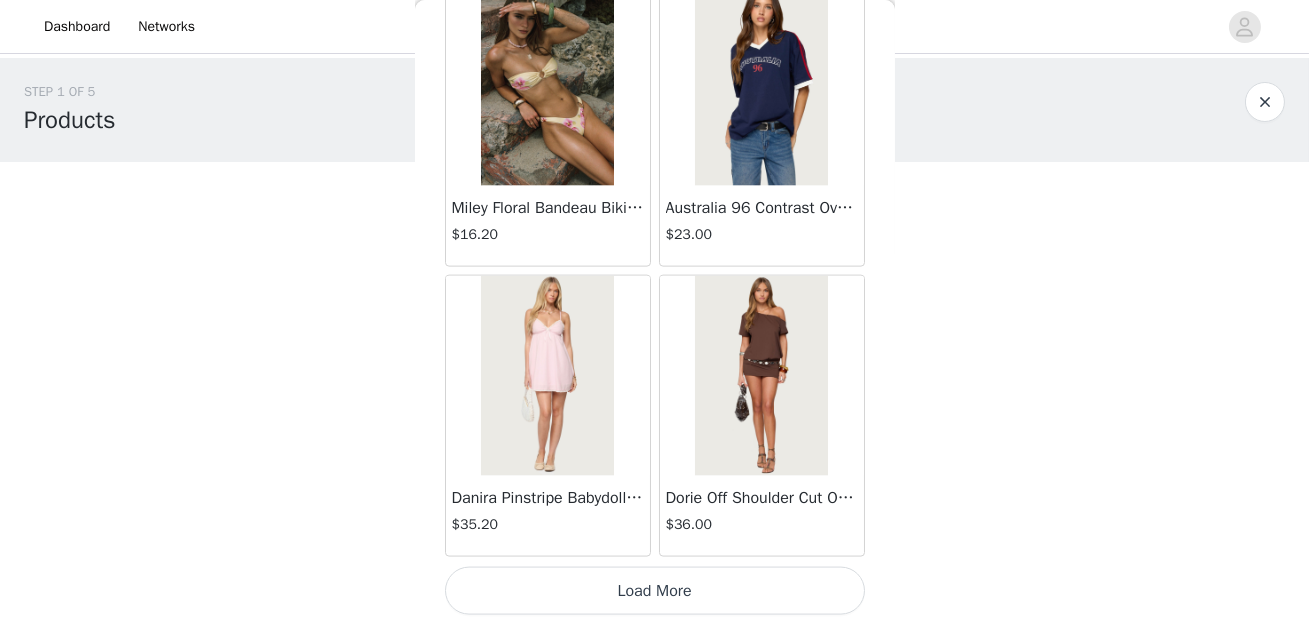 click on "Load More" at bounding box center (655, 591) 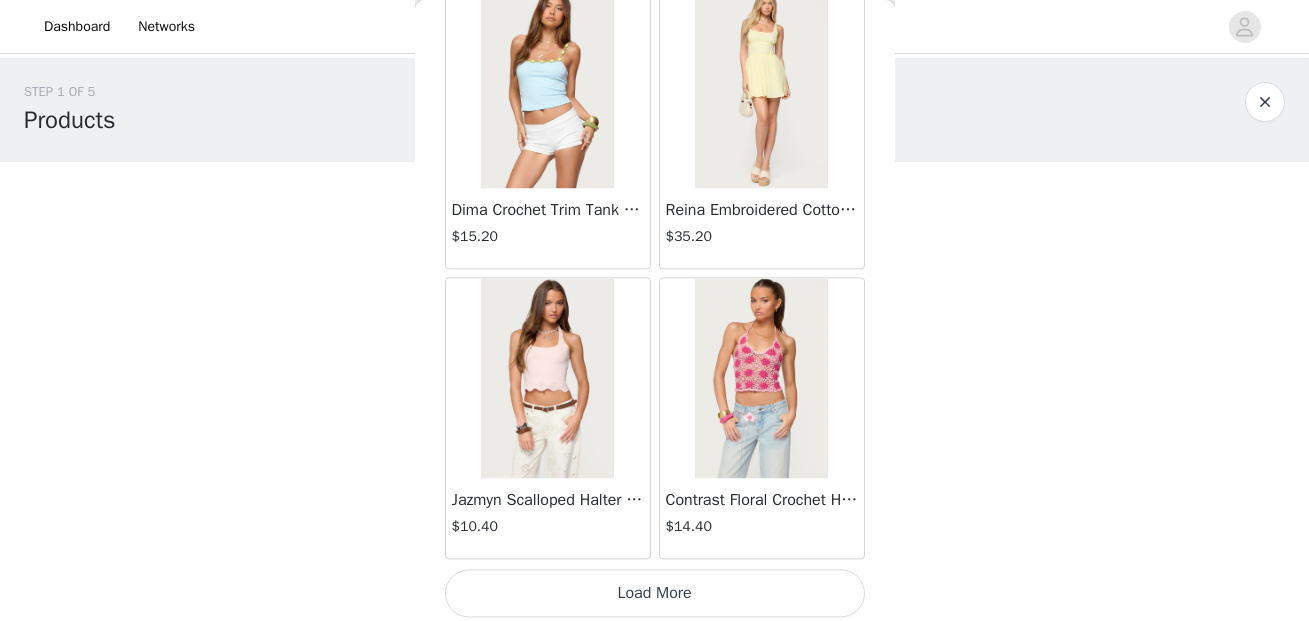 scroll, scrollTop: 8231, scrollLeft: 0, axis: vertical 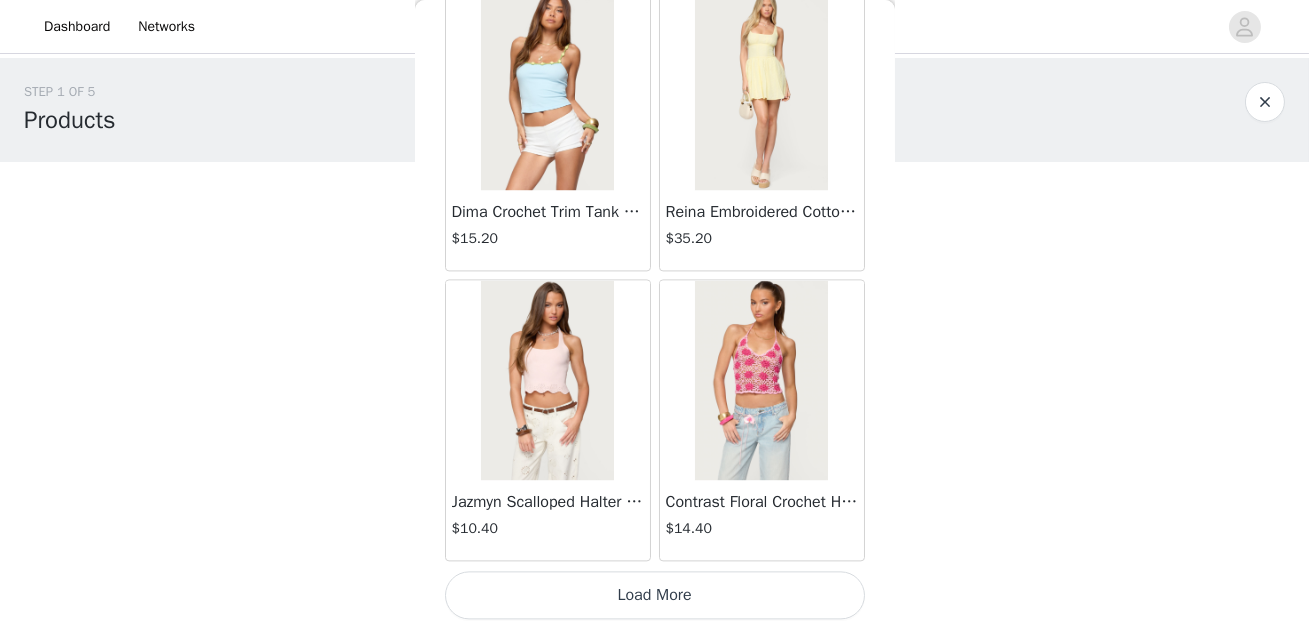 click on "Load More" at bounding box center [655, 595] 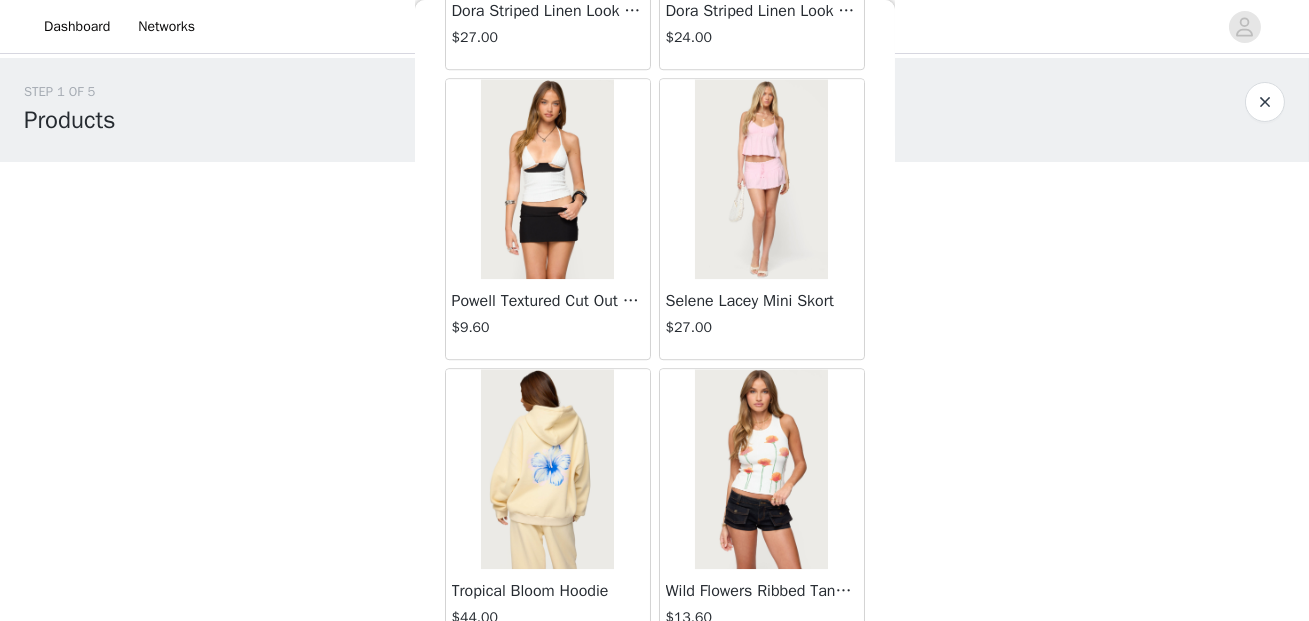 scroll, scrollTop: 11131, scrollLeft: 0, axis: vertical 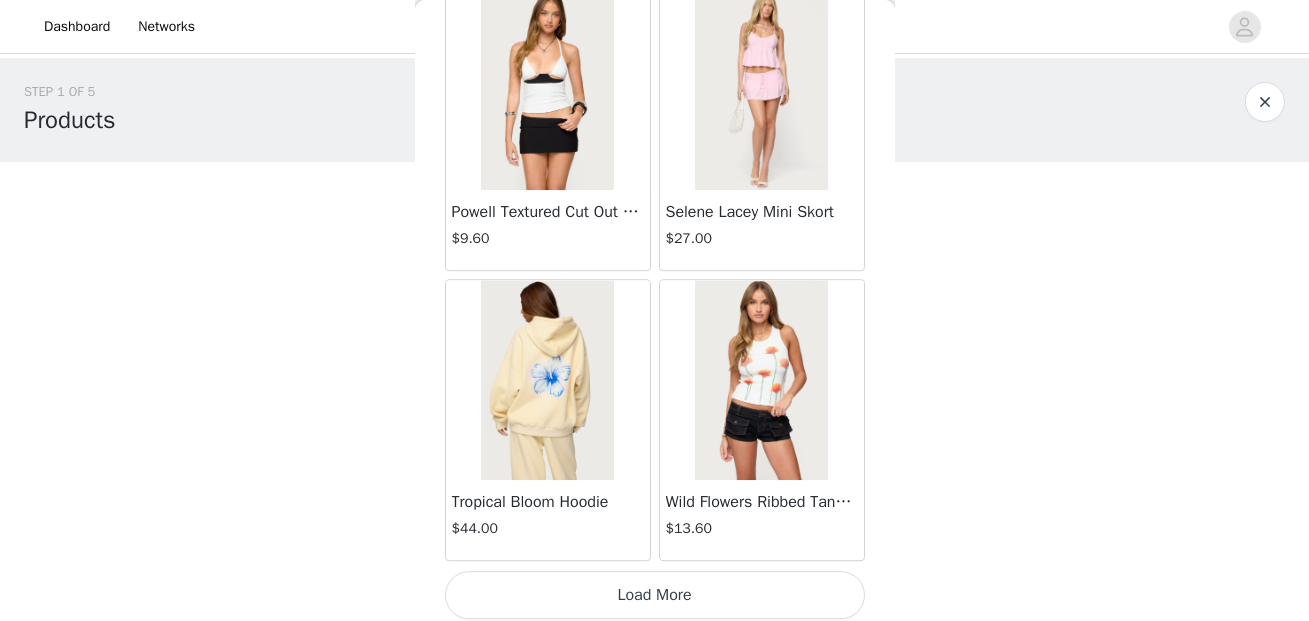 click on "Load More" at bounding box center (655, 595) 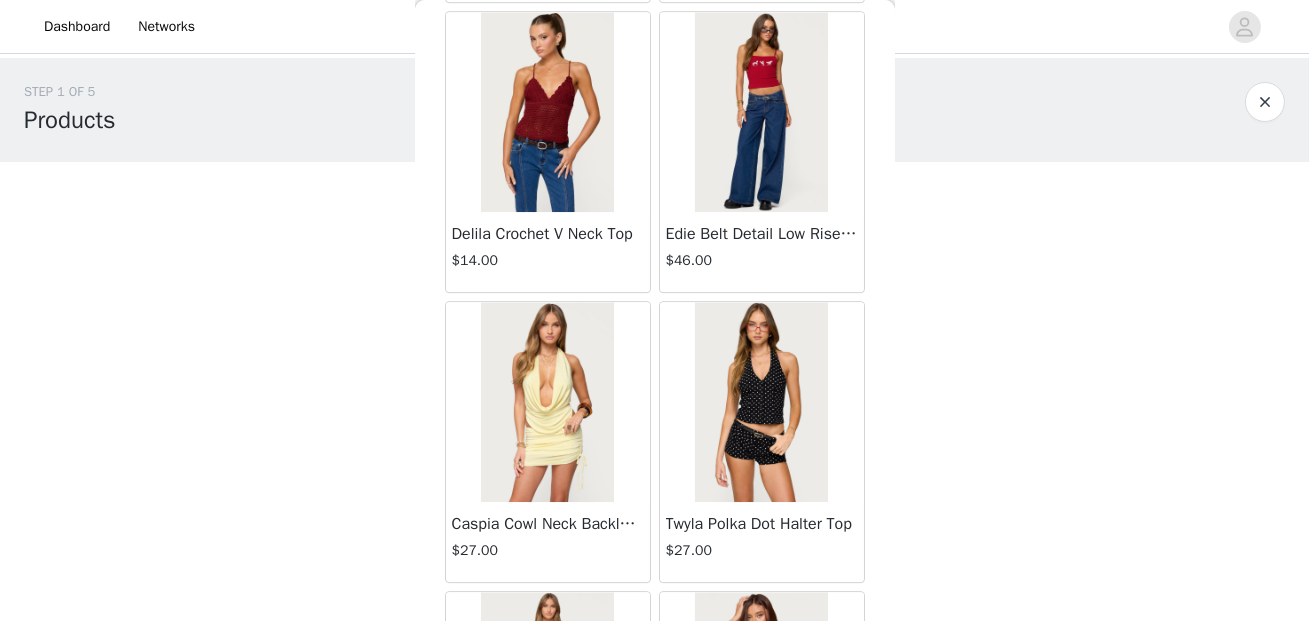 scroll, scrollTop: 11692, scrollLeft: 0, axis: vertical 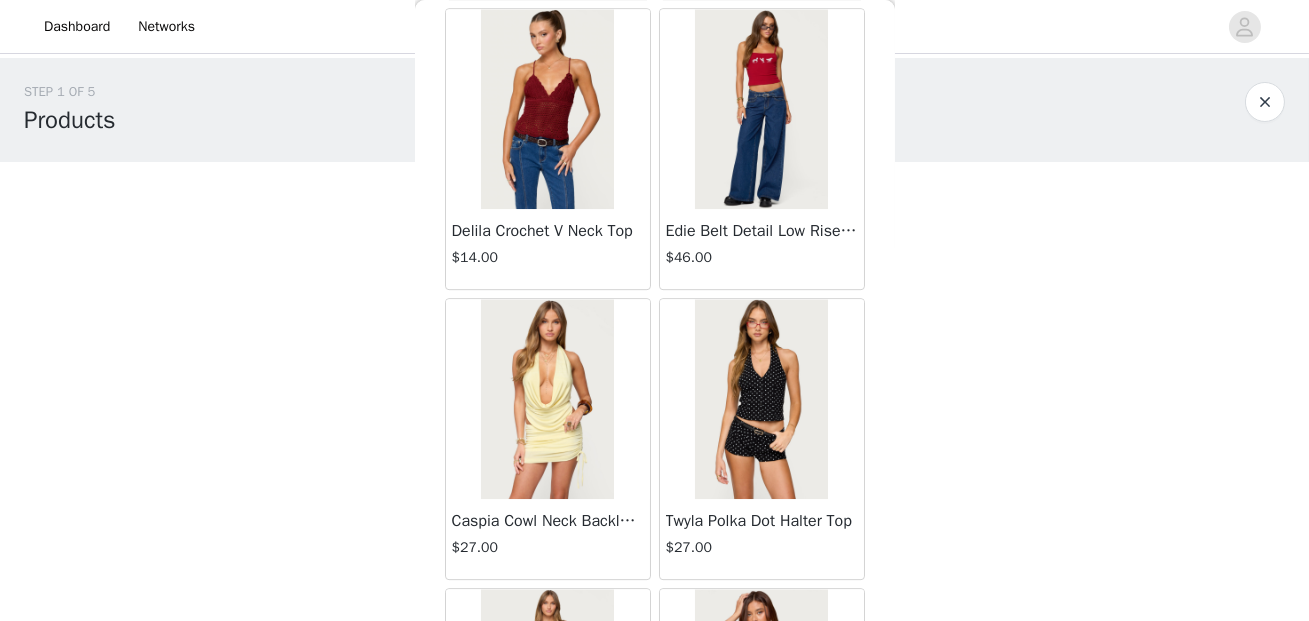 click on "Edie Belt Detail Low Rise Jeans   $46.00" at bounding box center (762, 249) 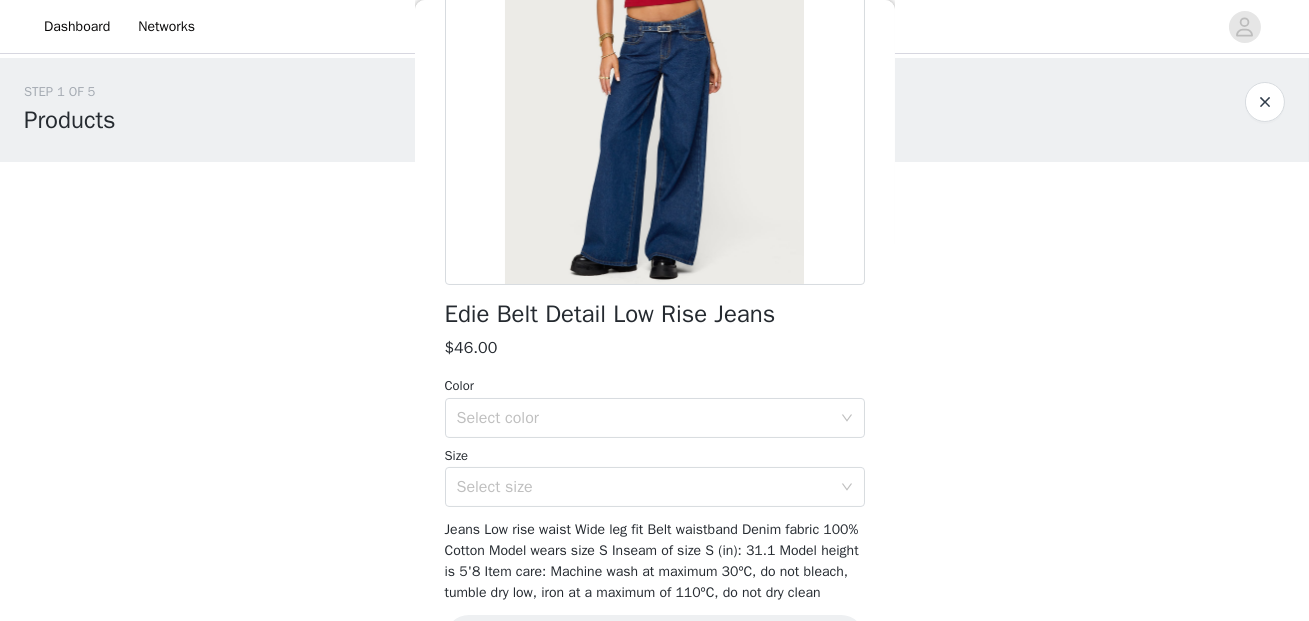 scroll, scrollTop: 296, scrollLeft: 0, axis: vertical 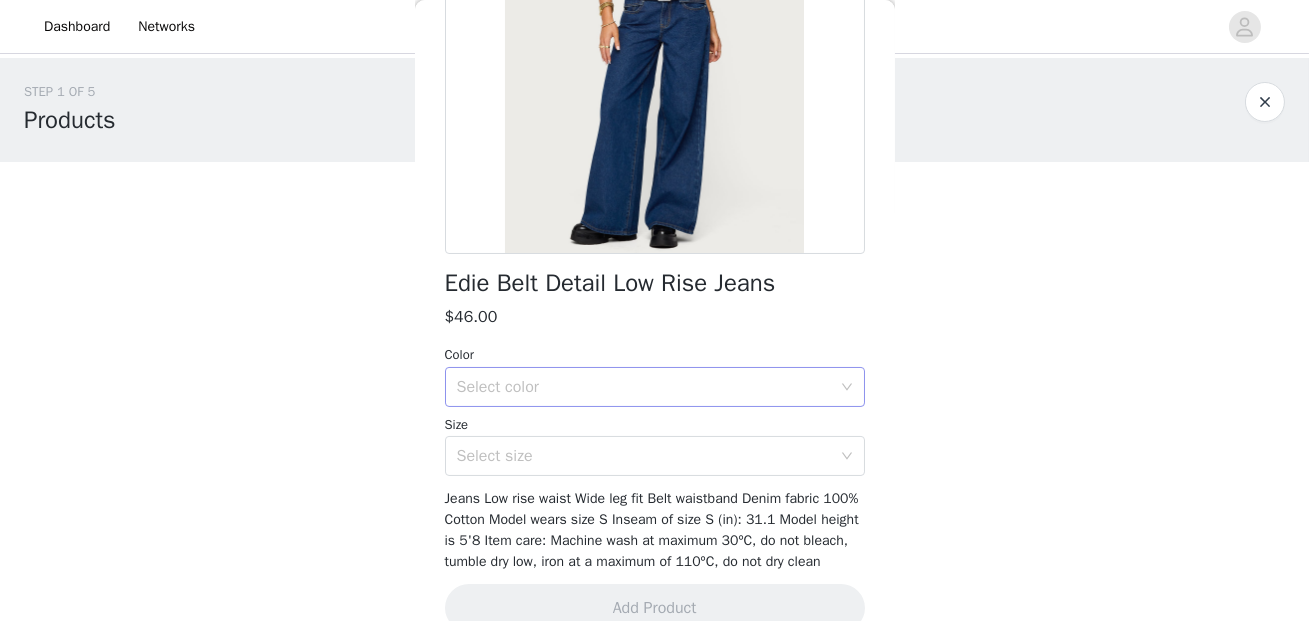 click on "Select color" at bounding box center [644, 387] 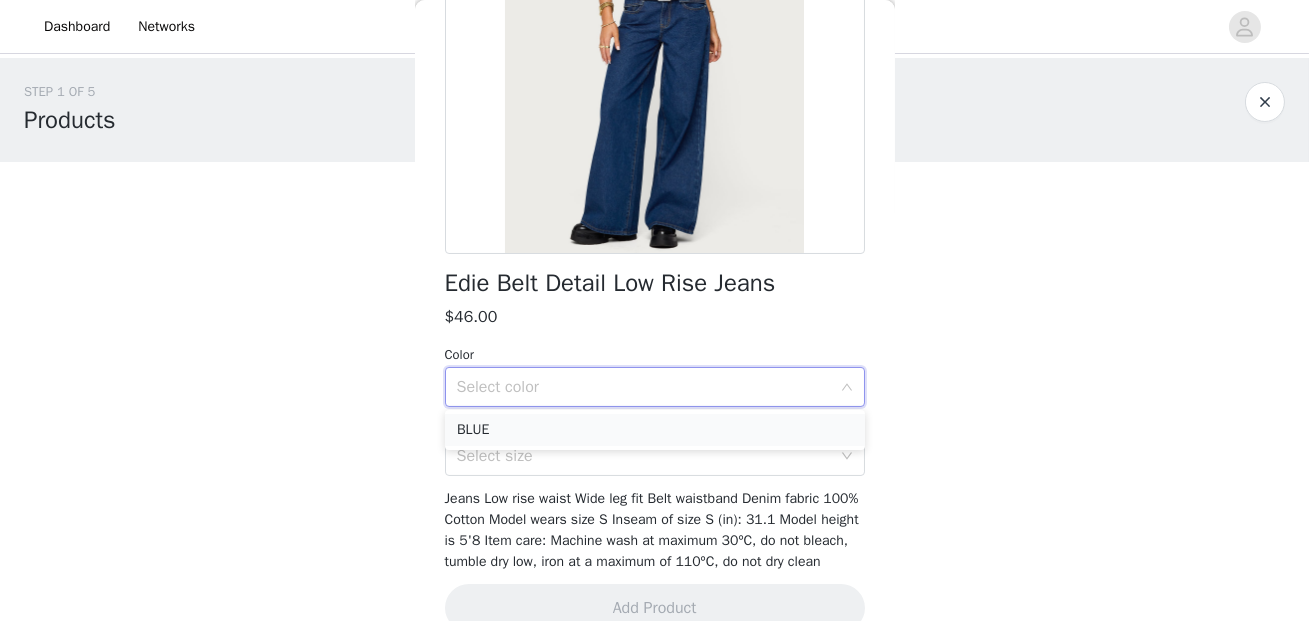 click on "BLUE" at bounding box center [655, 430] 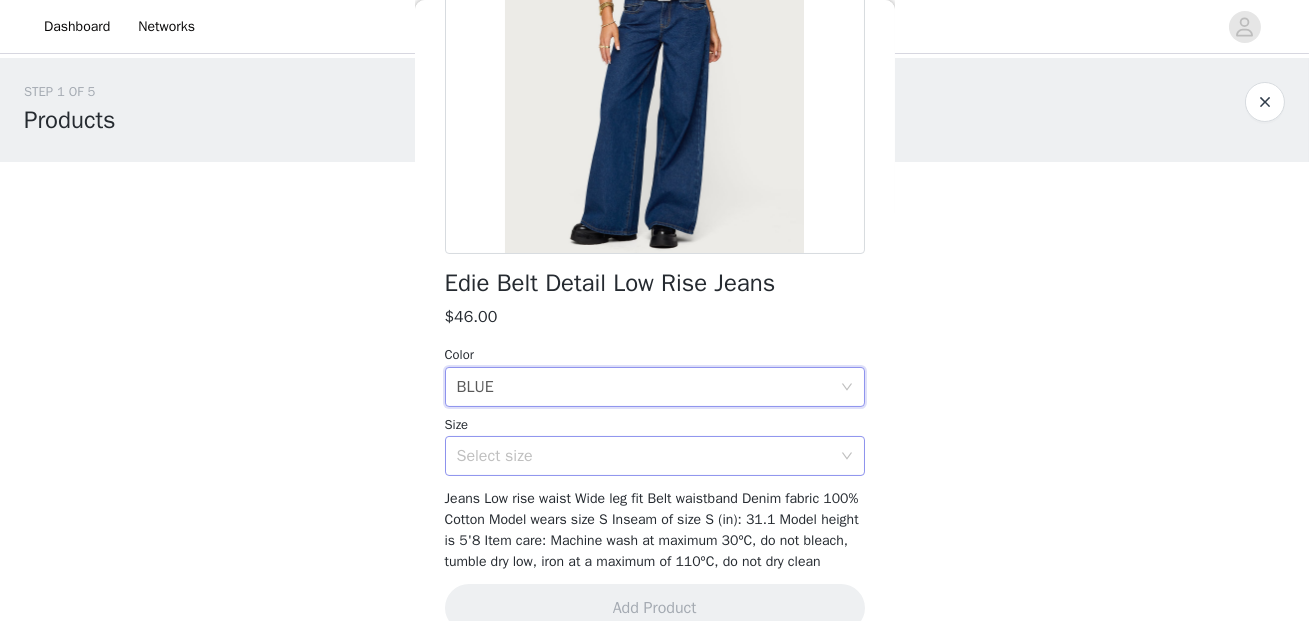 click on "Select size" at bounding box center (644, 456) 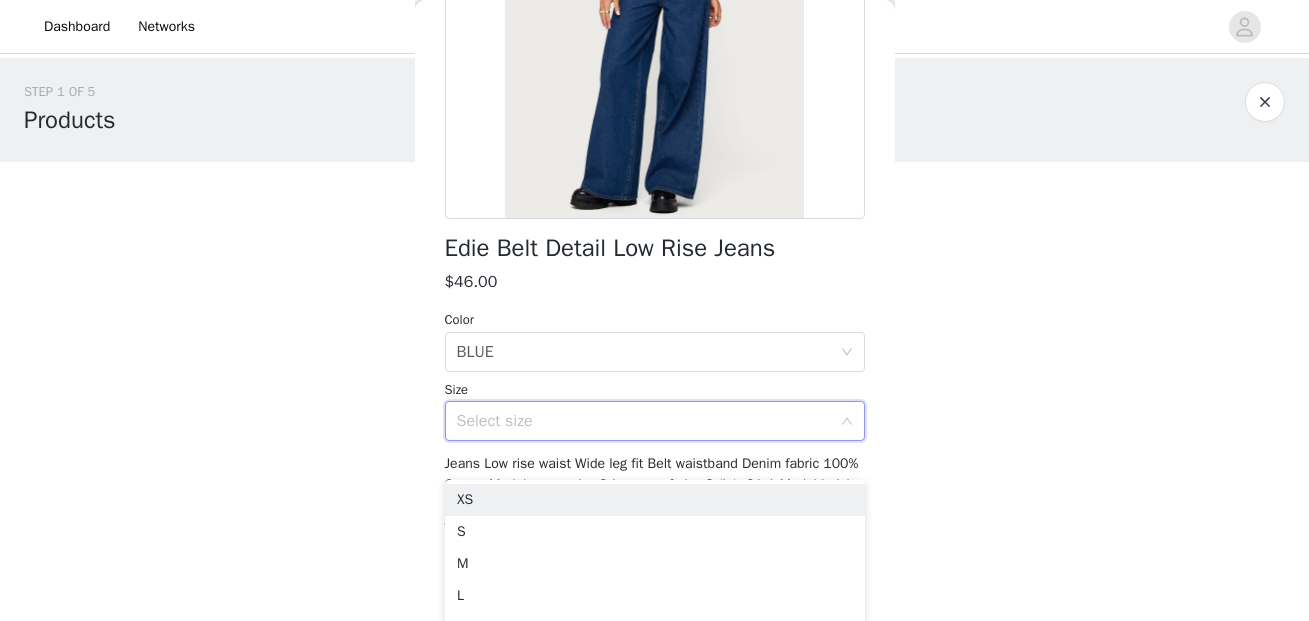 scroll, scrollTop: 351, scrollLeft: 0, axis: vertical 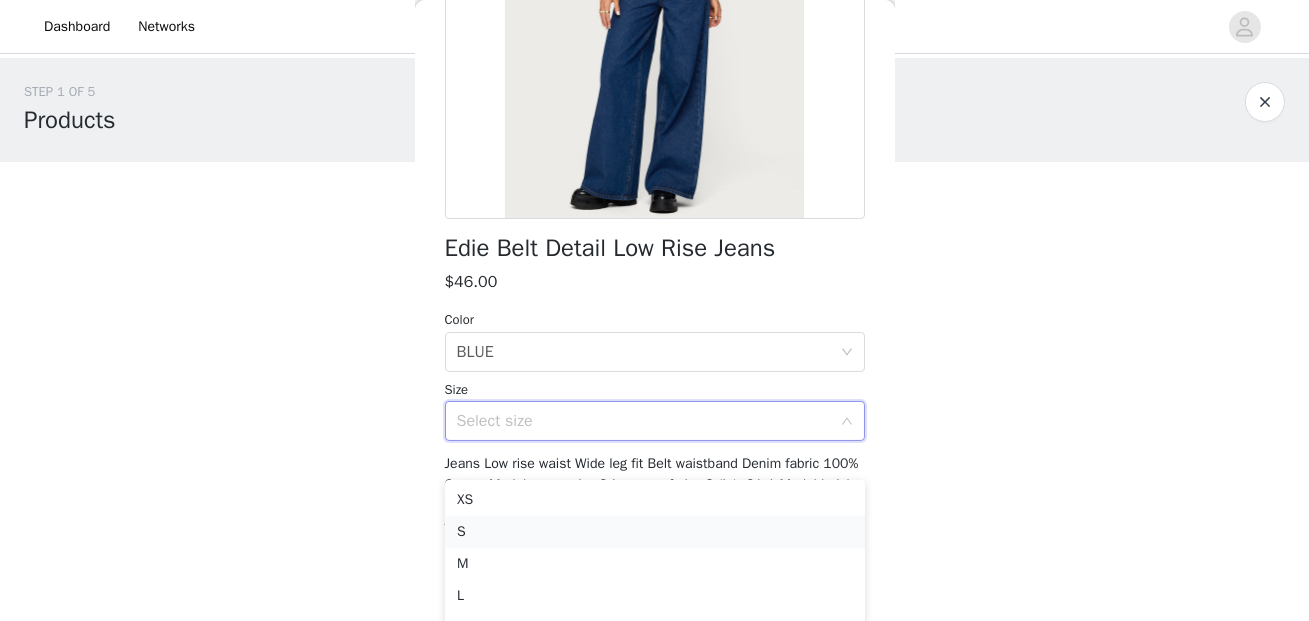 click on "S" at bounding box center (655, 532) 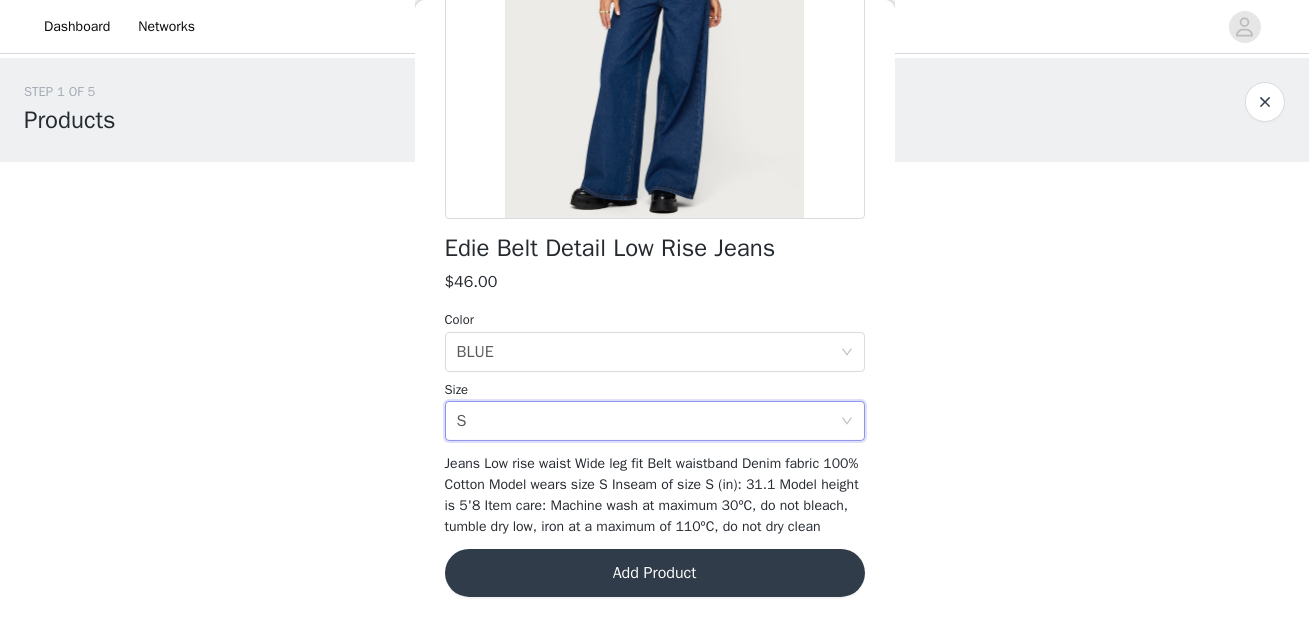 click on "Add Product" at bounding box center (655, 573) 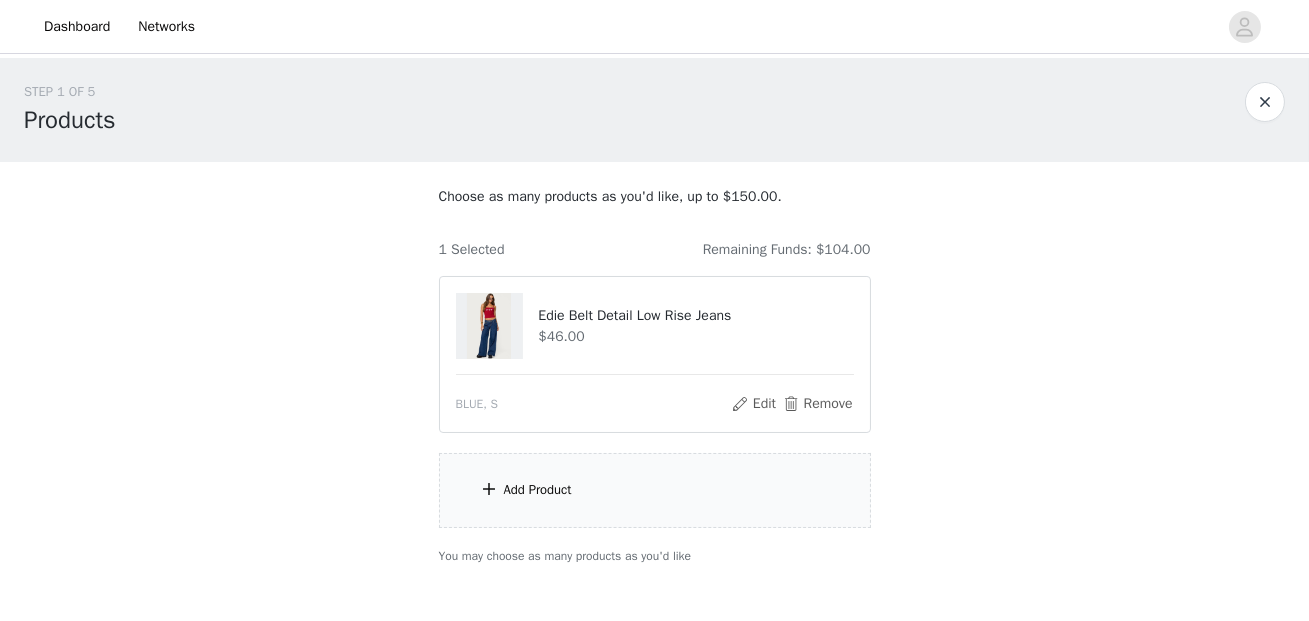 click on "Add Product" at bounding box center (655, 490) 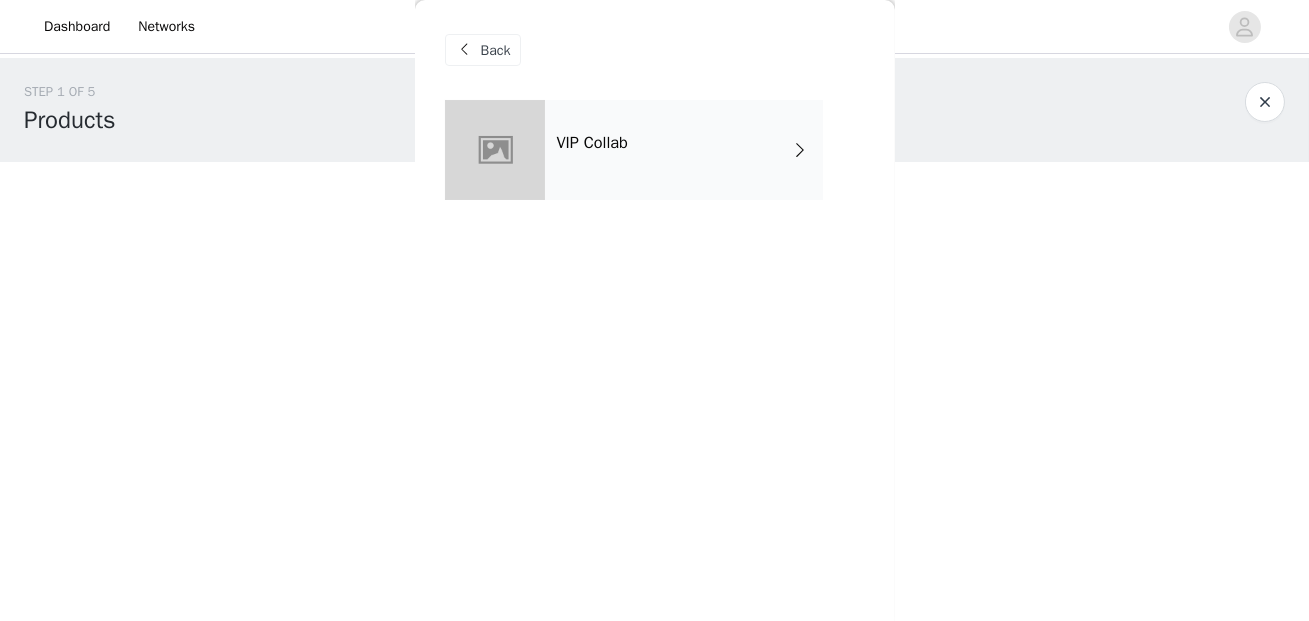 click on "VIP Collab" at bounding box center [684, 150] 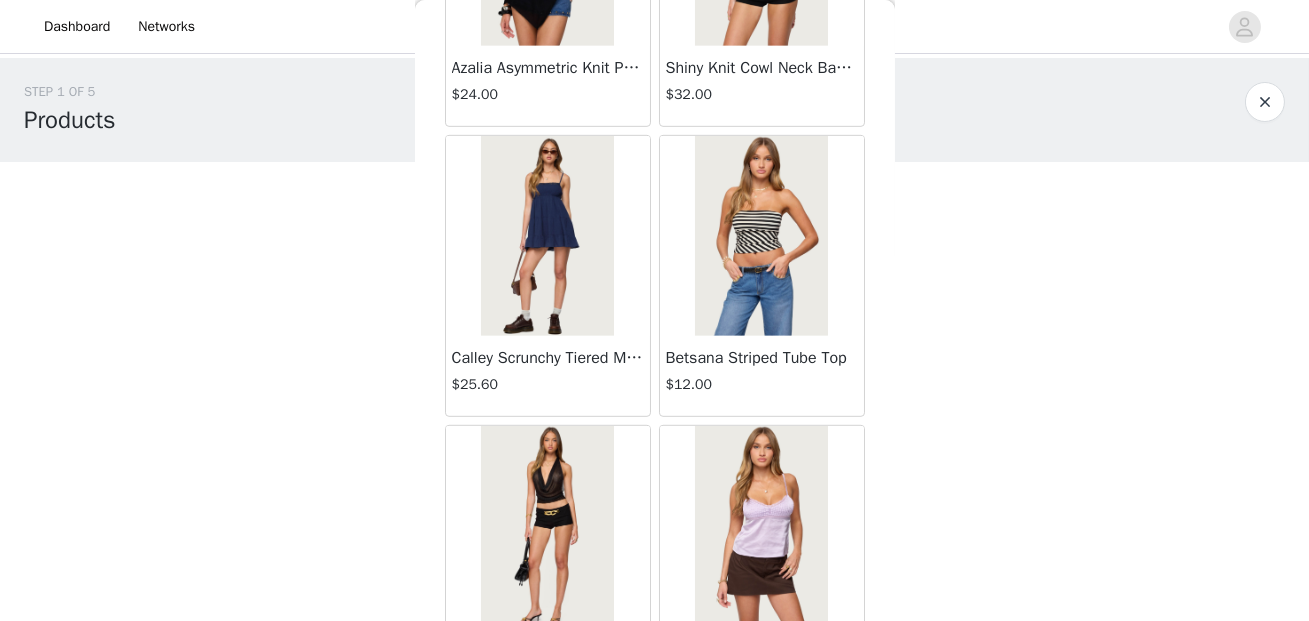 scroll, scrollTop: 2437, scrollLeft: 0, axis: vertical 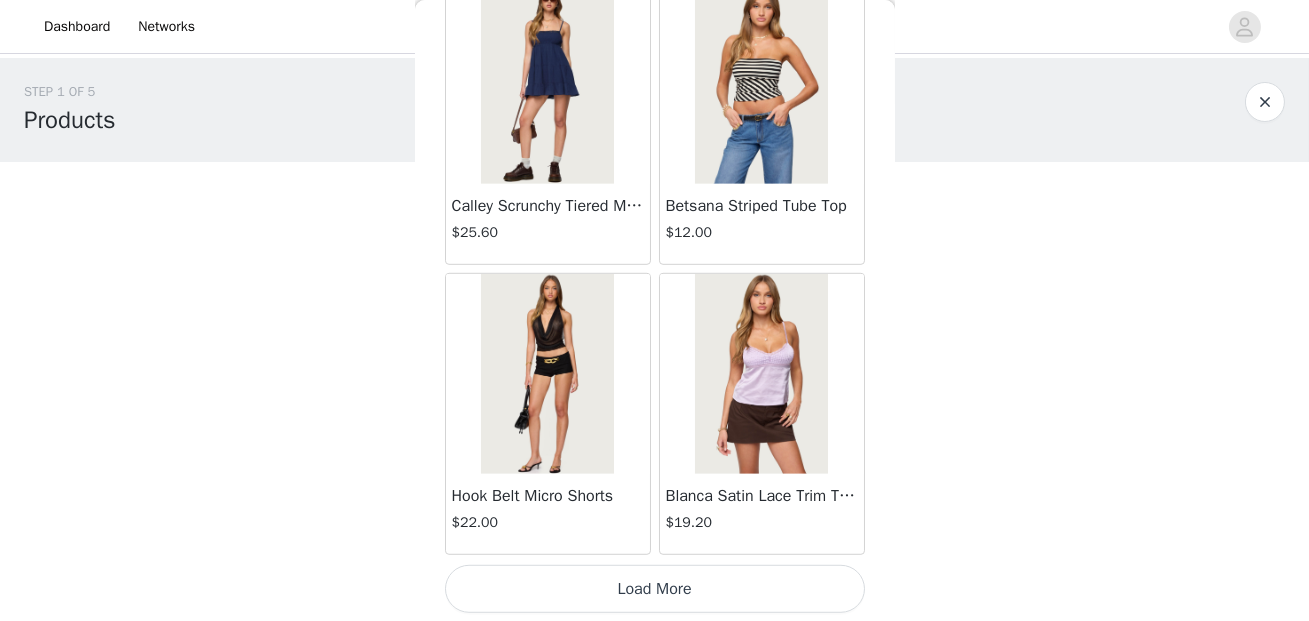 click on "Load More" at bounding box center (655, 589) 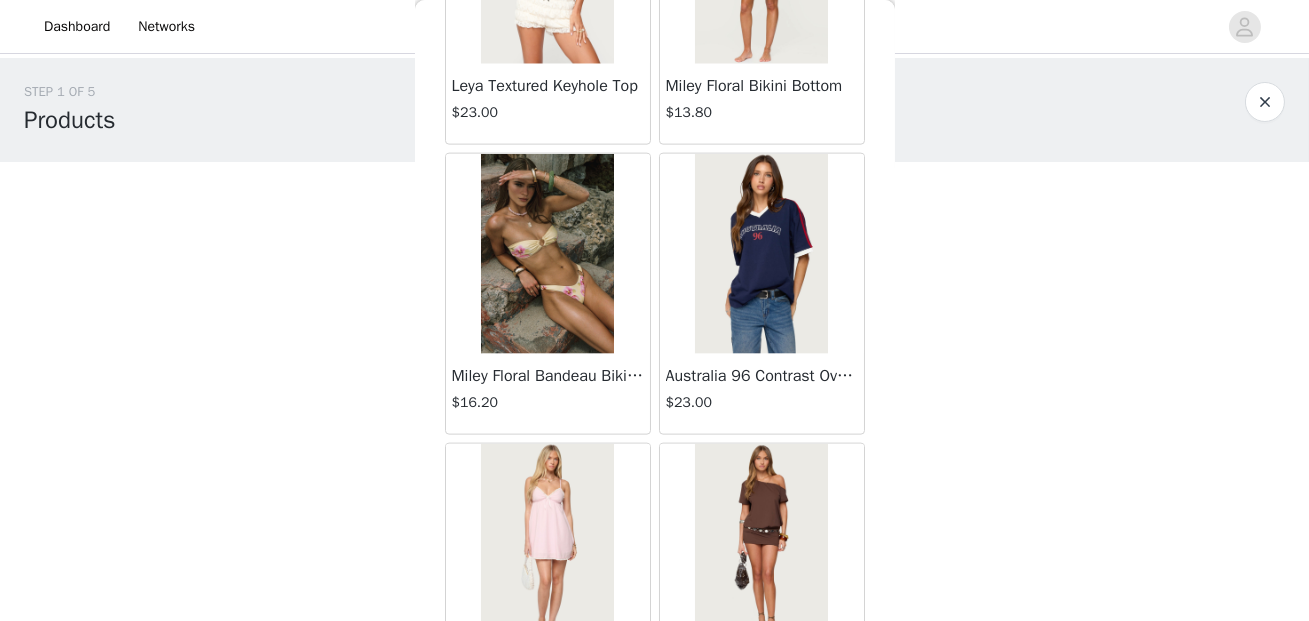 scroll, scrollTop: 5335, scrollLeft: 0, axis: vertical 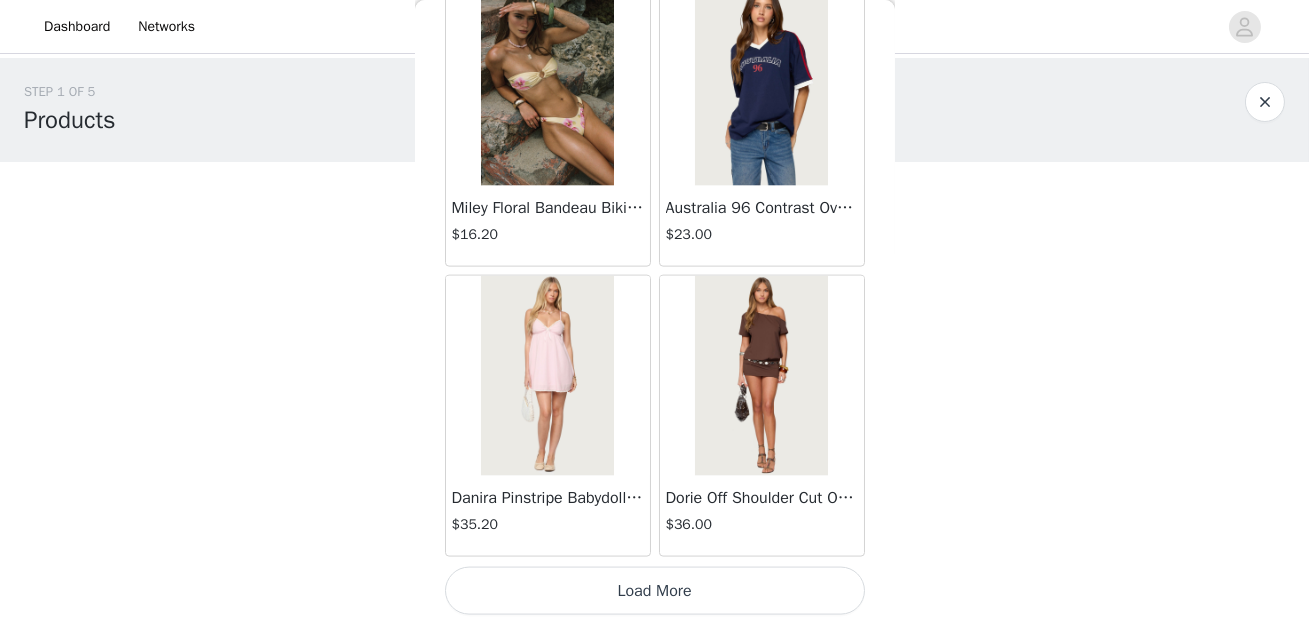 click on "Load More" at bounding box center [655, 591] 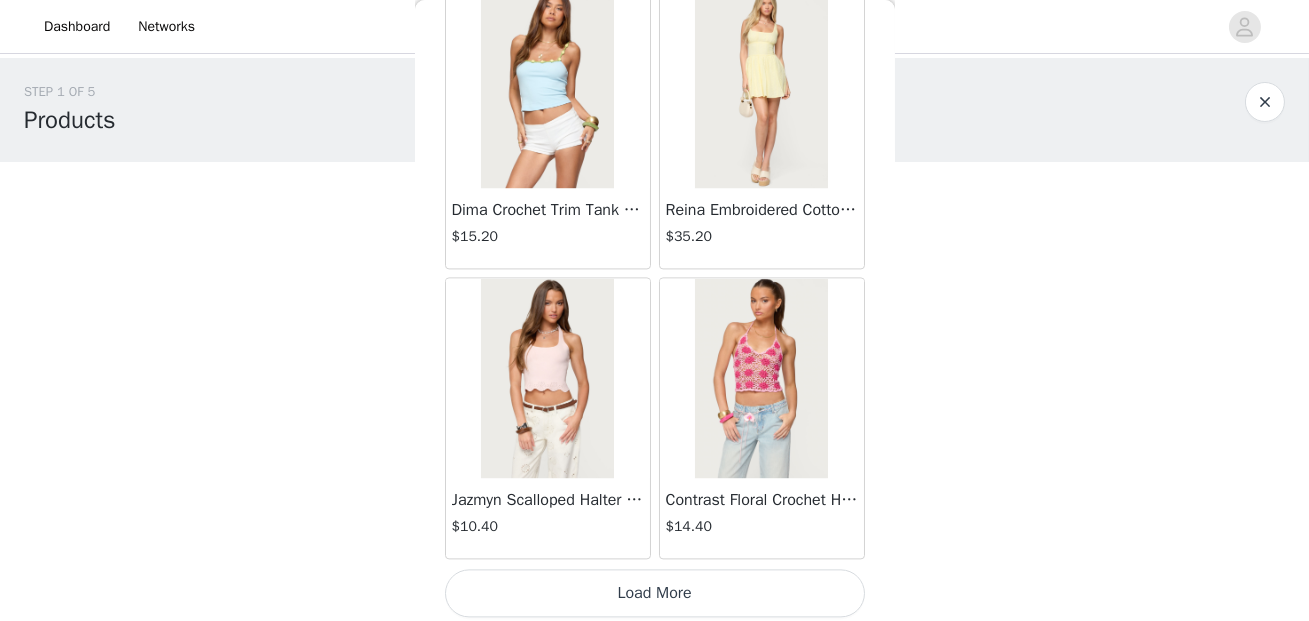 scroll, scrollTop: 8232, scrollLeft: 0, axis: vertical 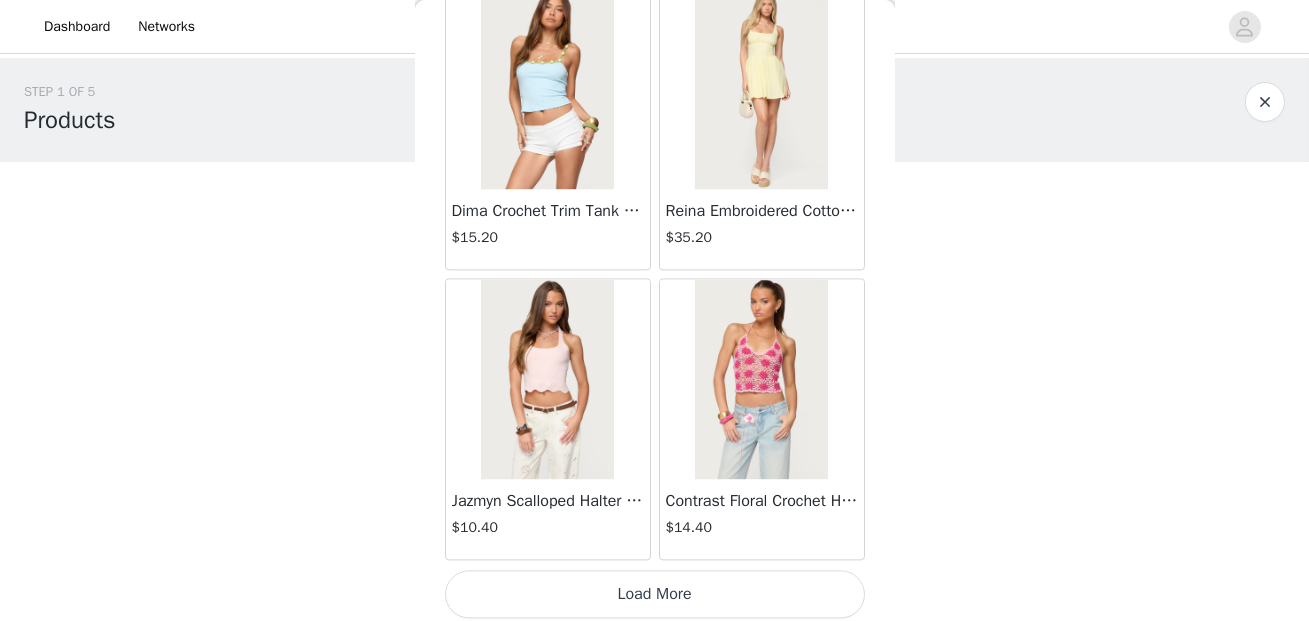 click on "Load More" at bounding box center [655, 594] 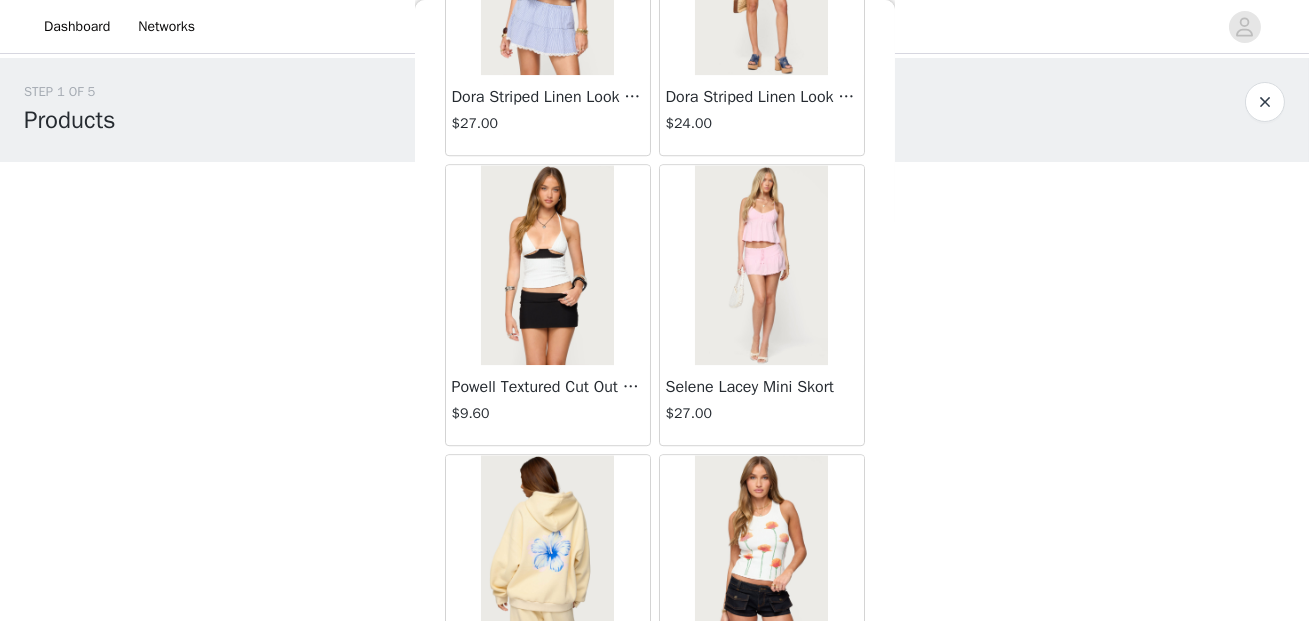scroll, scrollTop: 11131, scrollLeft: 0, axis: vertical 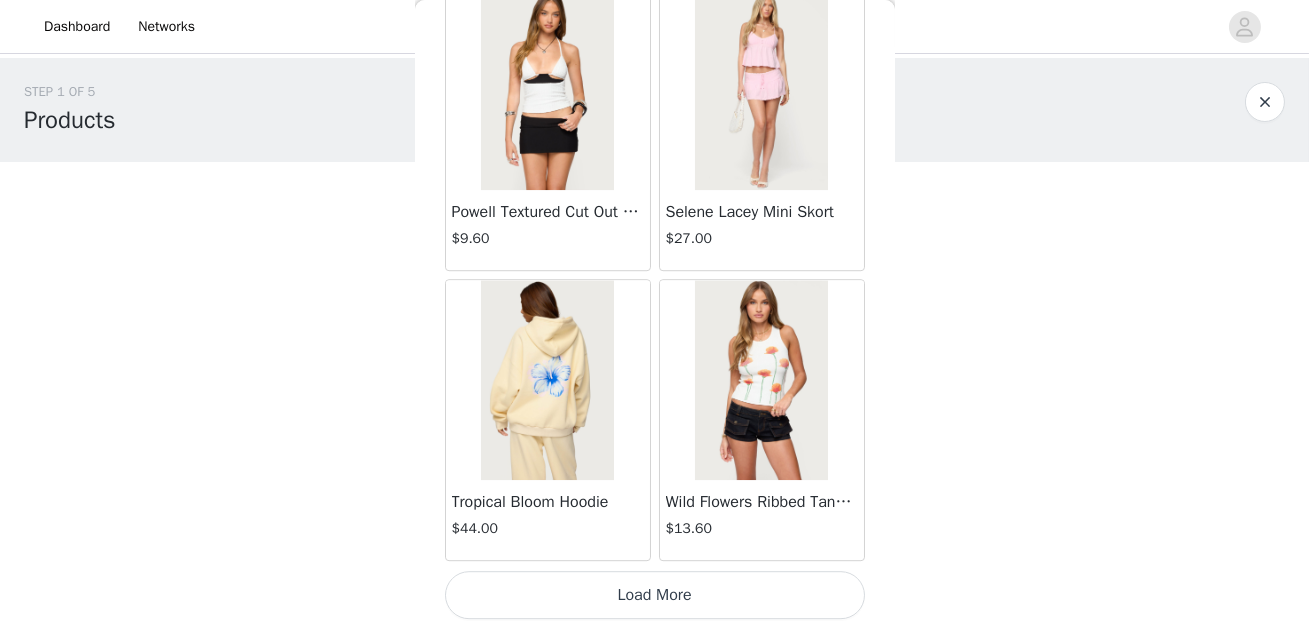click on "Load More" at bounding box center [655, 595] 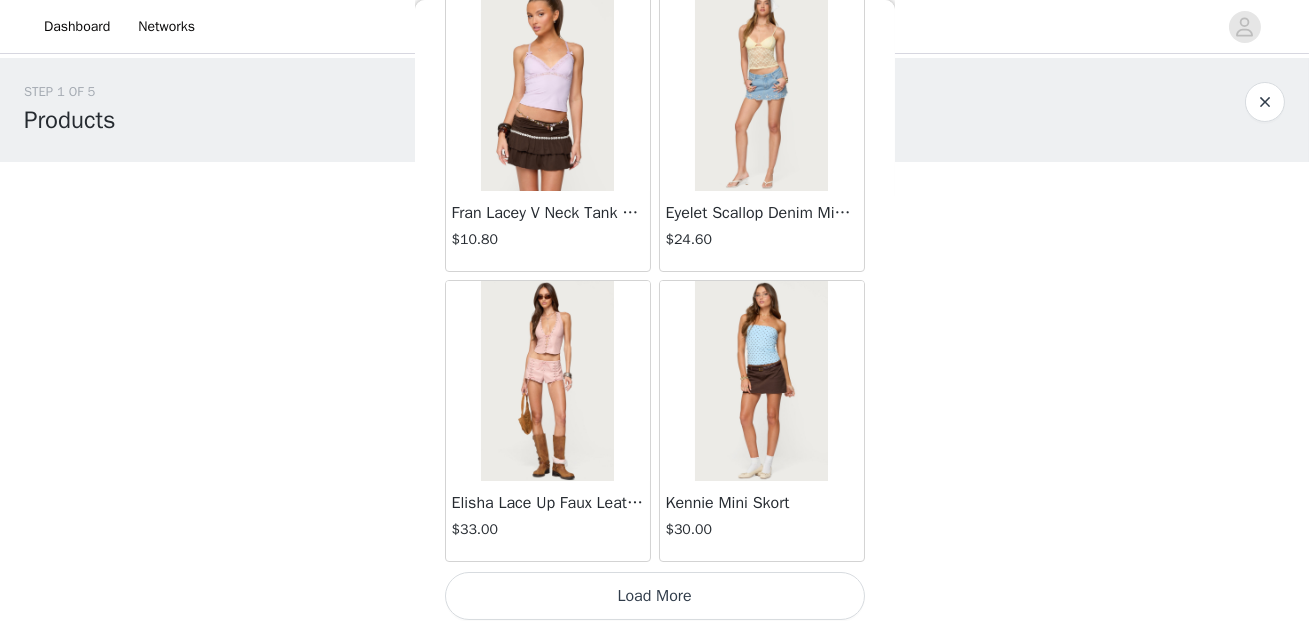 scroll, scrollTop: 14029, scrollLeft: 0, axis: vertical 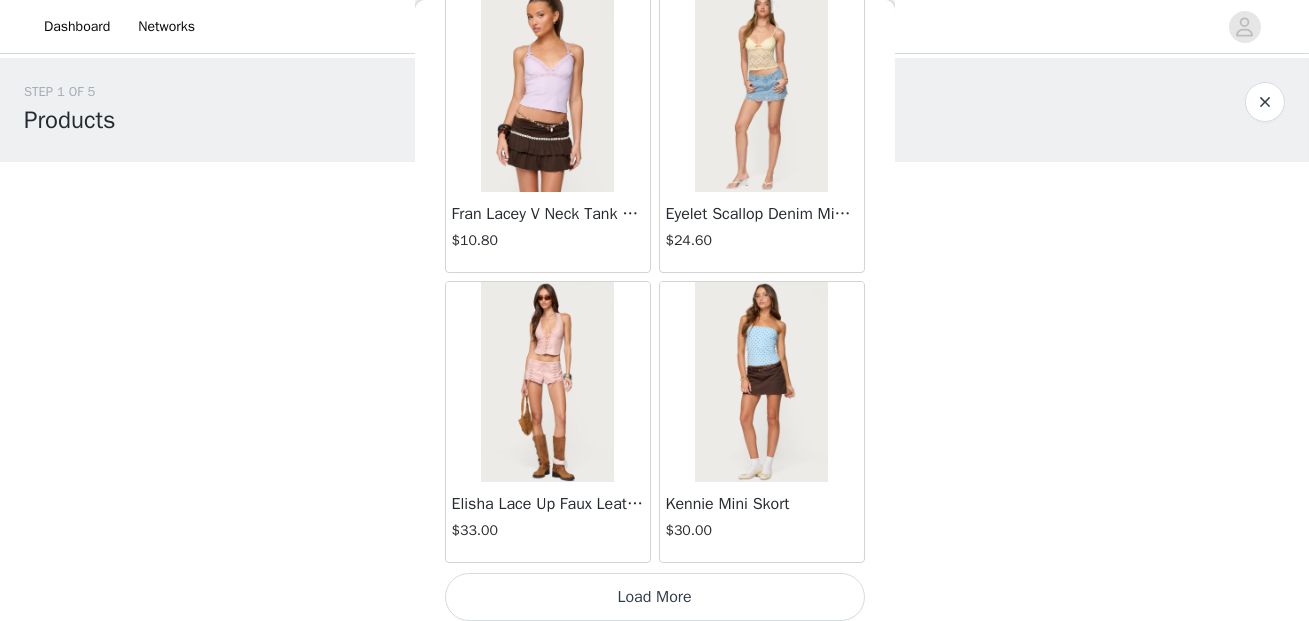 click on "Load More" at bounding box center (655, 597) 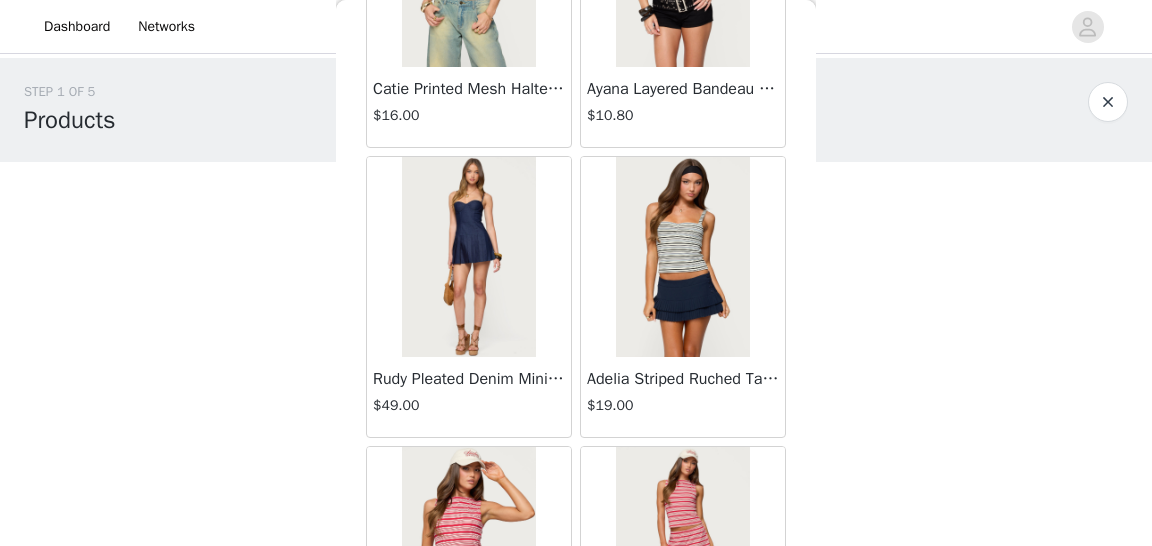 scroll, scrollTop: 14733, scrollLeft: 0, axis: vertical 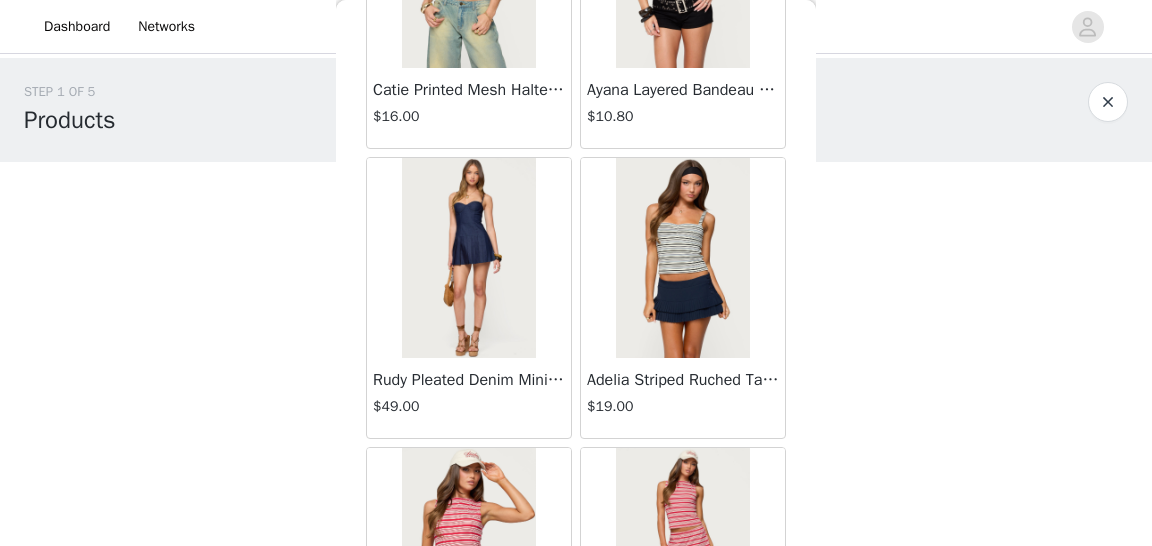 click at bounding box center (682, 258) 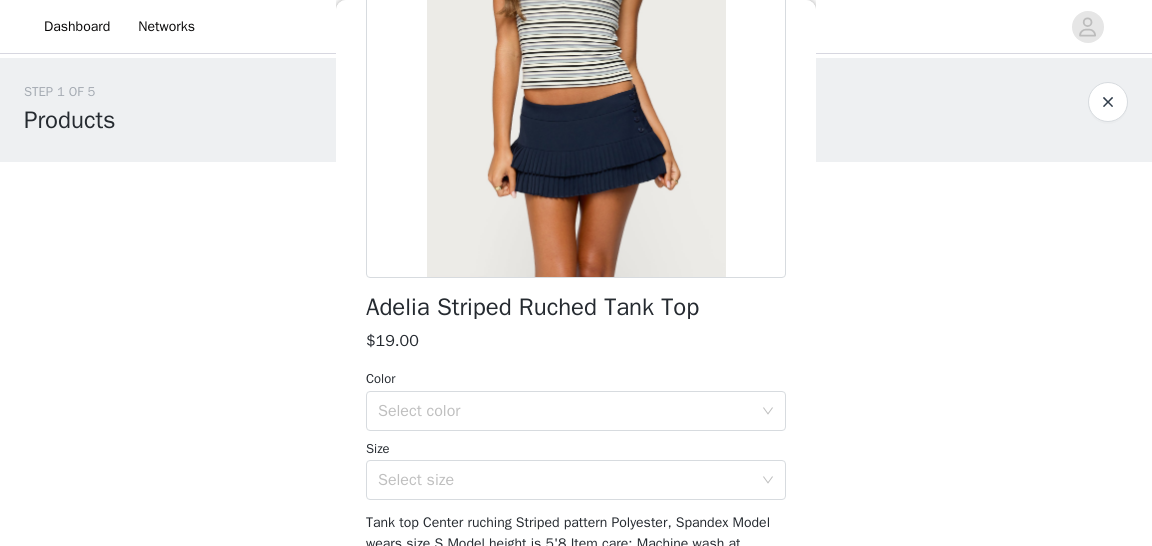 scroll, scrollTop: 273, scrollLeft: 0, axis: vertical 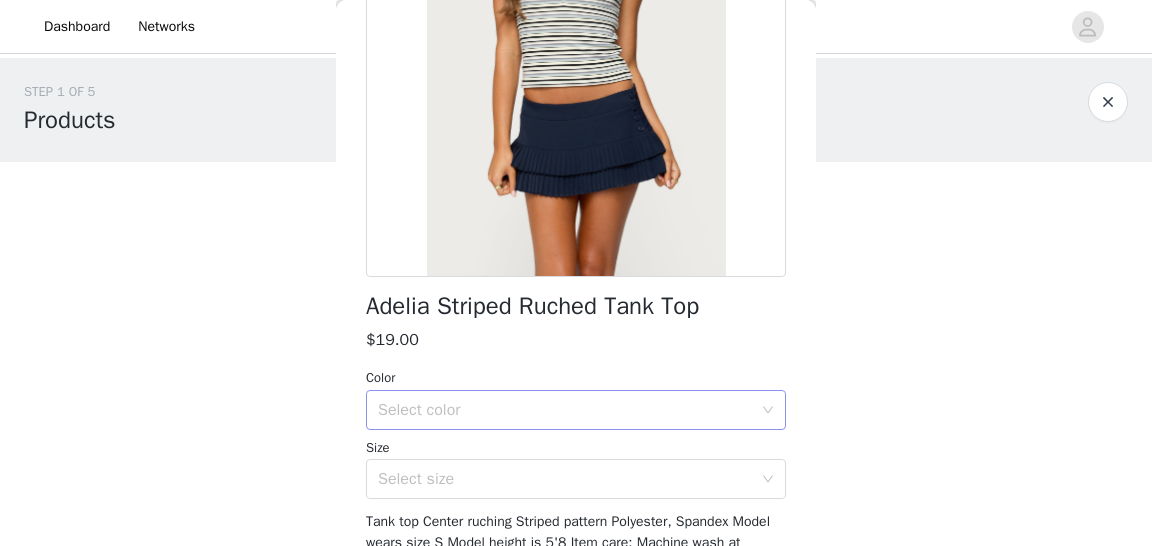 click on "Select color" at bounding box center [565, 410] 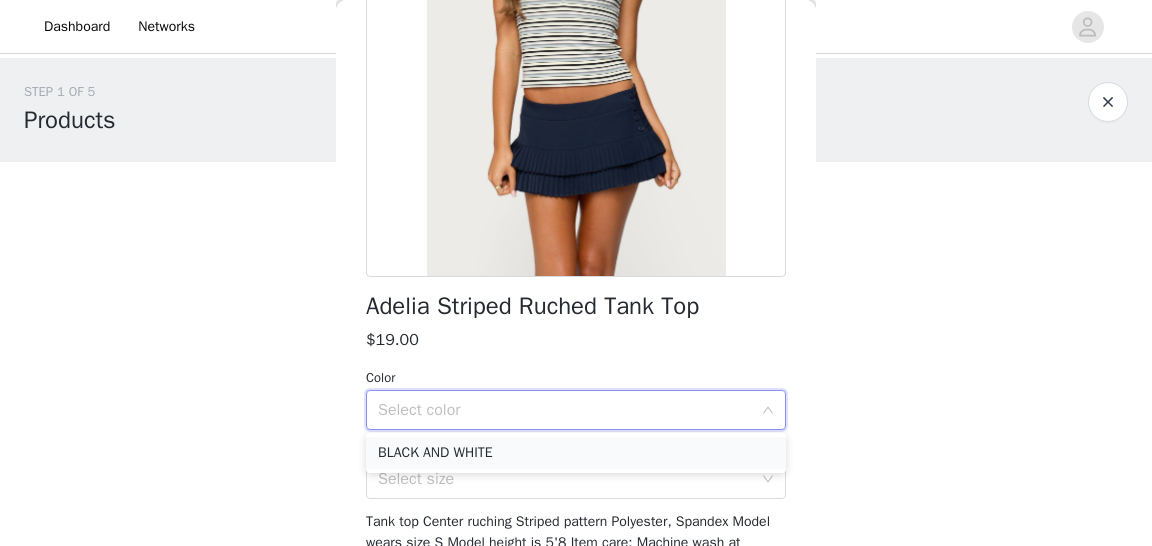 click on "BLACK AND WHITE" at bounding box center [576, 453] 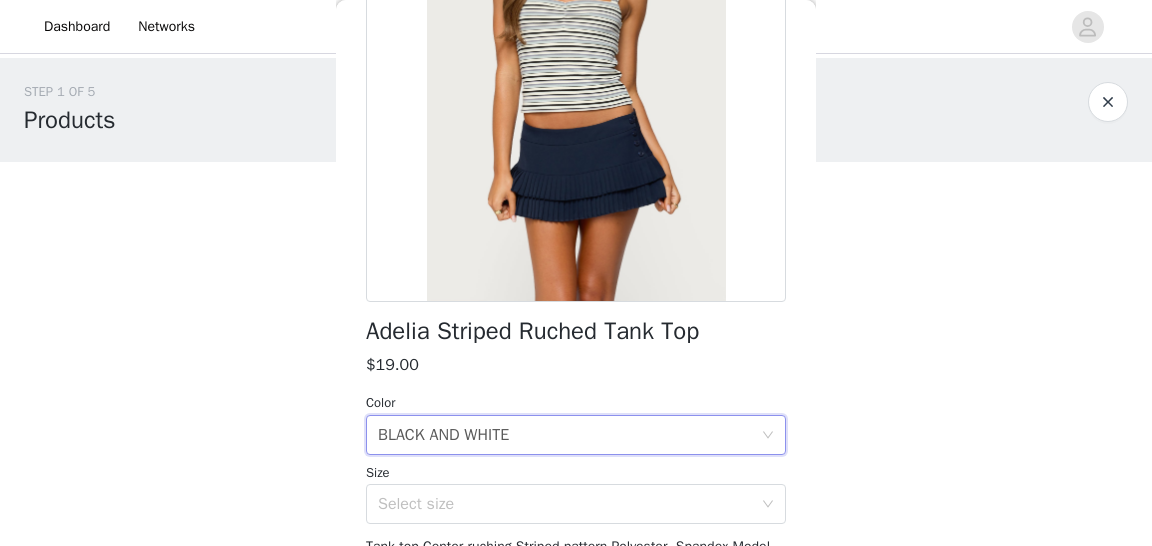 scroll, scrollTop: 245, scrollLeft: 0, axis: vertical 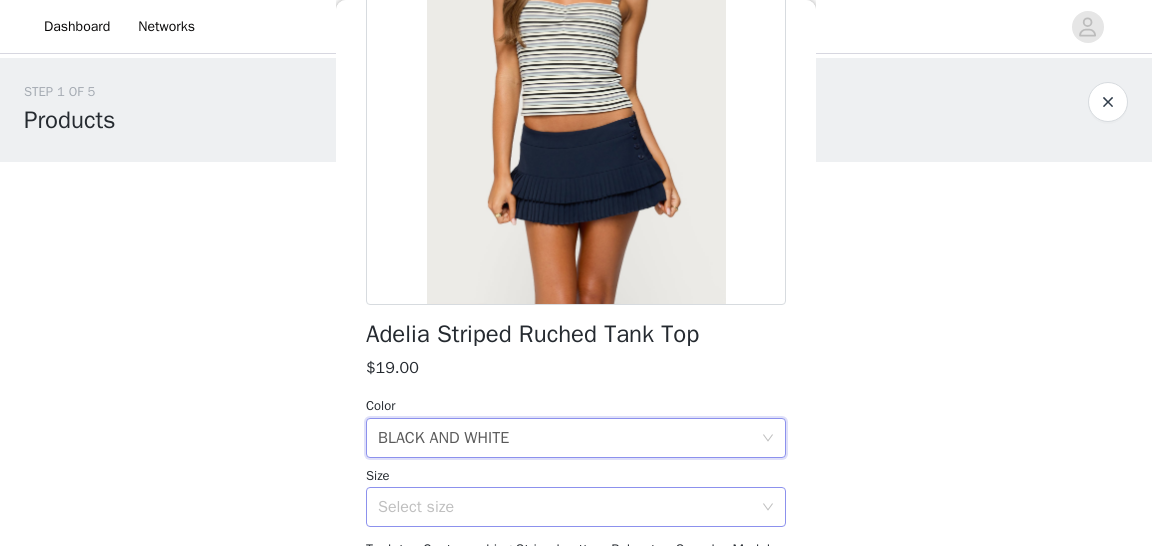 click on "Select size" at bounding box center (576, 507) 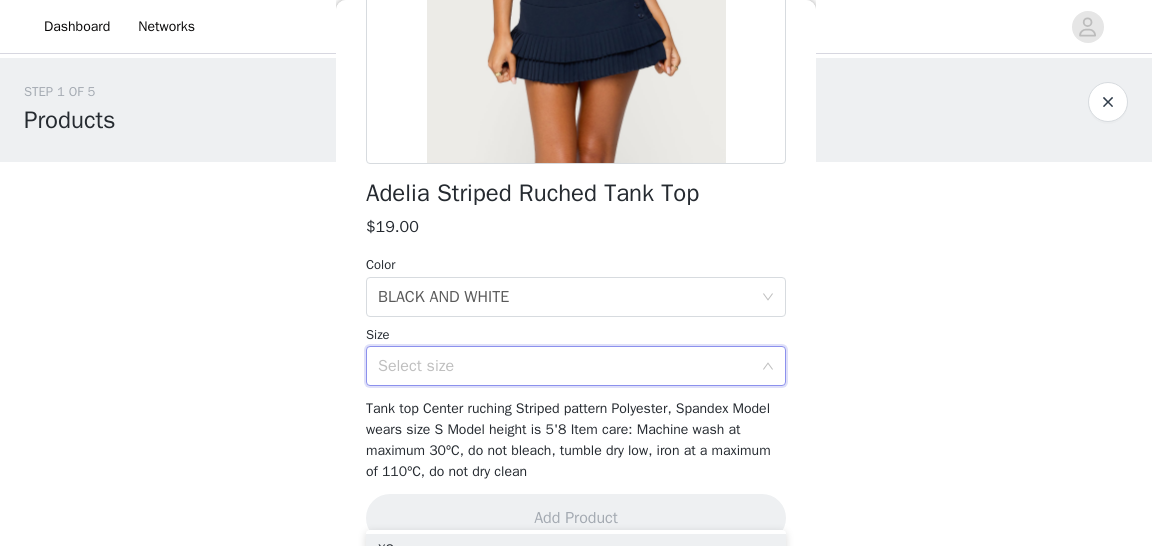 scroll, scrollTop: 388, scrollLeft: 0, axis: vertical 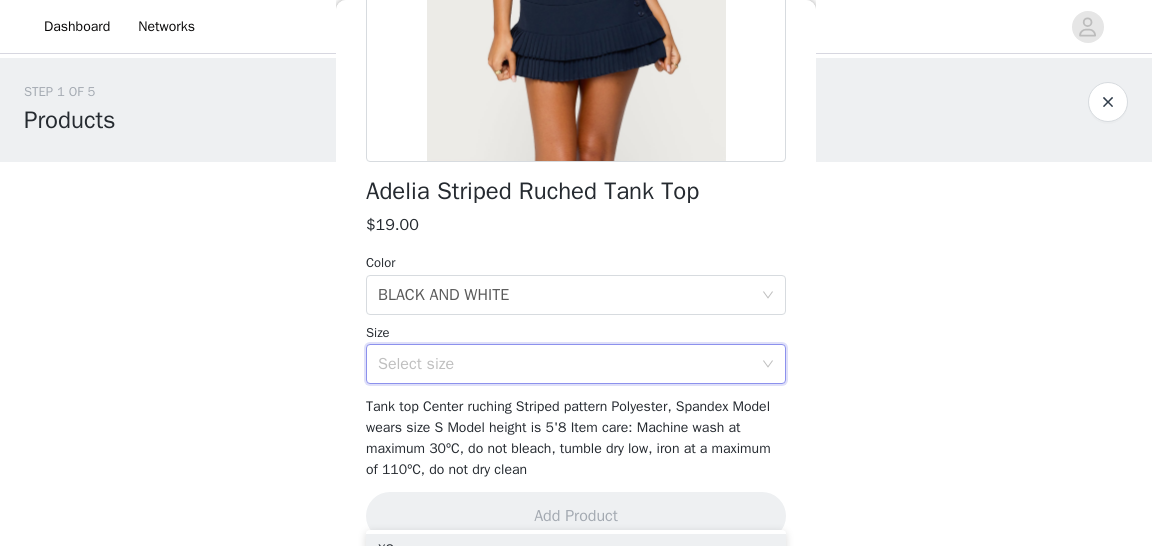 click on "Size" at bounding box center (576, 333) 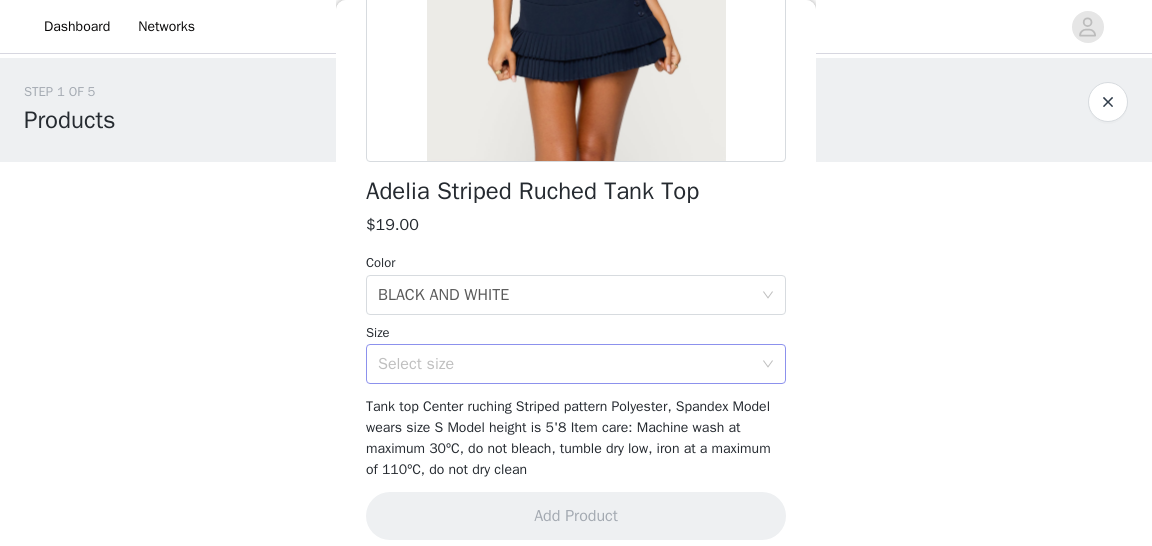 click on "Select size" at bounding box center (569, 364) 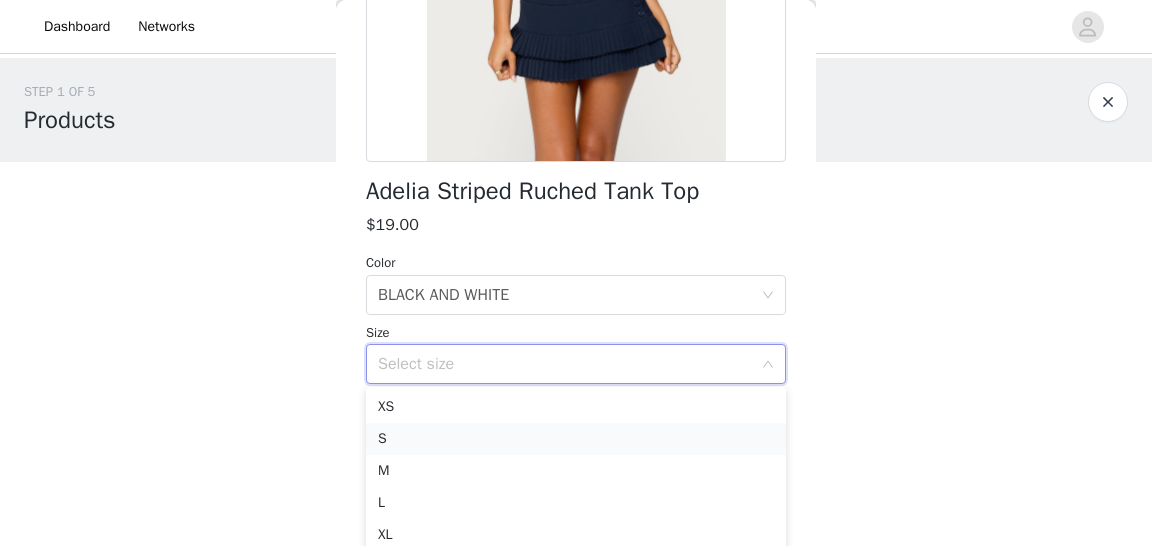 click on "S" at bounding box center [576, 439] 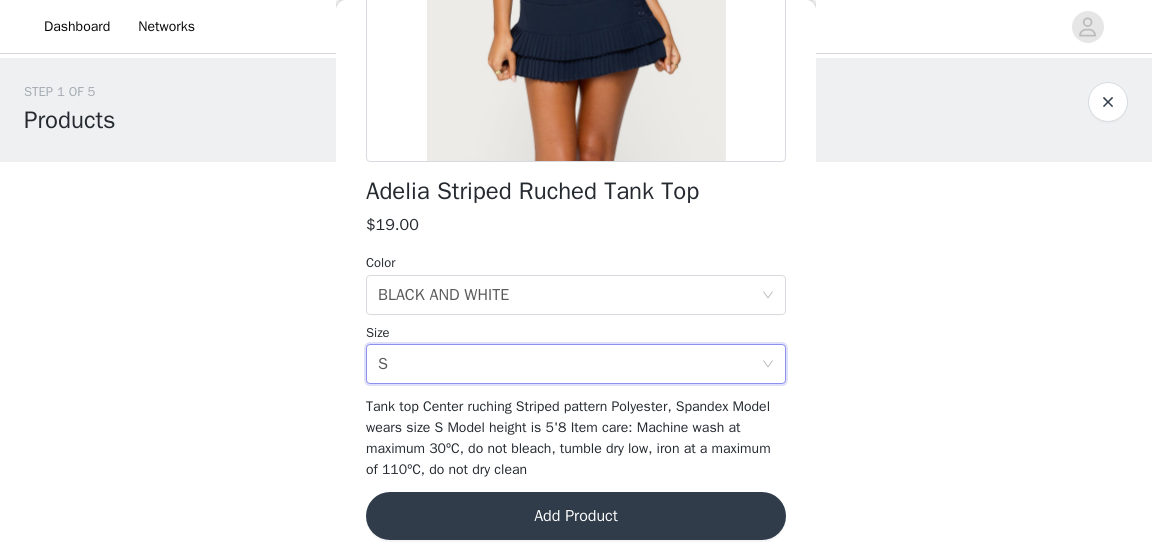 scroll, scrollTop: 405, scrollLeft: 0, axis: vertical 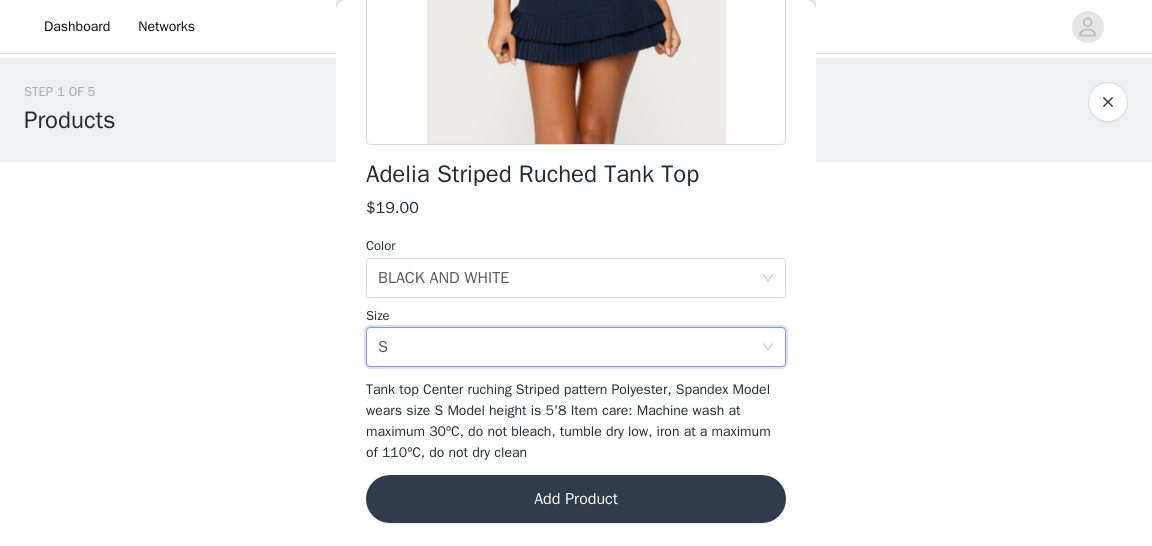 click on "Add Product" at bounding box center [576, 499] 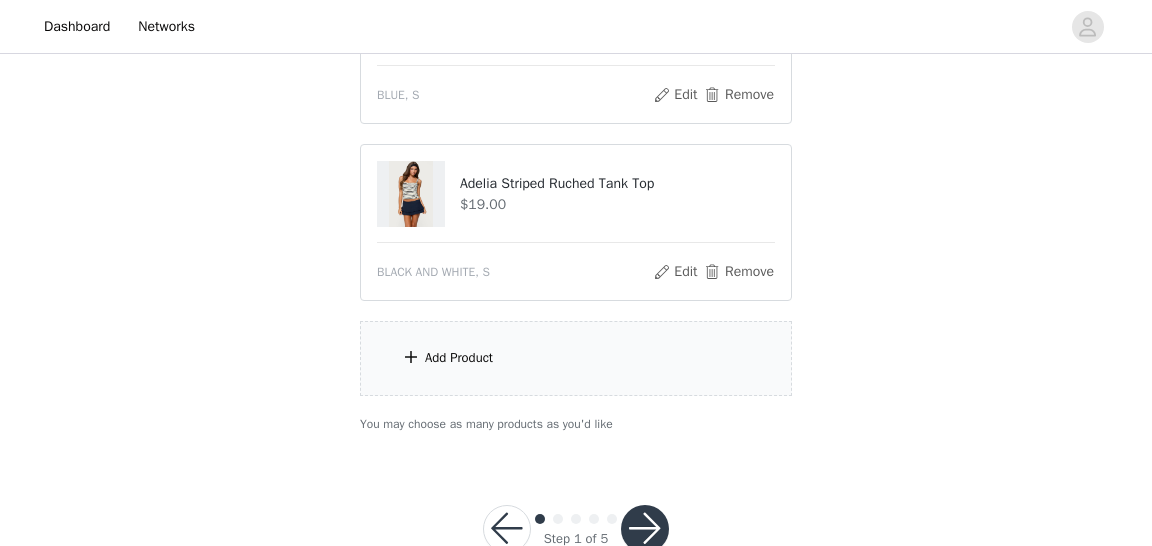 scroll, scrollTop: 323, scrollLeft: 0, axis: vertical 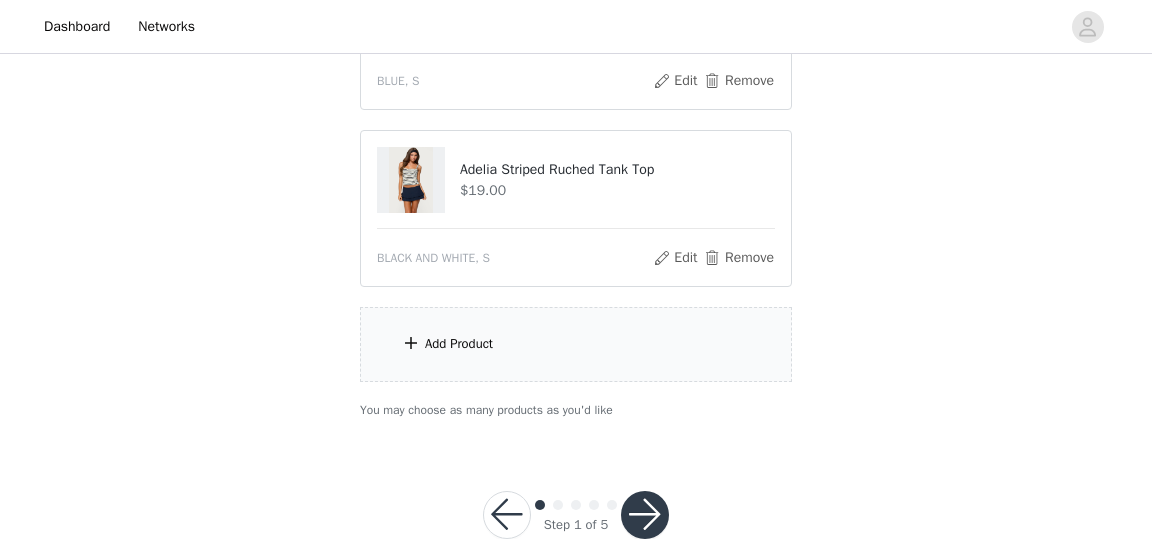 click on "Add Product" at bounding box center (459, 344) 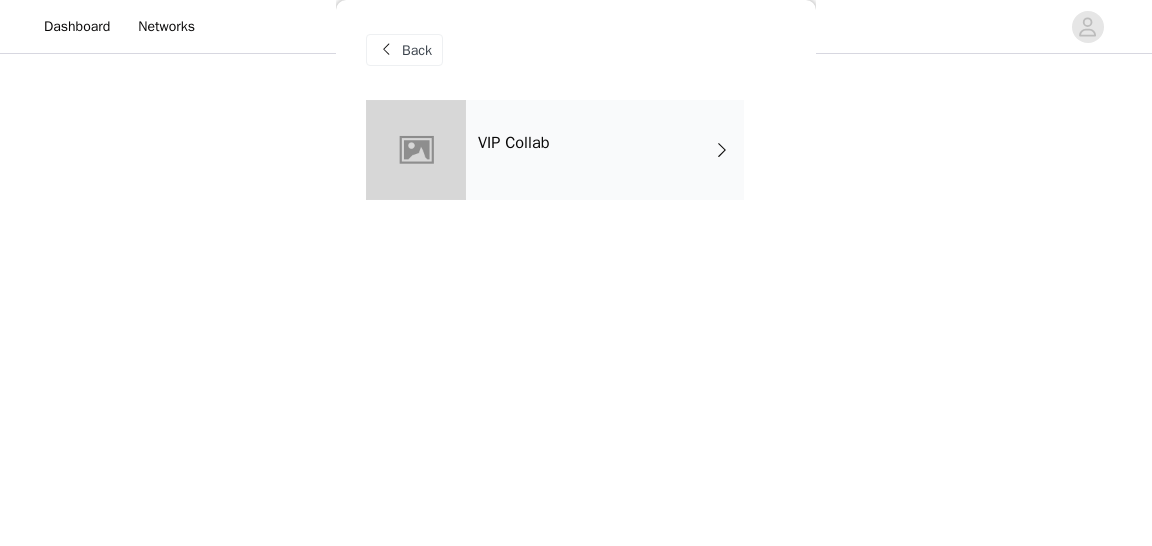 click on "VIP Collab" at bounding box center [605, 150] 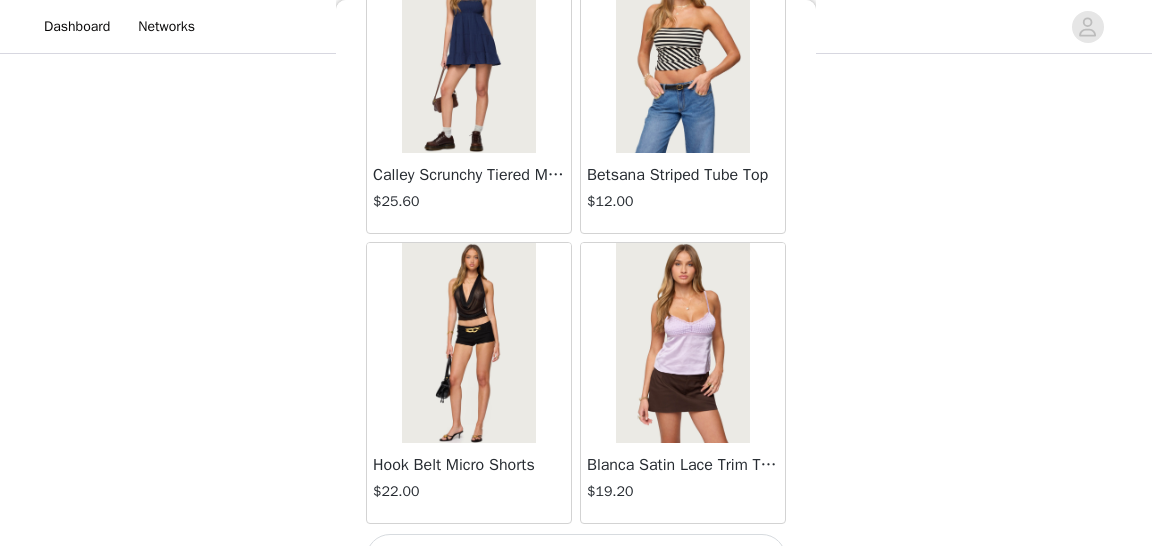 scroll, scrollTop: 2509, scrollLeft: 0, axis: vertical 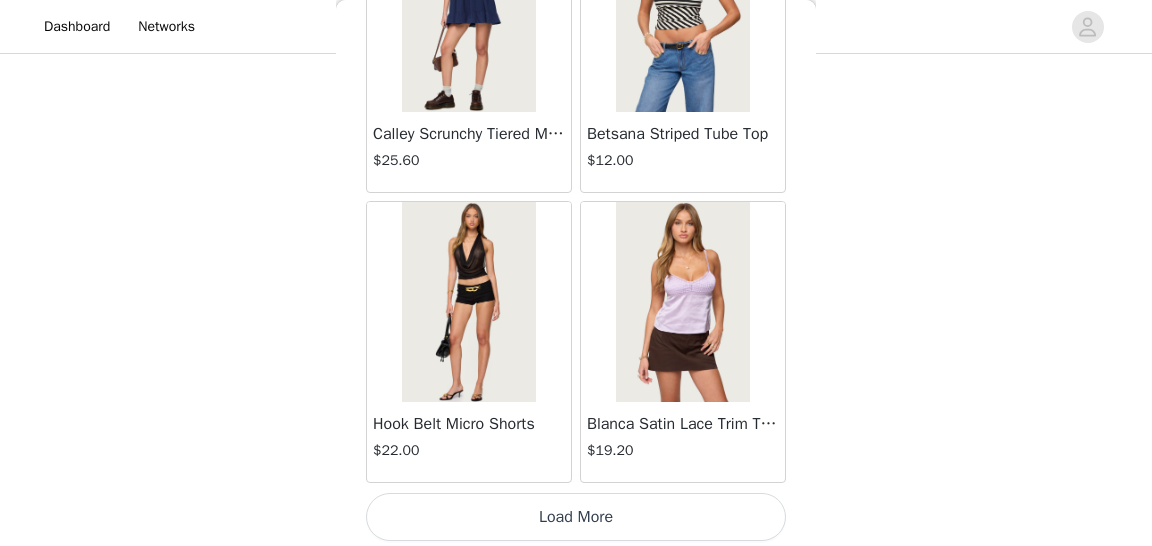 click on "Load More" at bounding box center (576, 517) 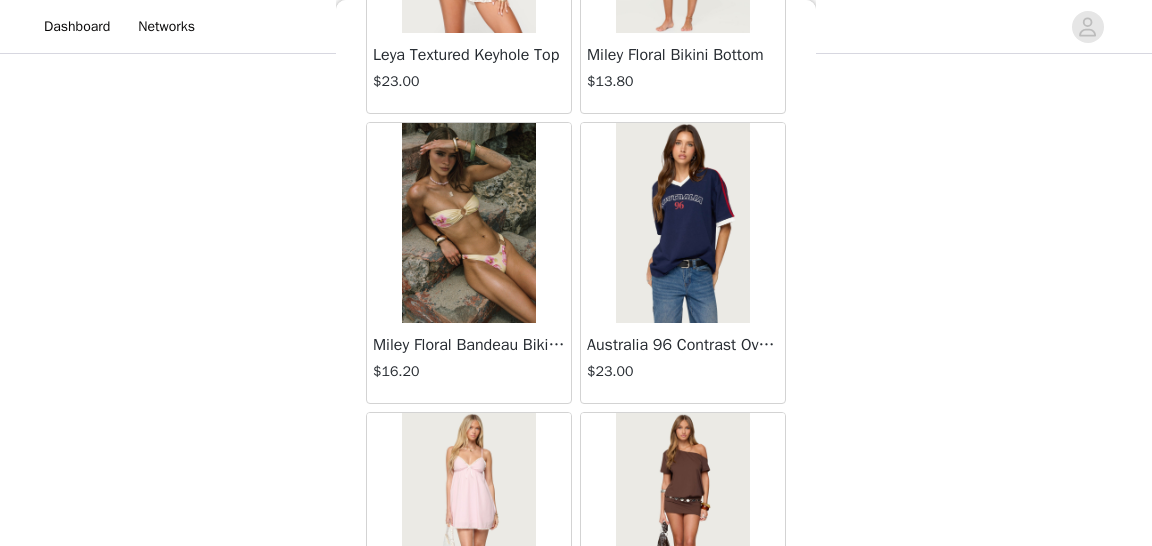 scroll, scrollTop: 5405, scrollLeft: 0, axis: vertical 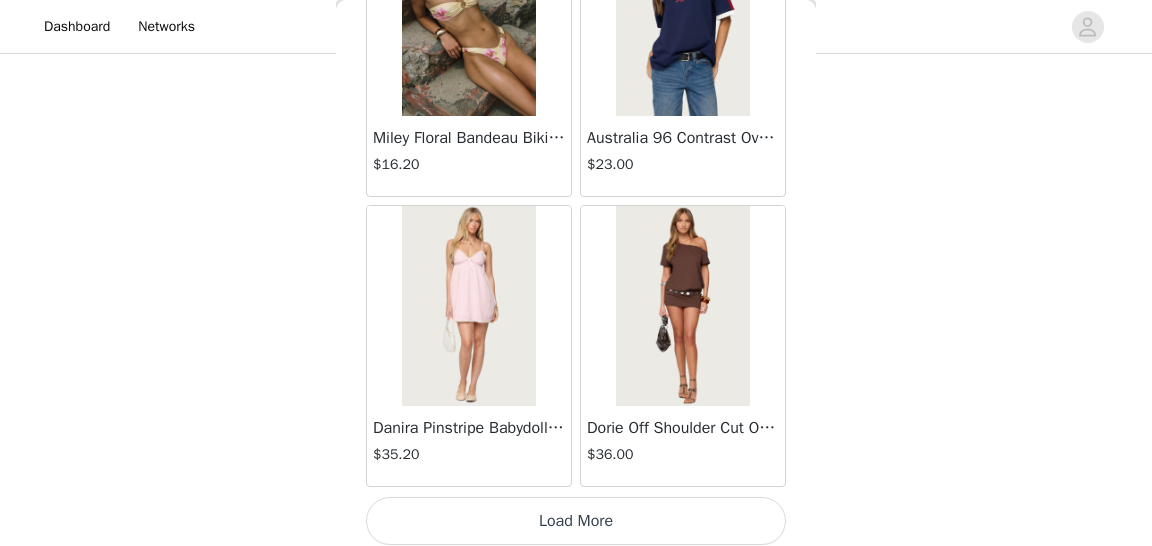 click on "Load More" at bounding box center [576, 521] 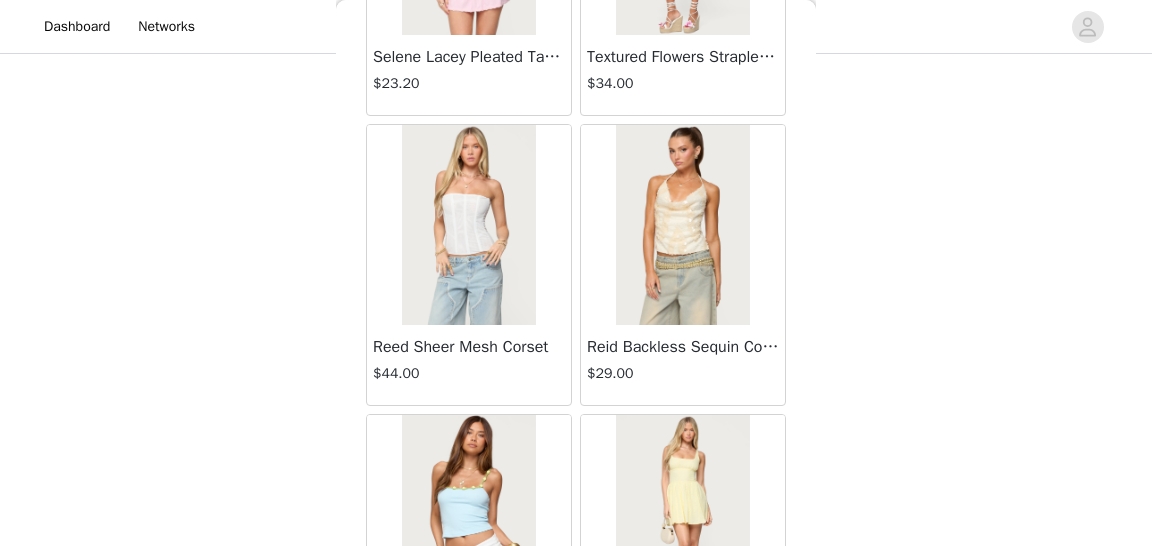 scroll, scrollTop: 8301, scrollLeft: 0, axis: vertical 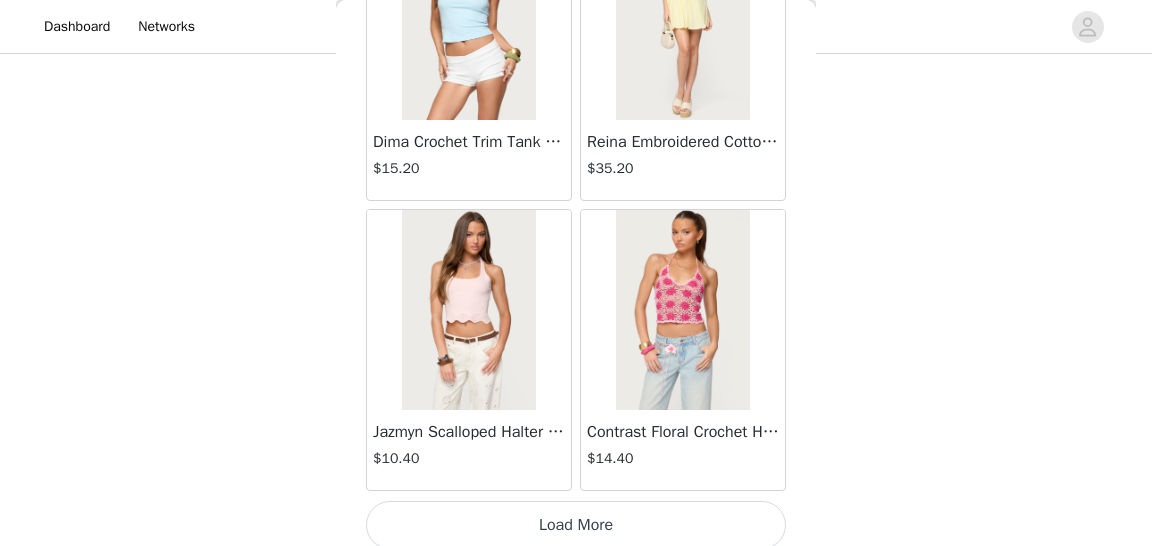 click on "Load More" at bounding box center (576, 525) 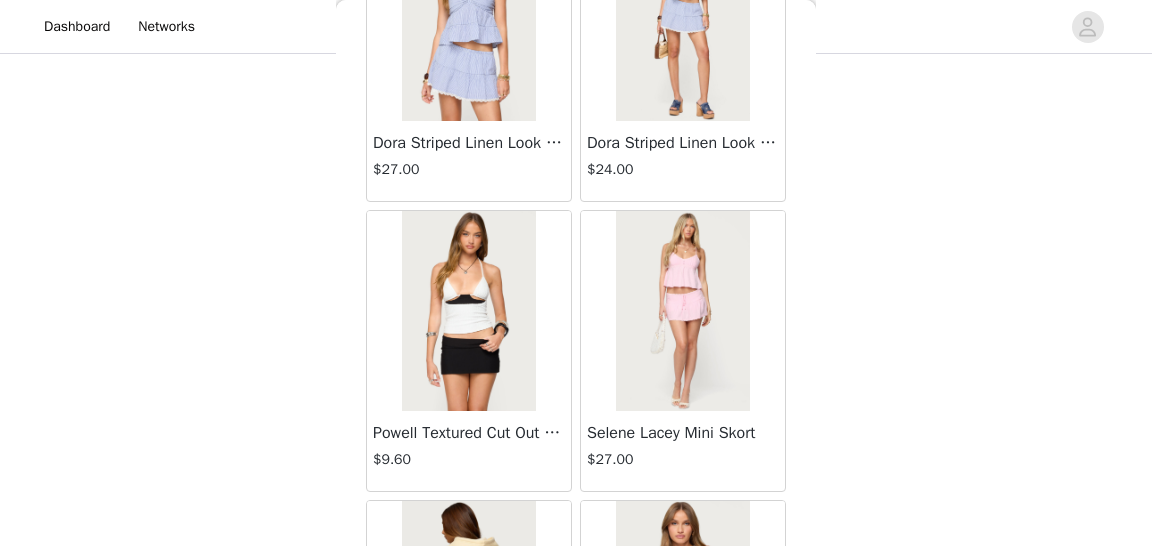 scroll, scrollTop: 11197, scrollLeft: 0, axis: vertical 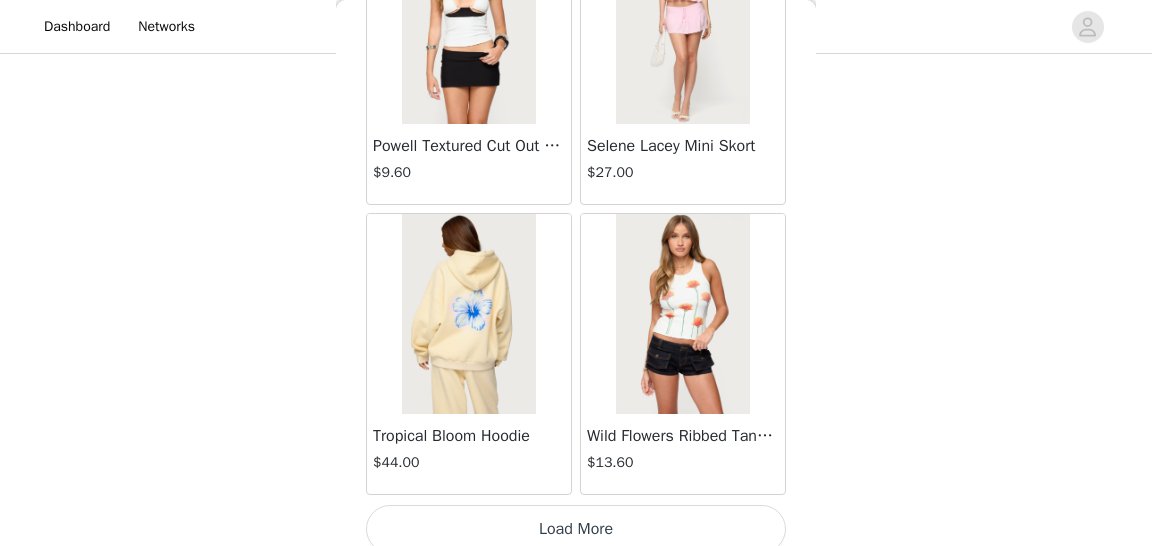 click on "Load More" at bounding box center (576, 529) 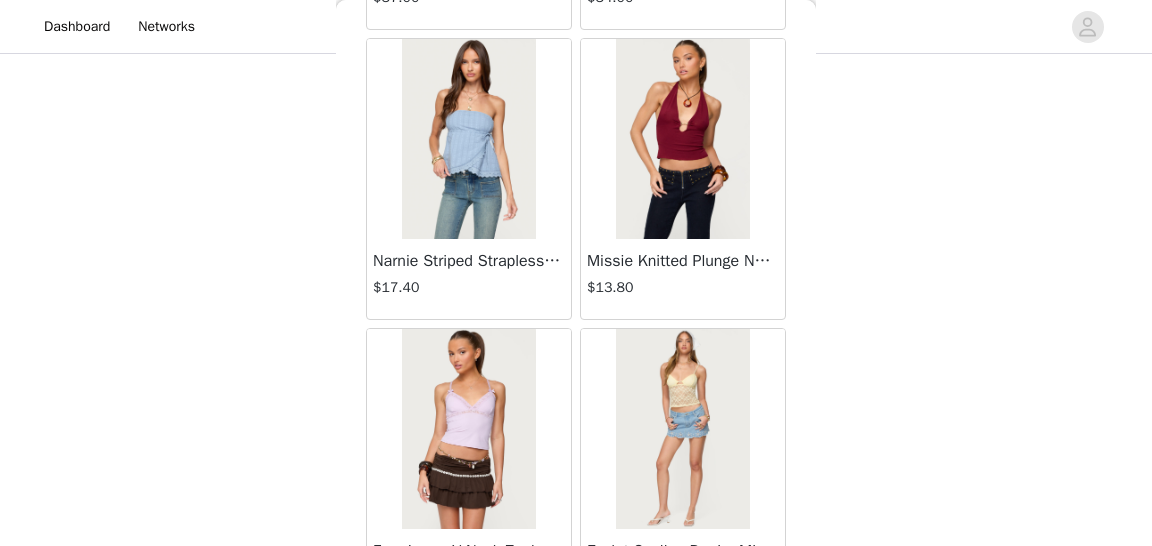scroll, scrollTop: 14093, scrollLeft: 0, axis: vertical 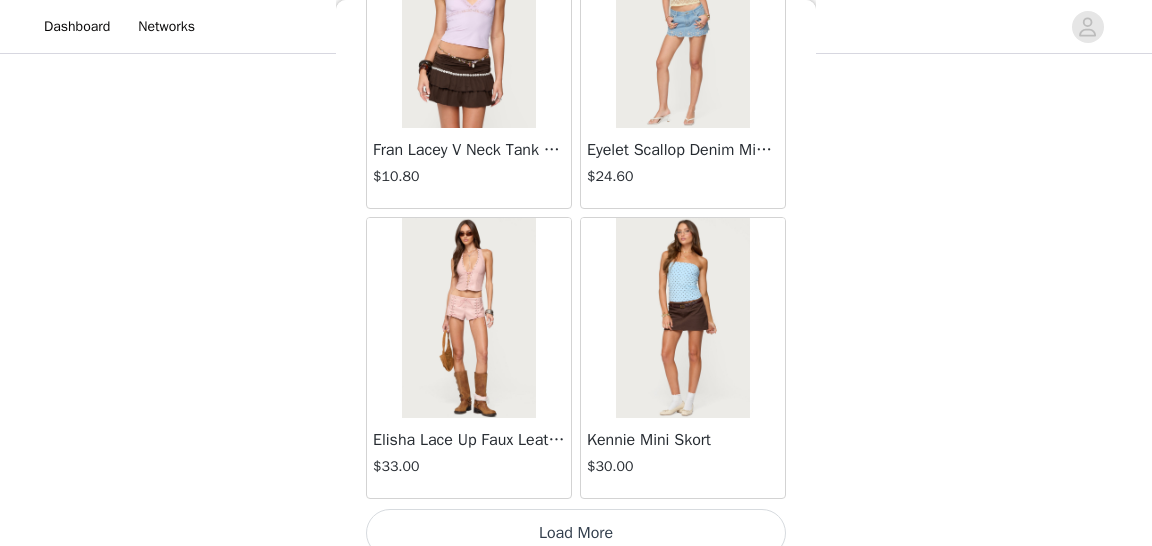 click on "Load More" at bounding box center [576, 533] 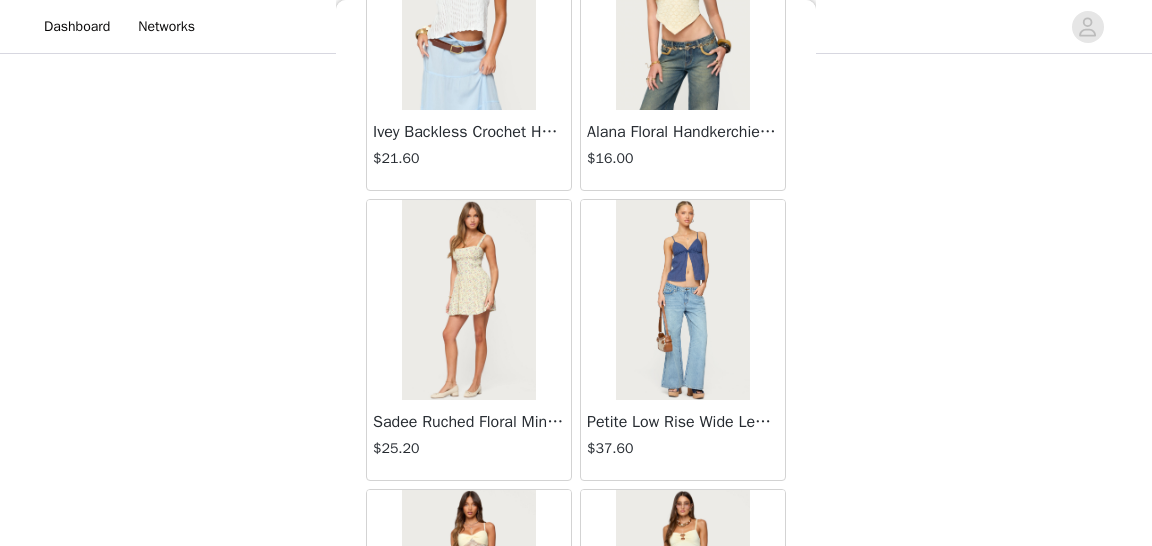 scroll, scrollTop: 12952, scrollLeft: 0, axis: vertical 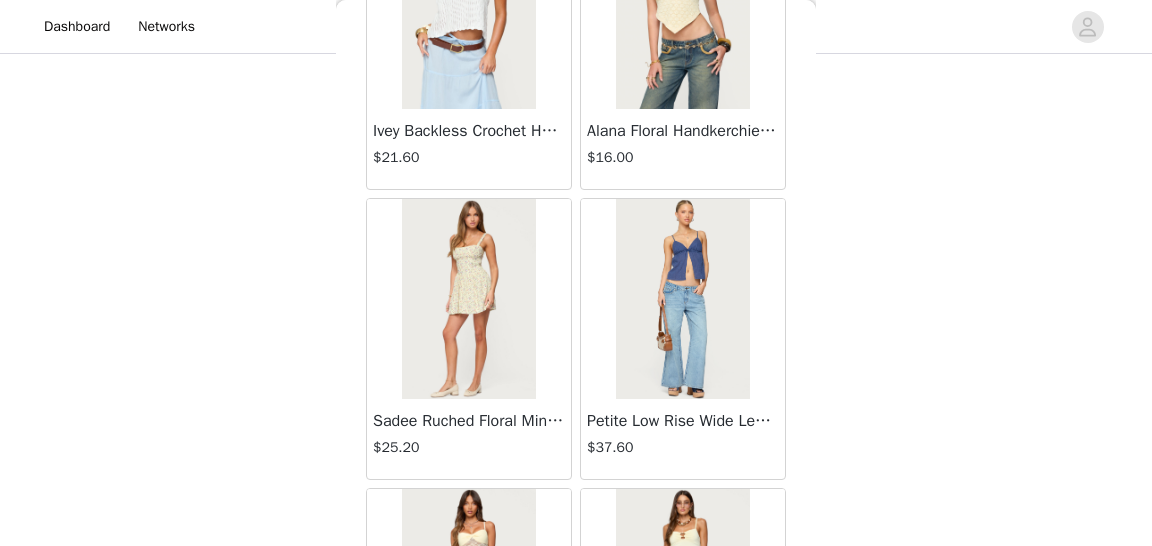 click at bounding box center [682, 299] 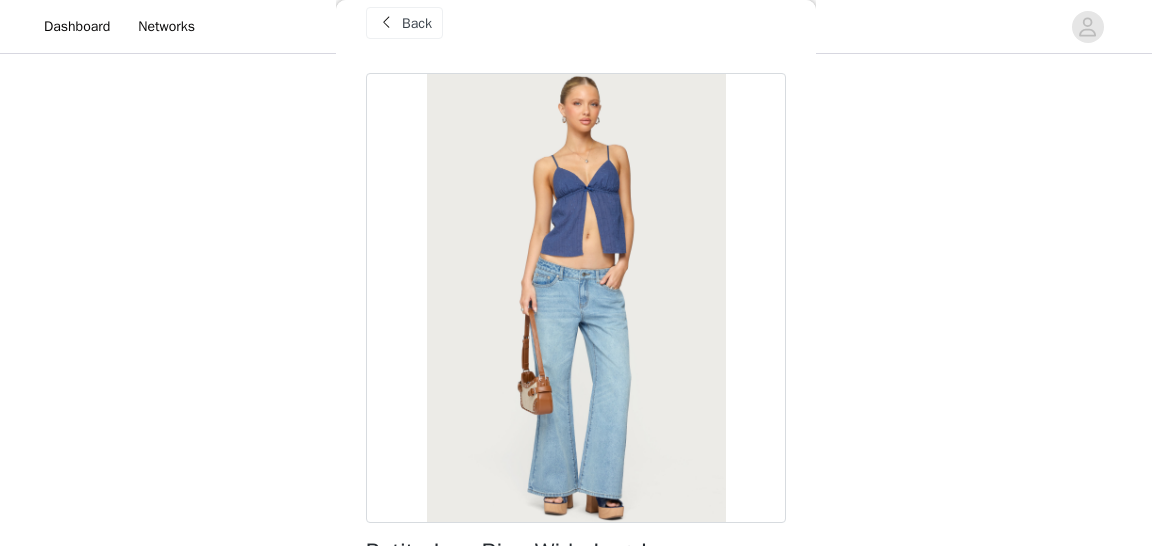 scroll, scrollTop: 26, scrollLeft: 0, axis: vertical 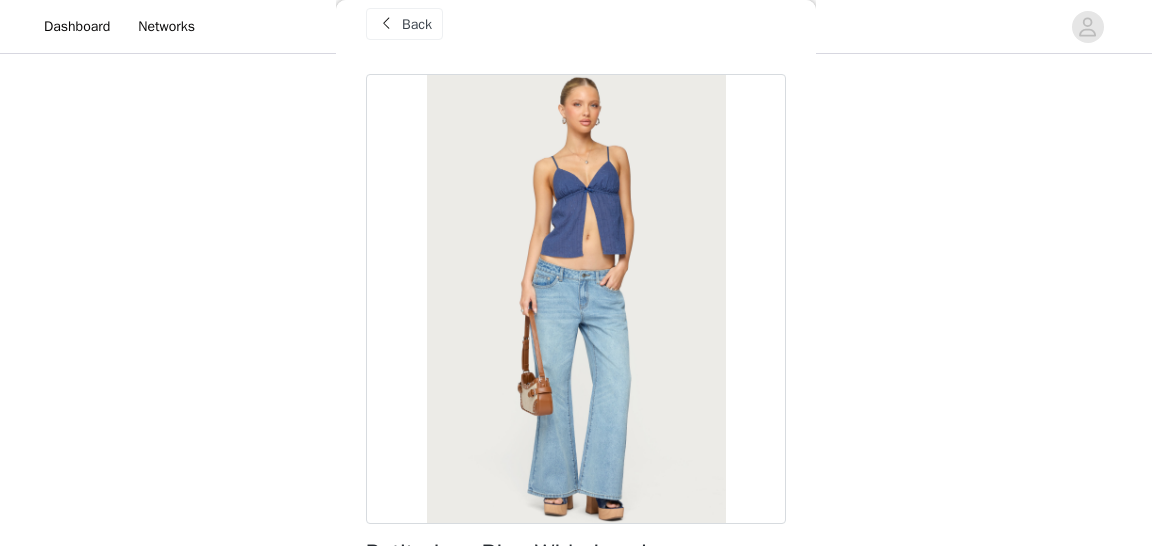 click on "Back" at bounding box center (404, 24) 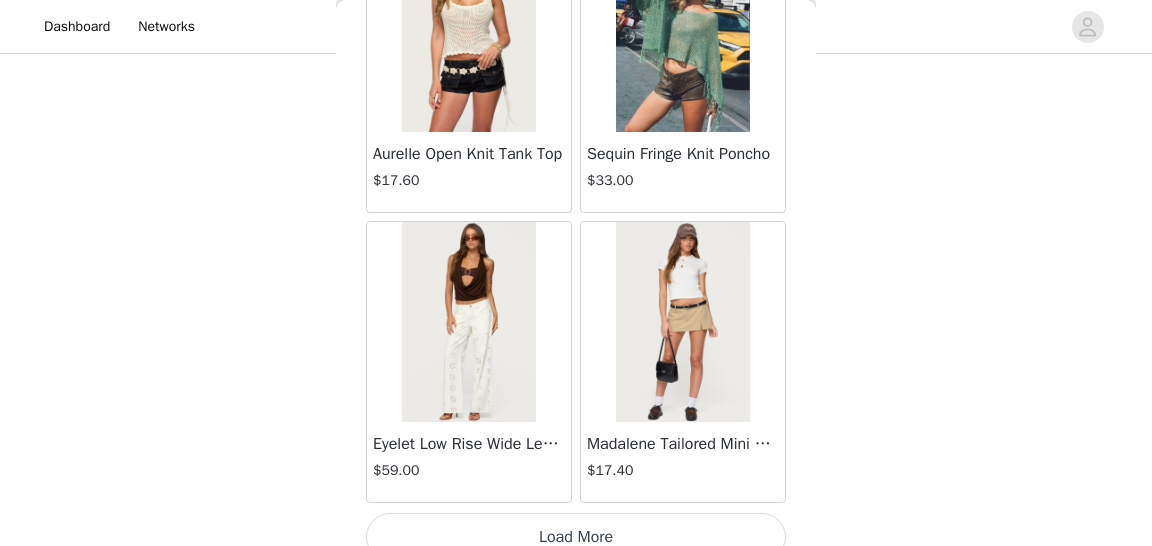 scroll, scrollTop: 16981, scrollLeft: 0, axis: vertical 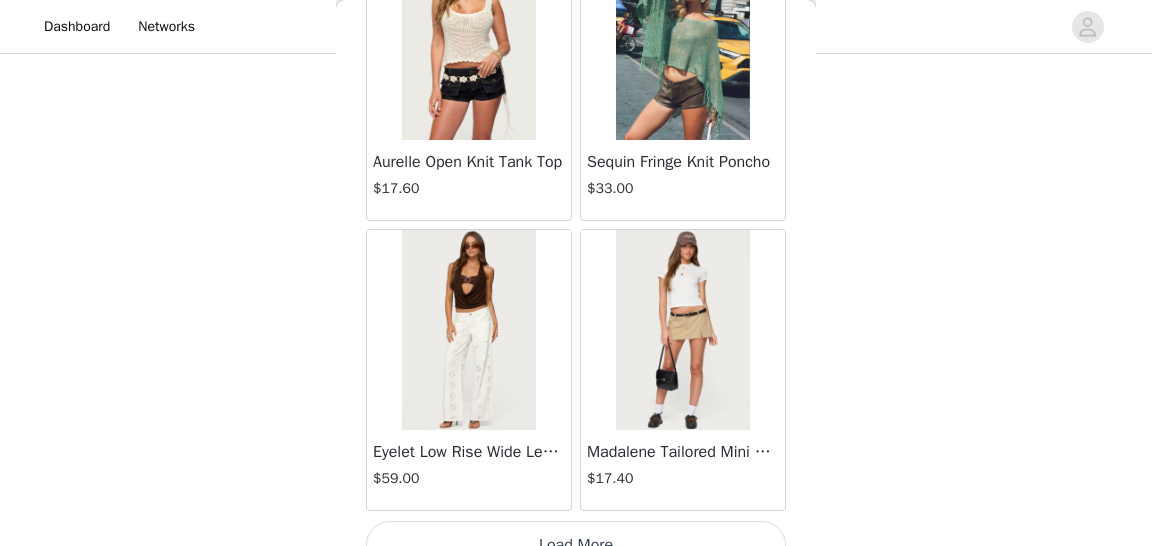 click on "Load More" at bounding box center [576, 545] 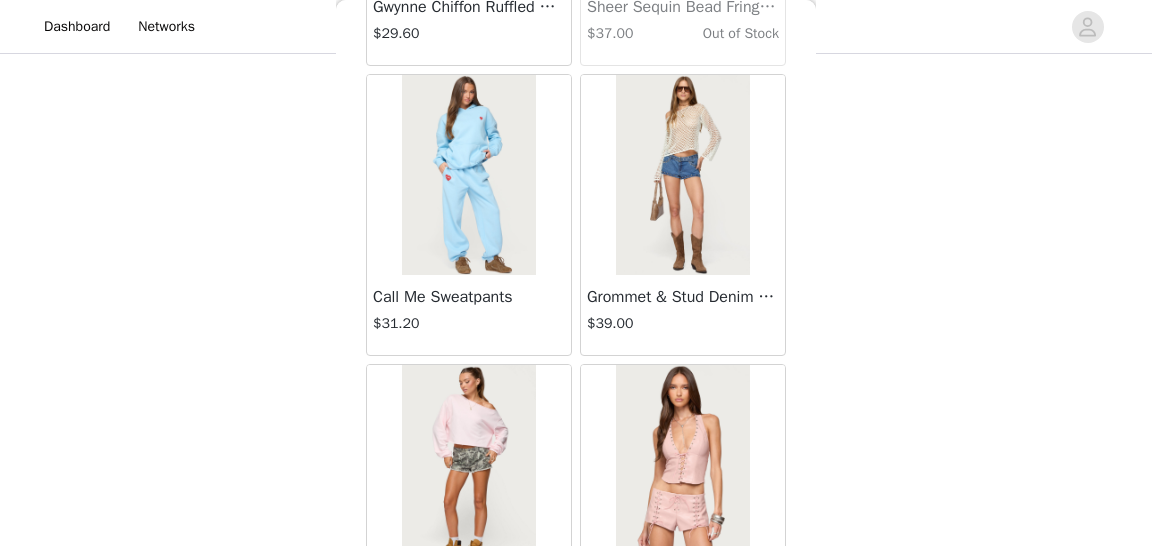 scroll, scrollTop: 19885, scrollLeft: 0, axis: vertical 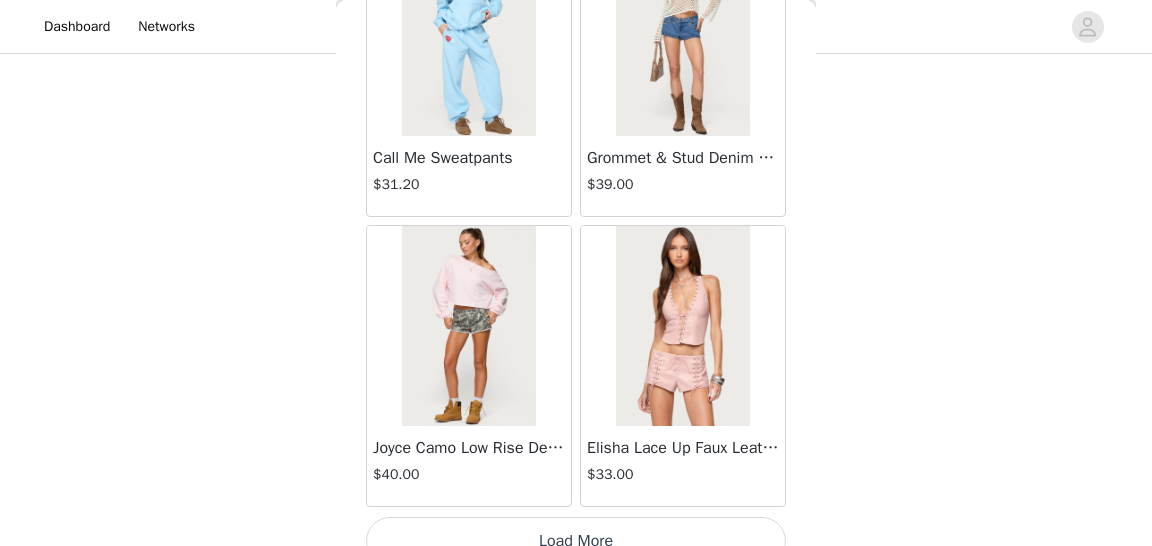 click on "Load More" at bounding box center (576, 541) 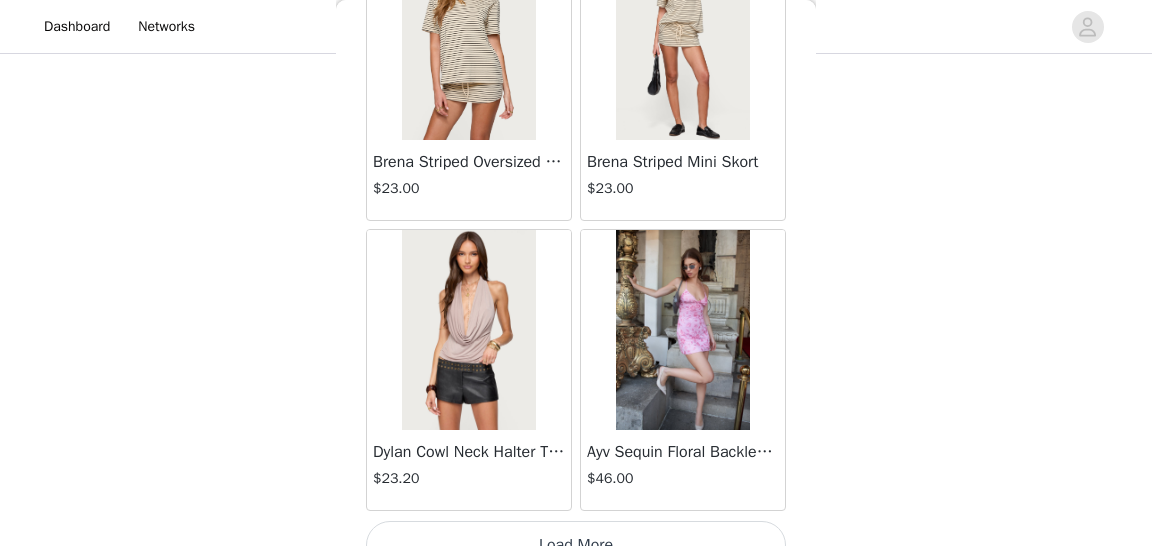 scroll, scrollTop: 22778, scrollLeft: 0, axis: vertical 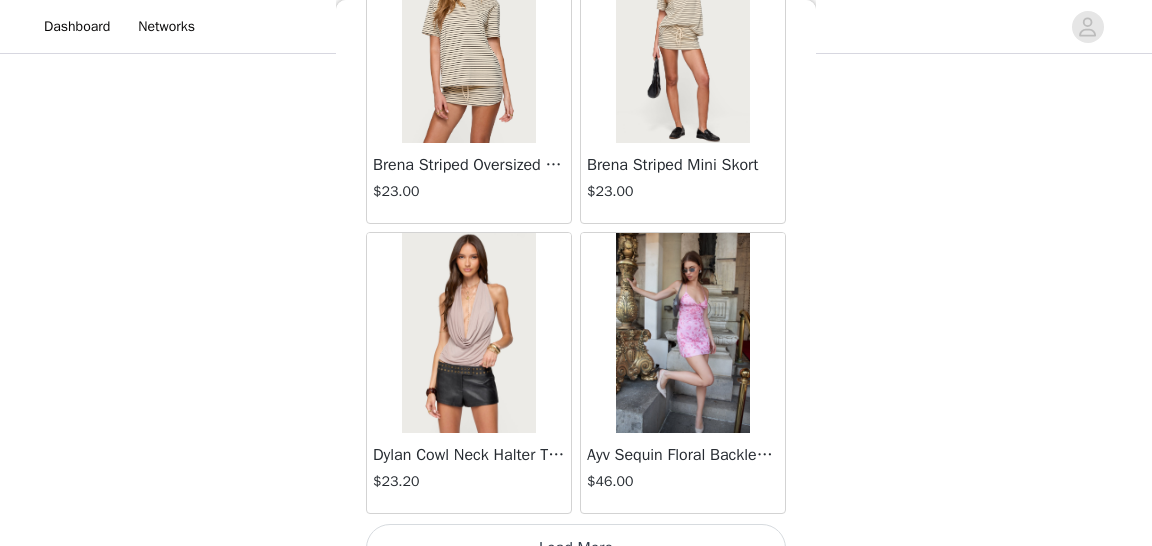 click on "Load More" at bounding box center [576, 548] 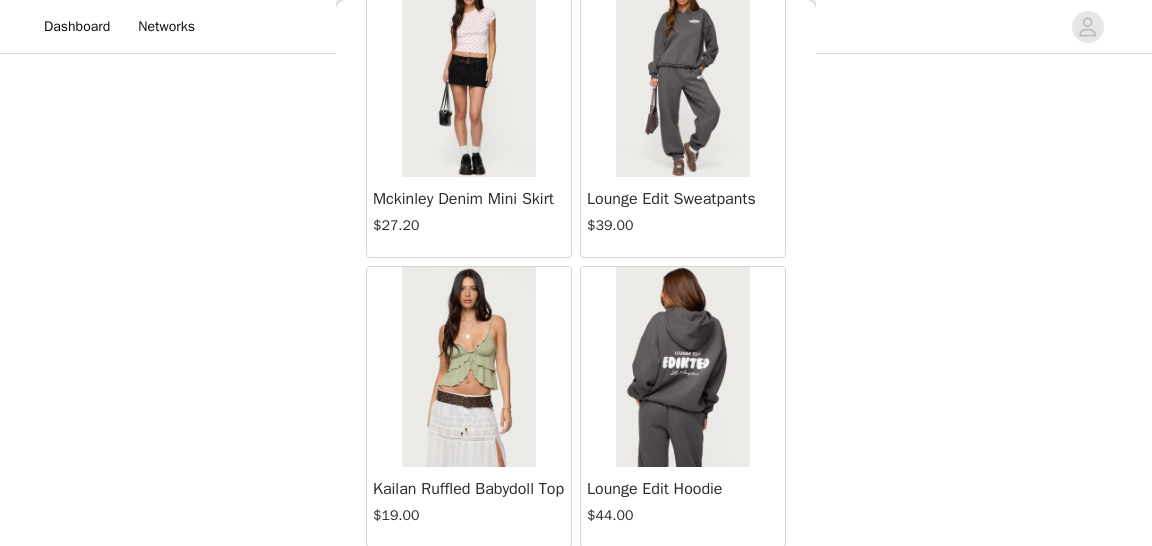 scroll, scrollTop: 25677, scrollLeft: 0, axis: vertical 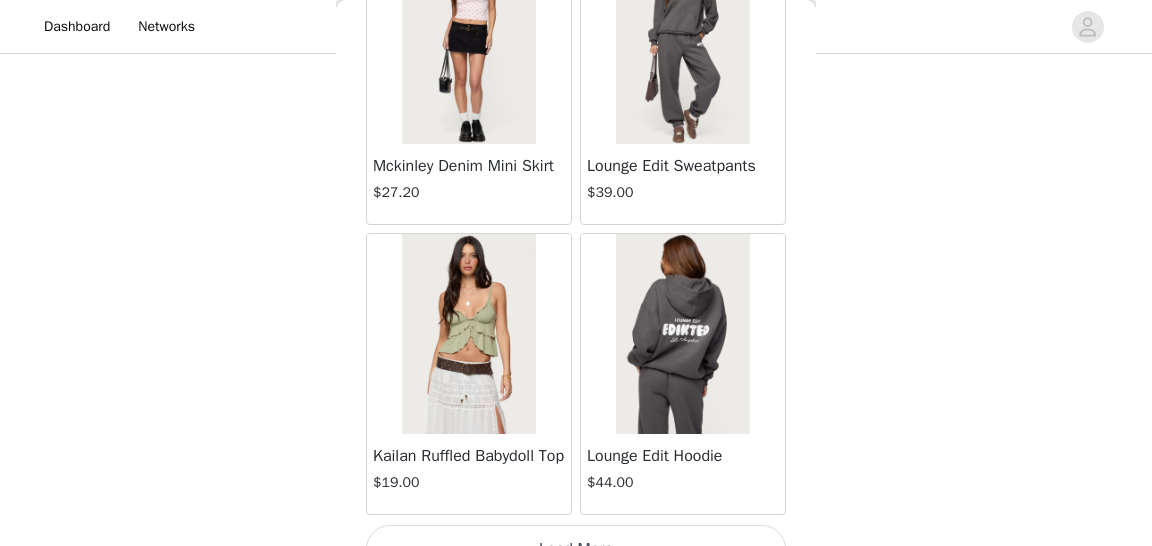 click on "Load More" at bounding box center (576, 549) 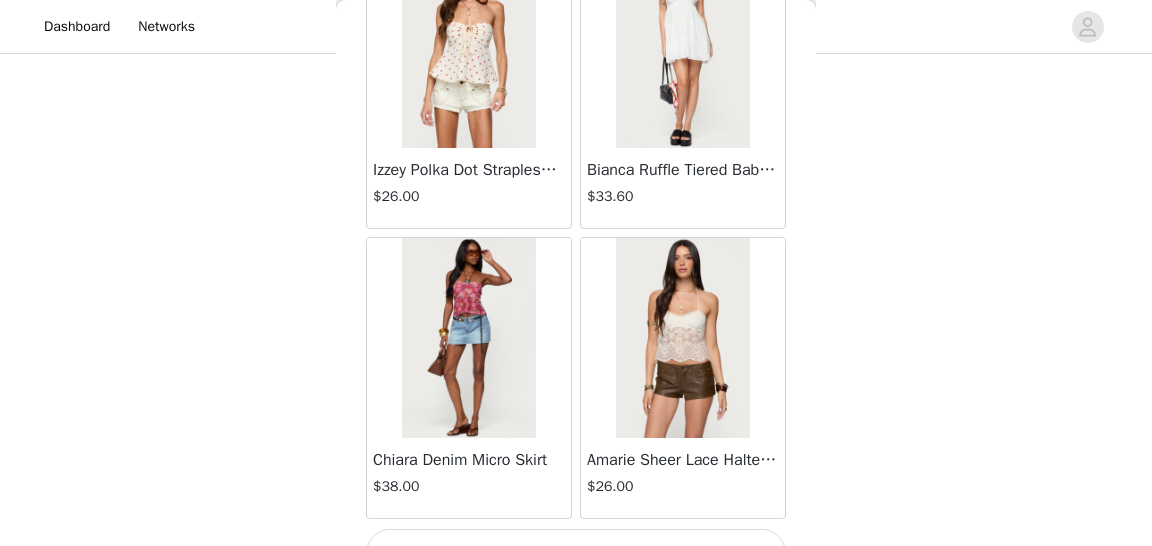 scroll, scrollTop: 28566, scrollLeft: 0, axis: vertical 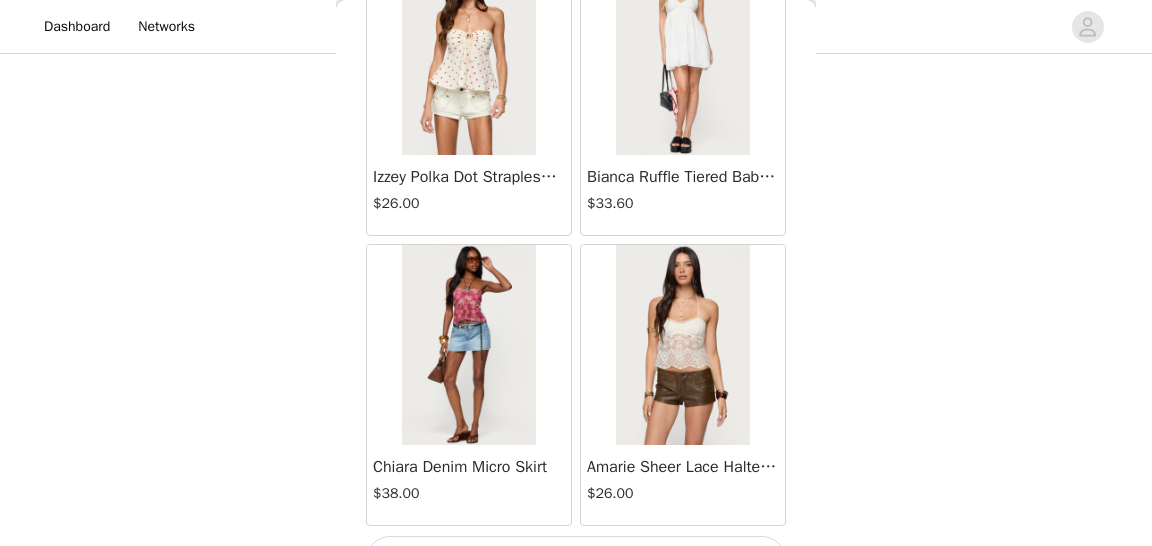click on "Load More" at bounding box center (576, 560) 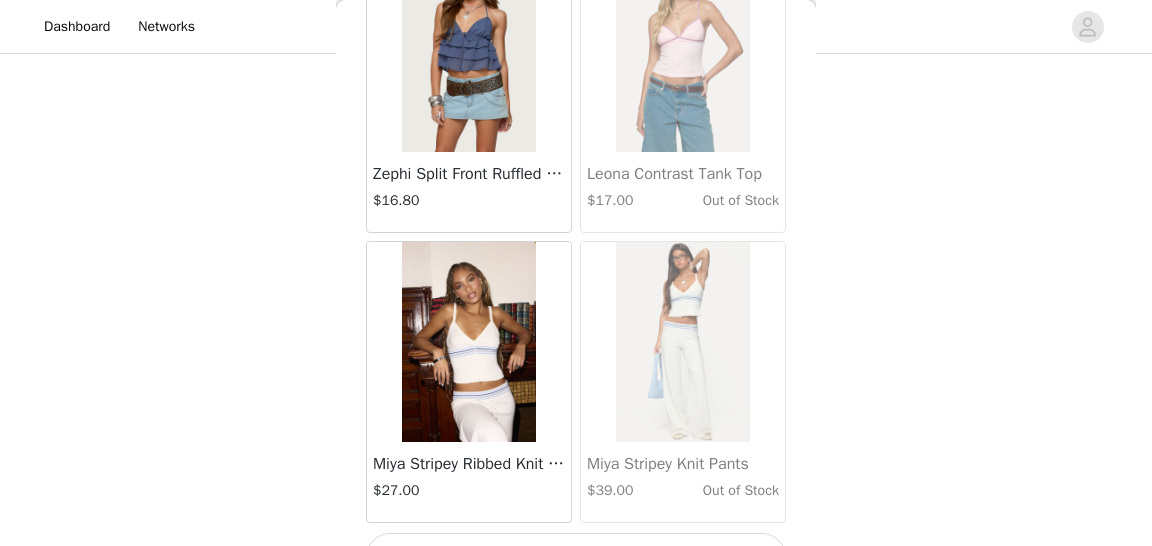 scroll, scrollTop: 31466, scrollLeft: 0, axis: vertical 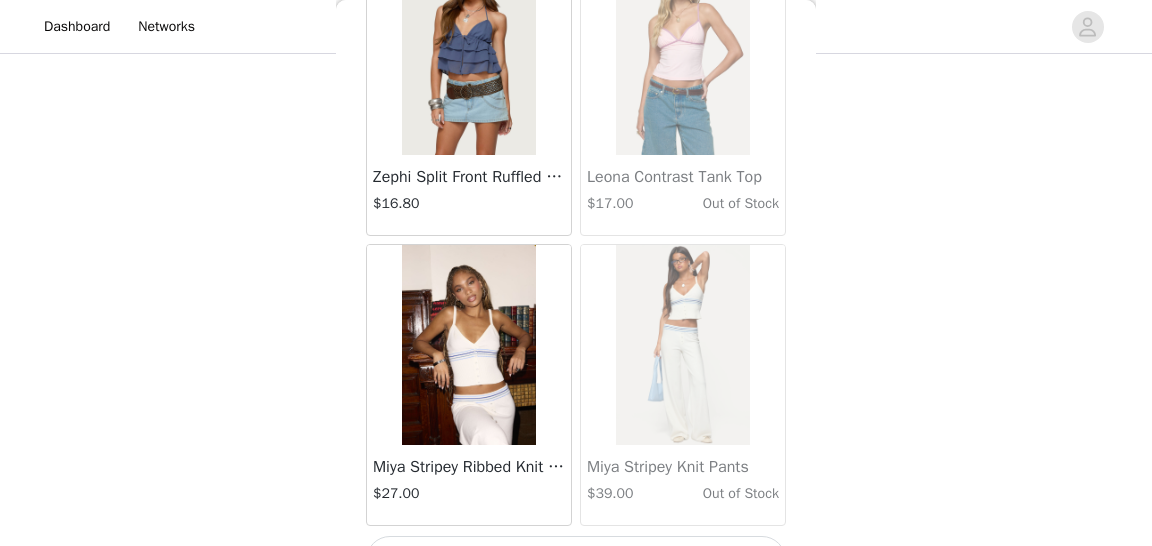 click on "Load More" at bounding box center (576, 560) 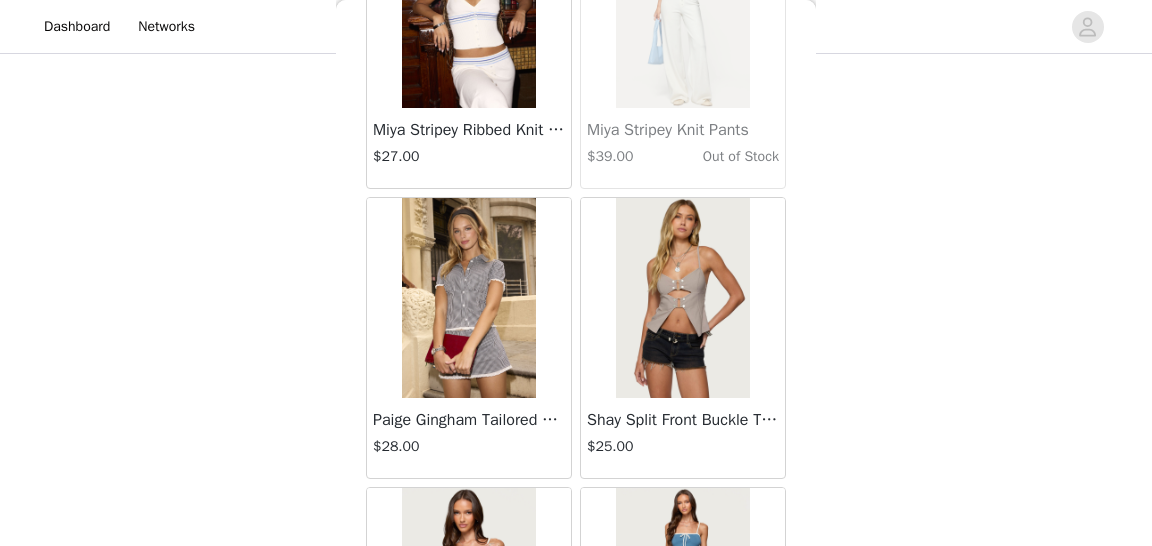 scroll, scrollTop: 31809, scrollLeft: 0, axis: vertical 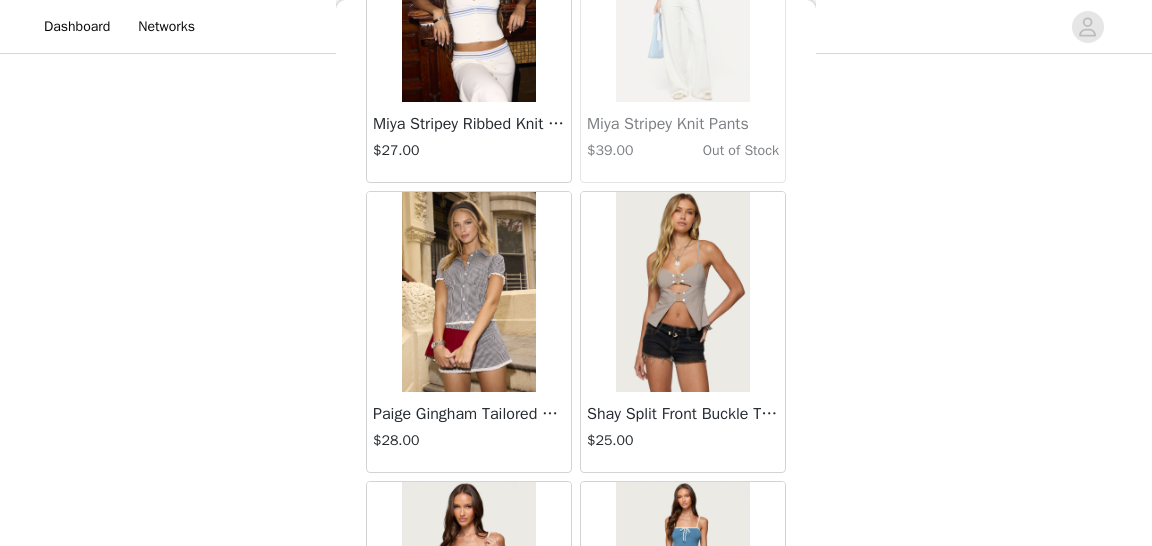 click at bounding box center (468, 292) 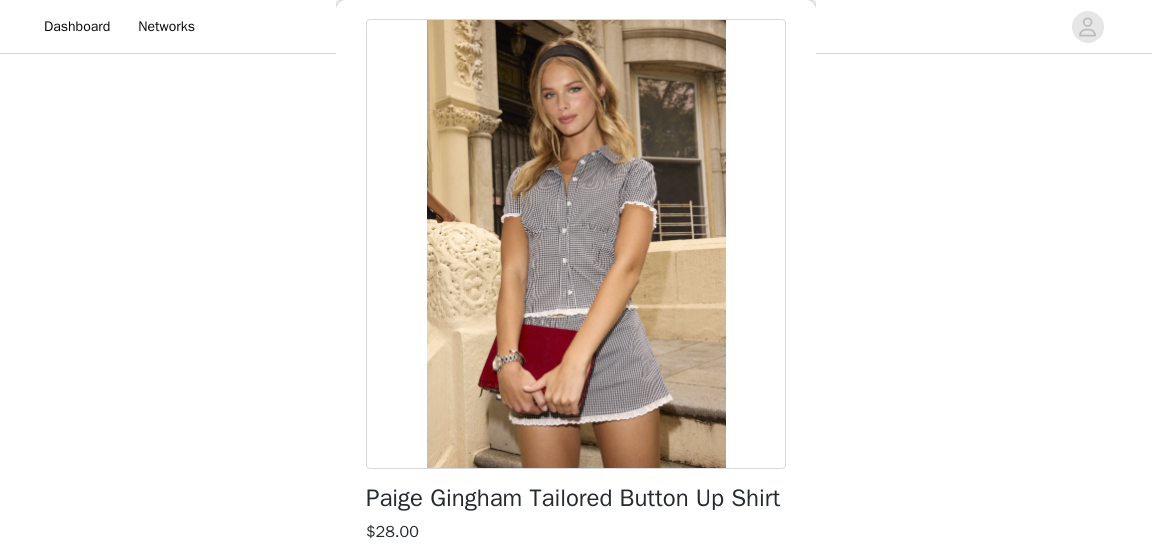scroll, scrollTop: 8, scrollLeft: 0, axis: vertical 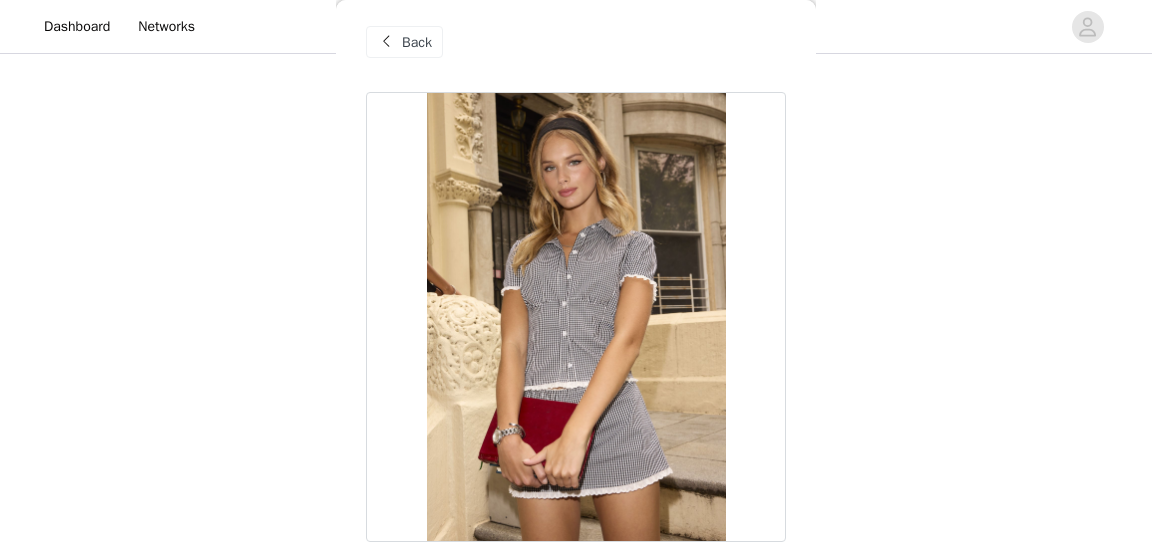 click on "Back" at bounding box center [417, 42] 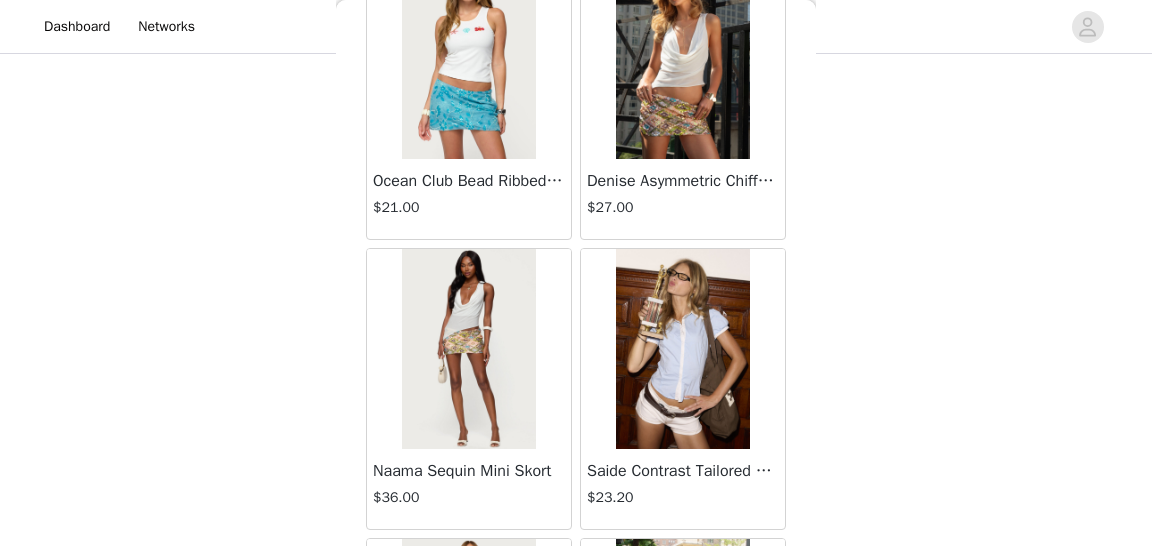 scroll, scrollTop: 34365, scrollLeft: 0, axis: vertical 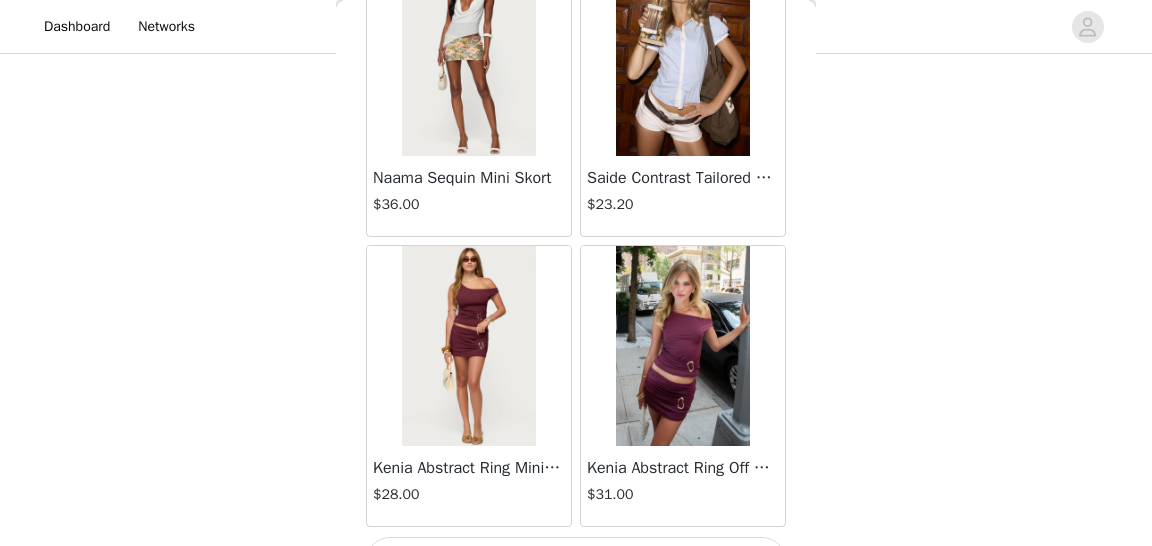 click on "Load More" at bounding box center (576, 561) 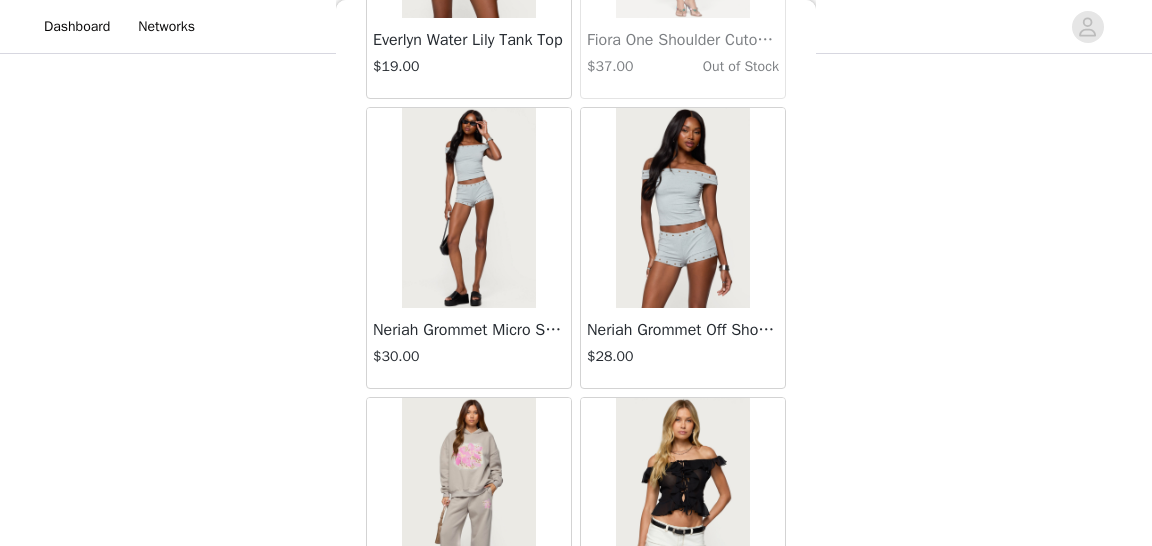 scroll, scrollTop: 37261, scrollLeft: 0, axis: vertical 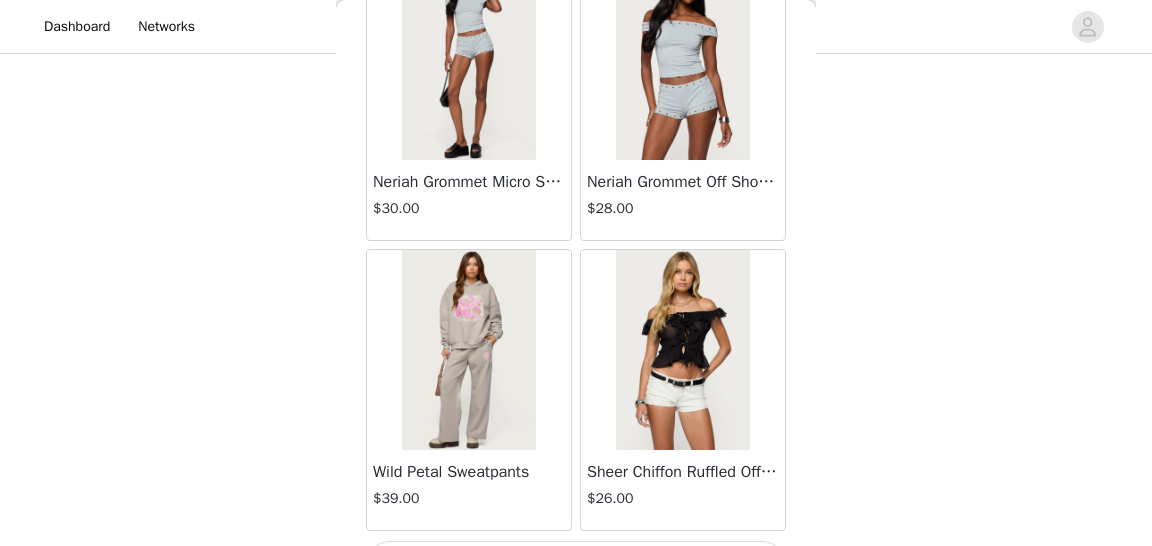 click on "Load More" at bounding box center (576, 565) 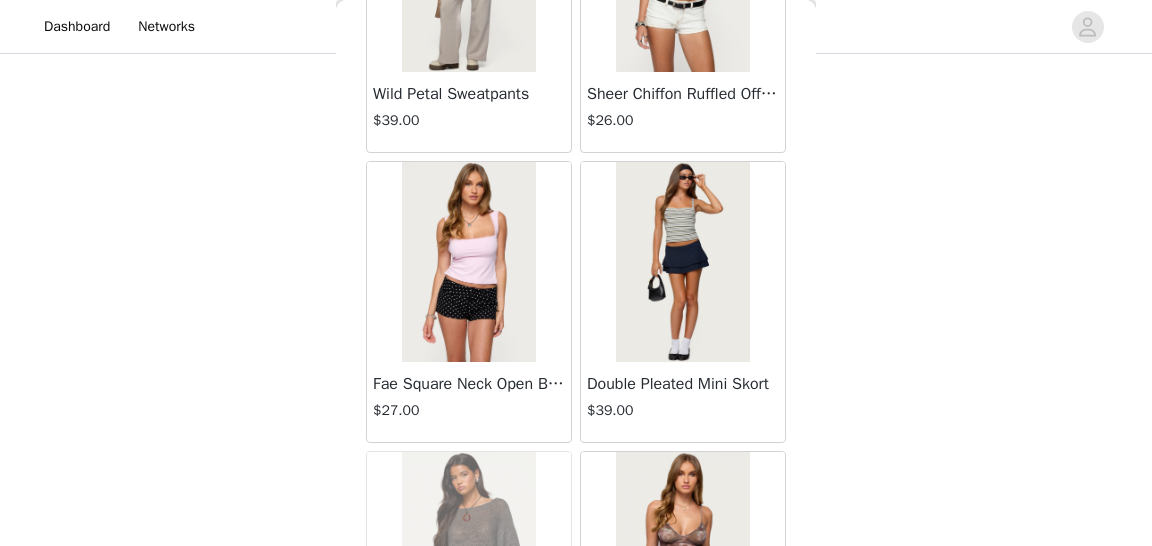 scroll, scrollTop: 37641, scrollLeft: 0, axis: vertical 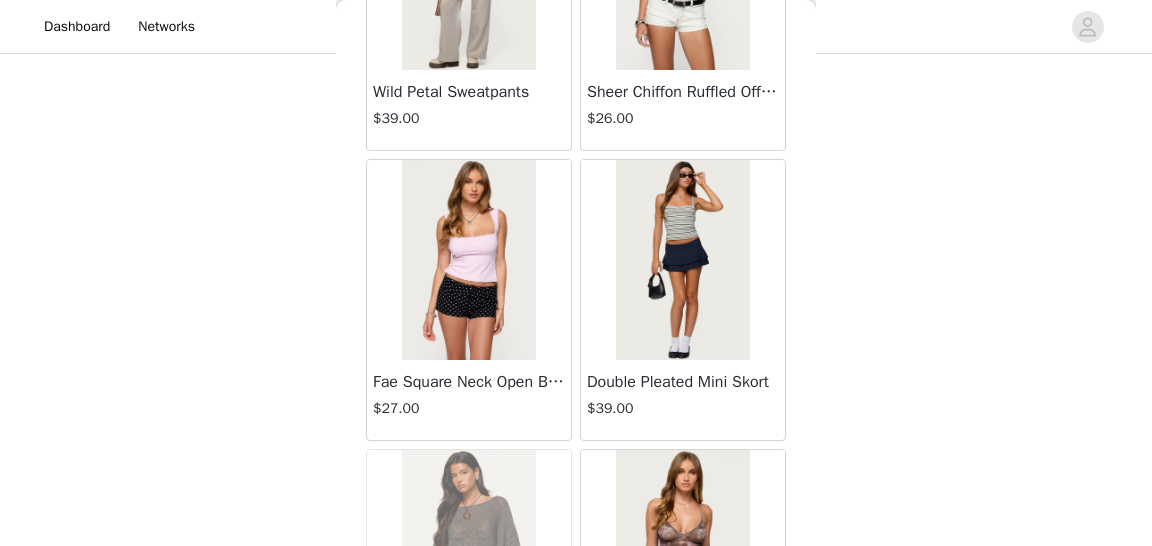 click at bounding box center [682, 260] 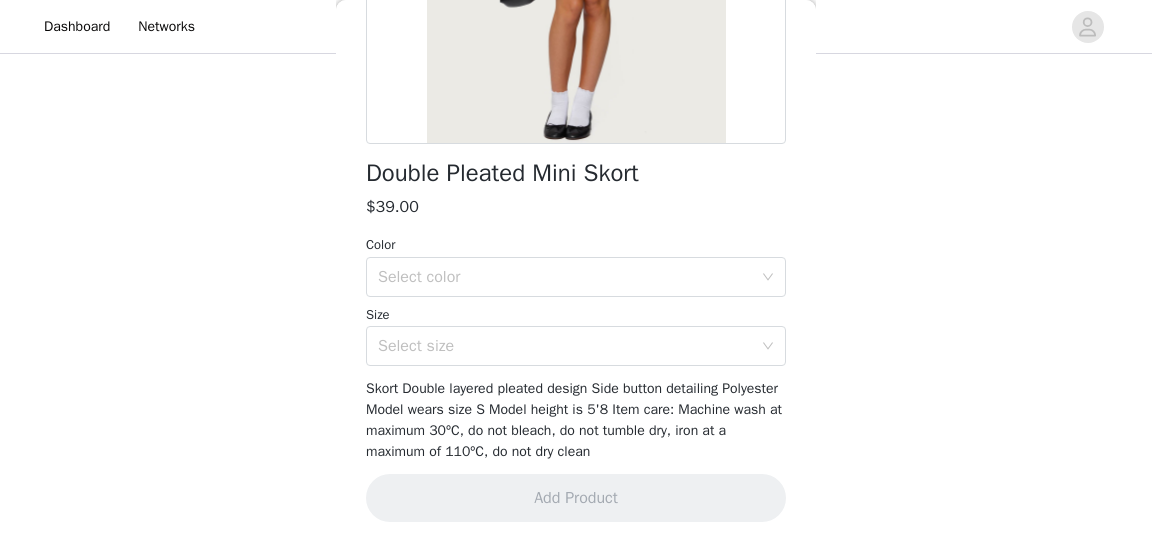 scroll, scrollTop: 405, scrollLeft: 0, axis: vertical 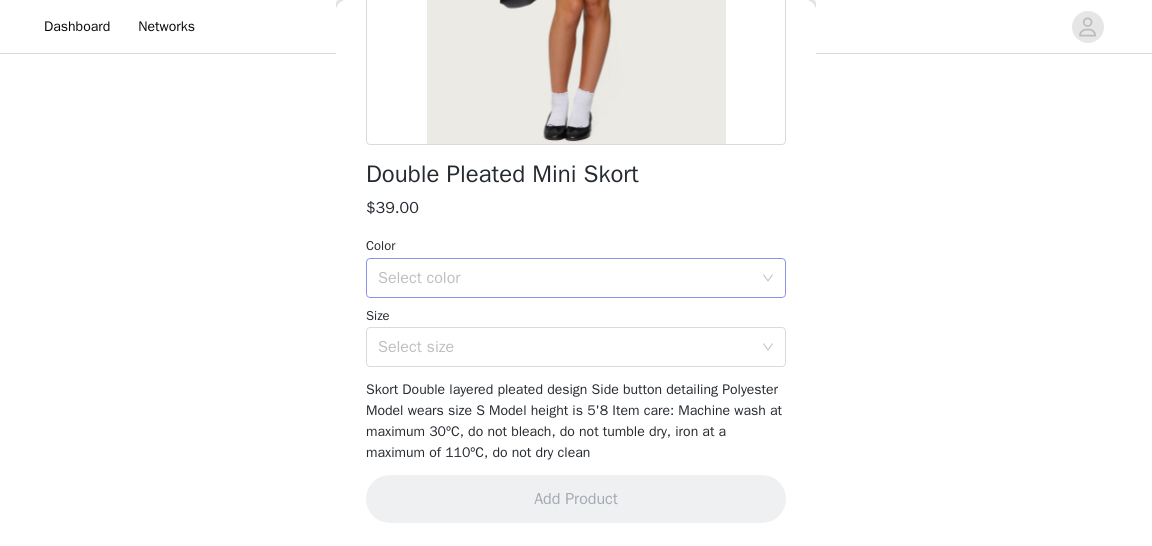 click on "Select color" at bounding box center (565, 278) 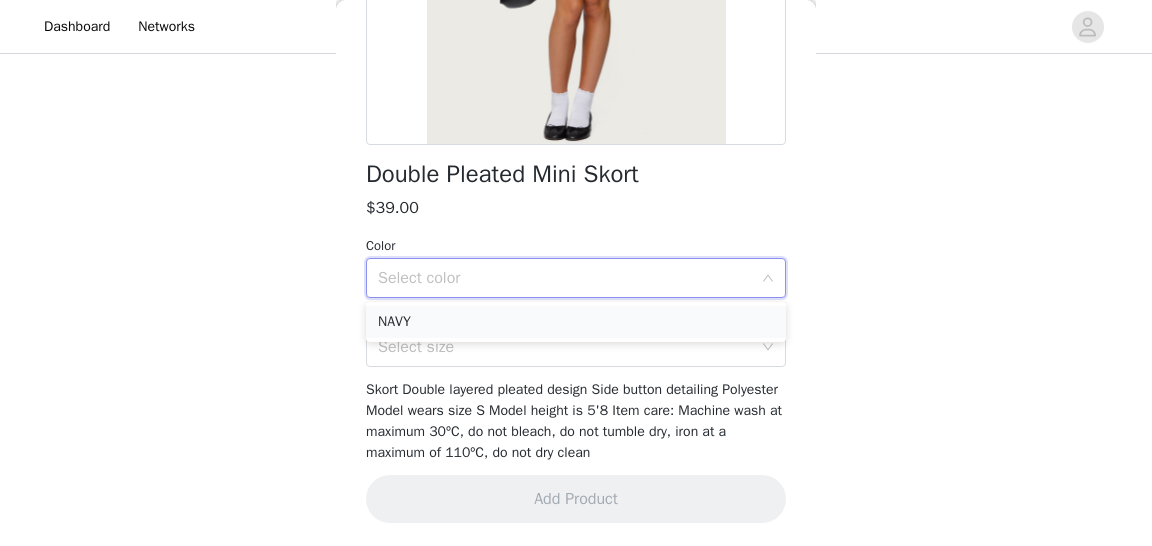 click on "NAVY" at bounding box center [576, 322] 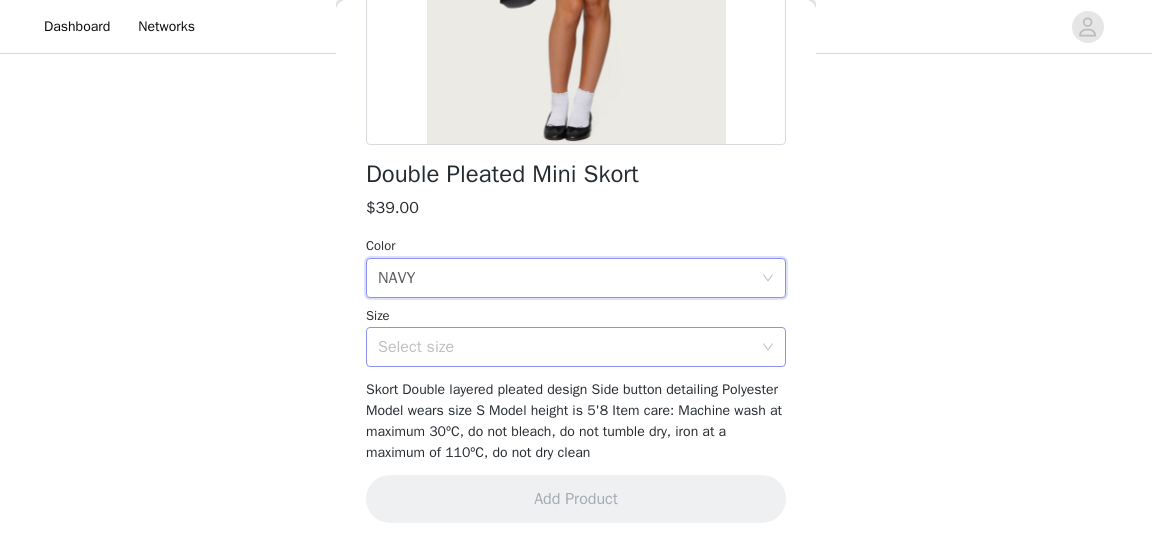 click on "Select size" at bounding box center (565, 347) 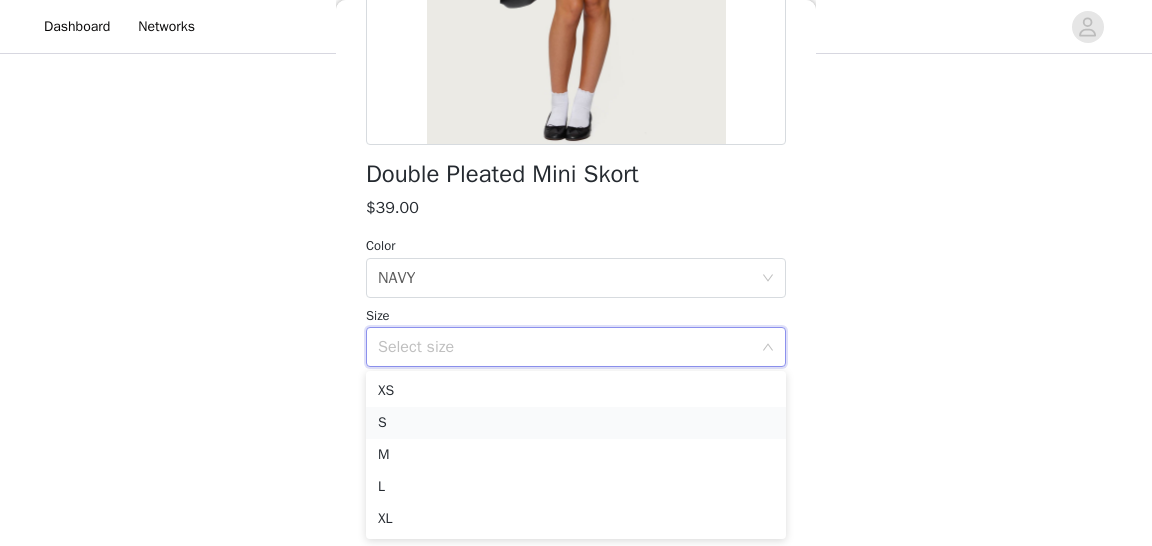 click on "S" at bounding box center (576, 423) 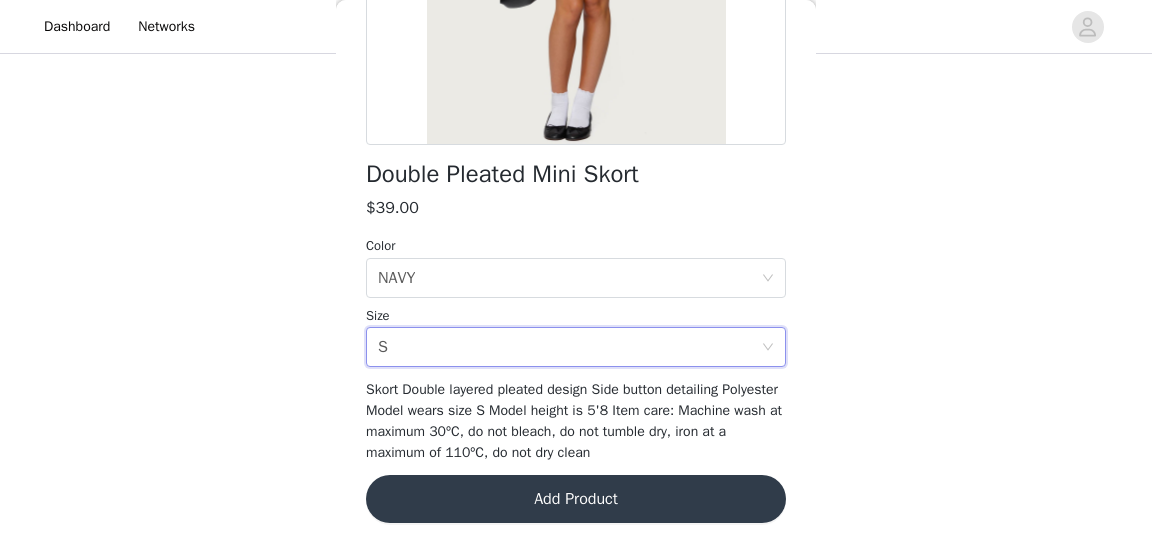 click on "Add Product" at bounding box center [576, 499] 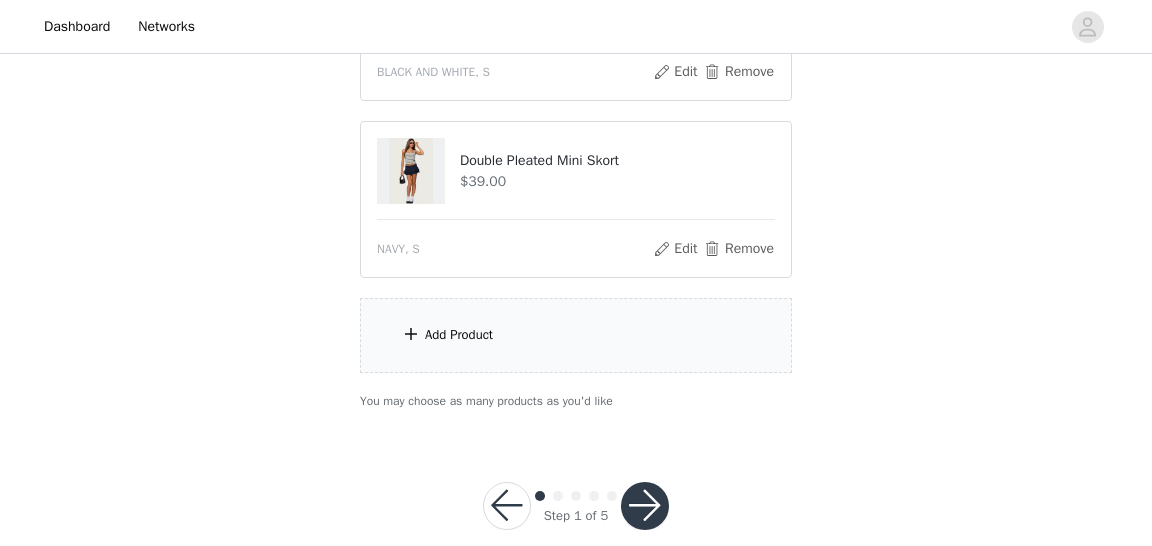 scroll, scrollTop: 539, scrollLeft: 0, axis: vertical 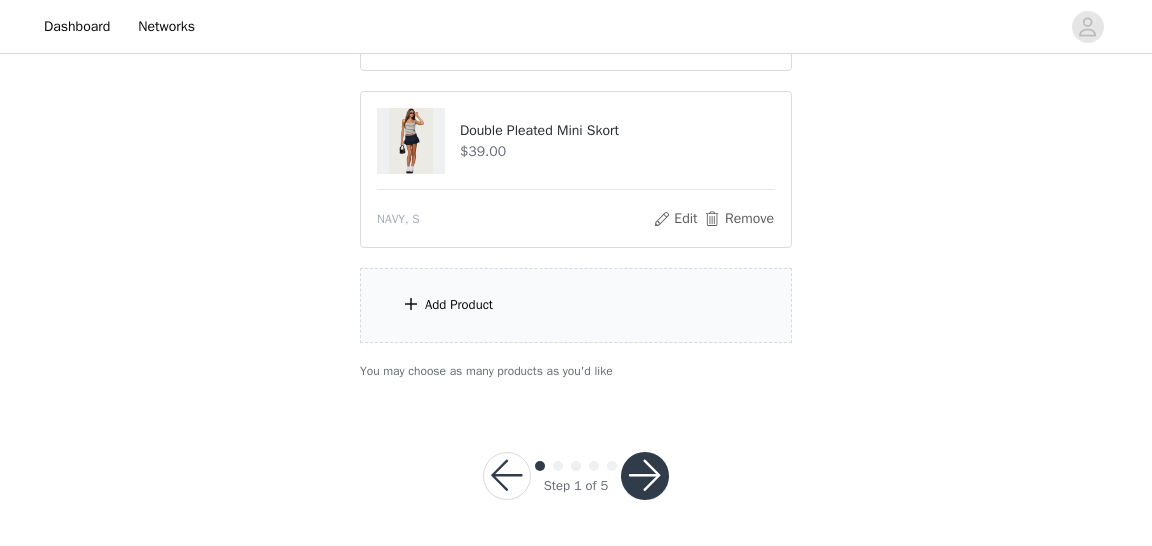 click on "Add Product" at bounding box center (576, 305) 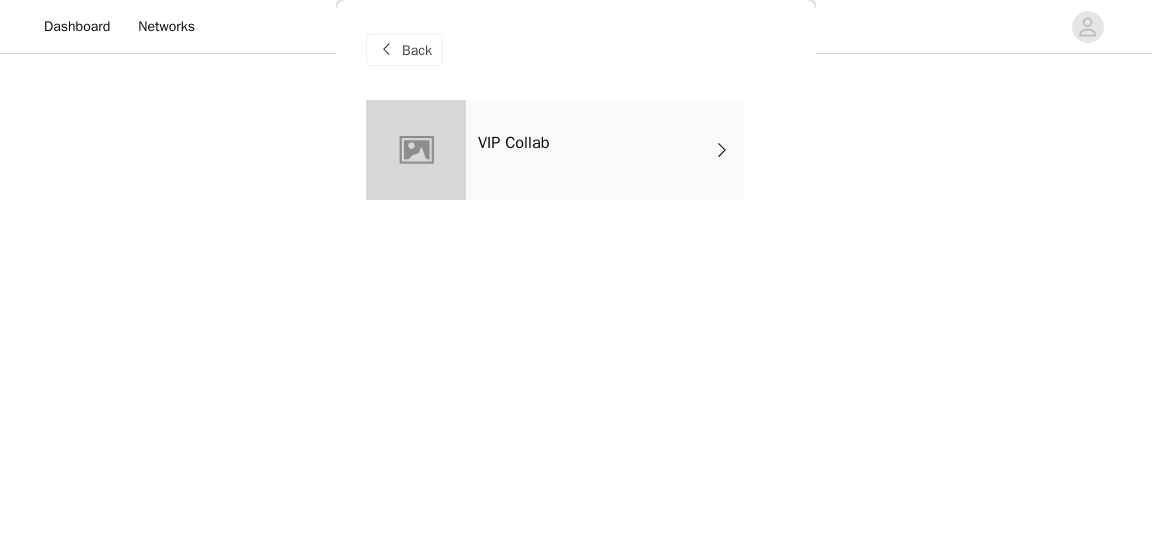 click on "VIP Collab" at bounding box center (605, 150) 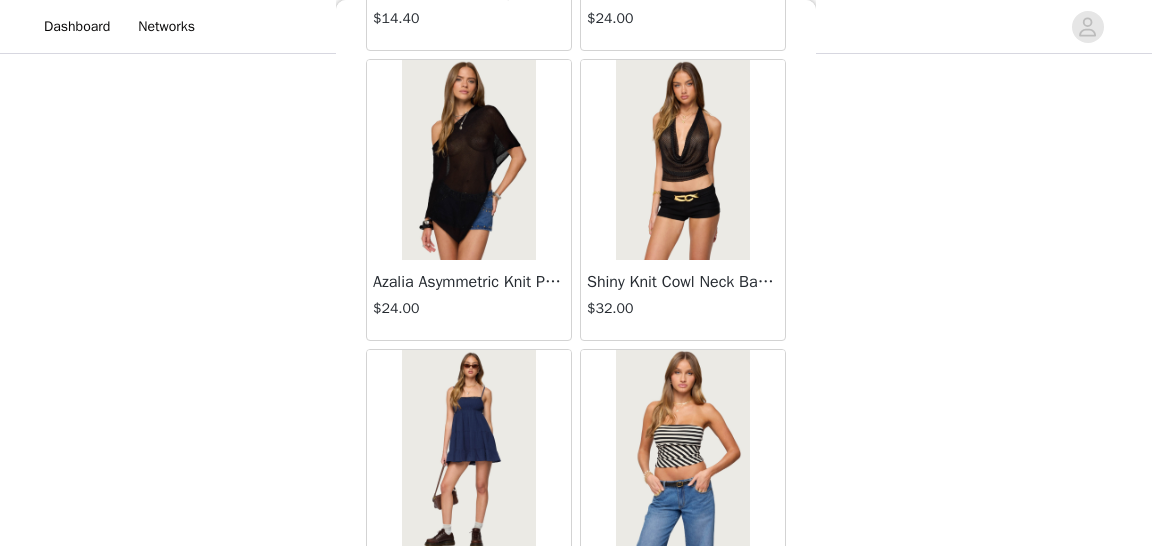 scroll, scrollTop: 2070, scrollLeft: 0, axis: vertical 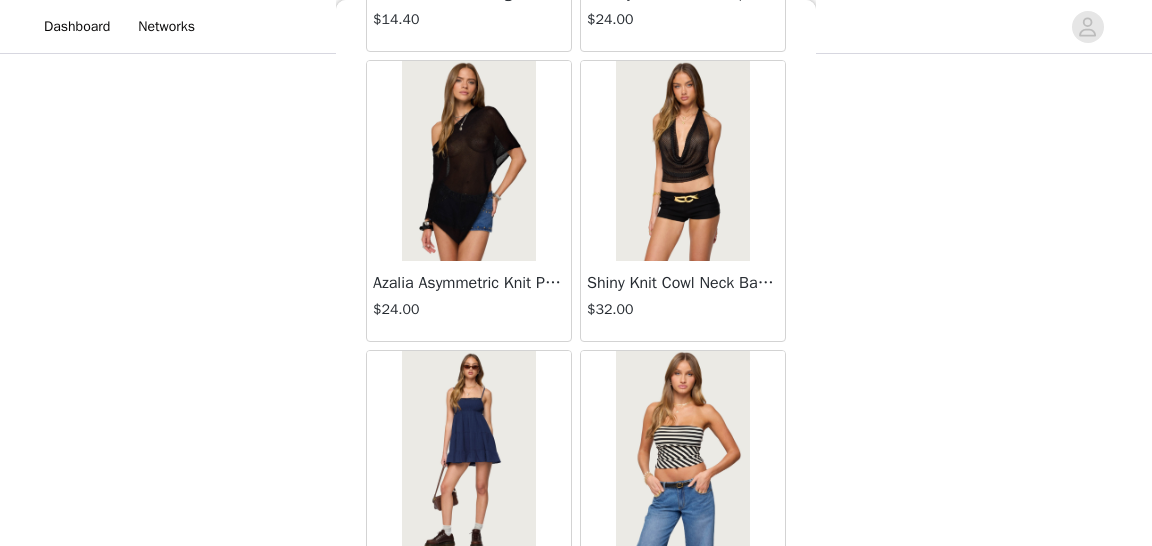 click at bounding box center [468, 161] 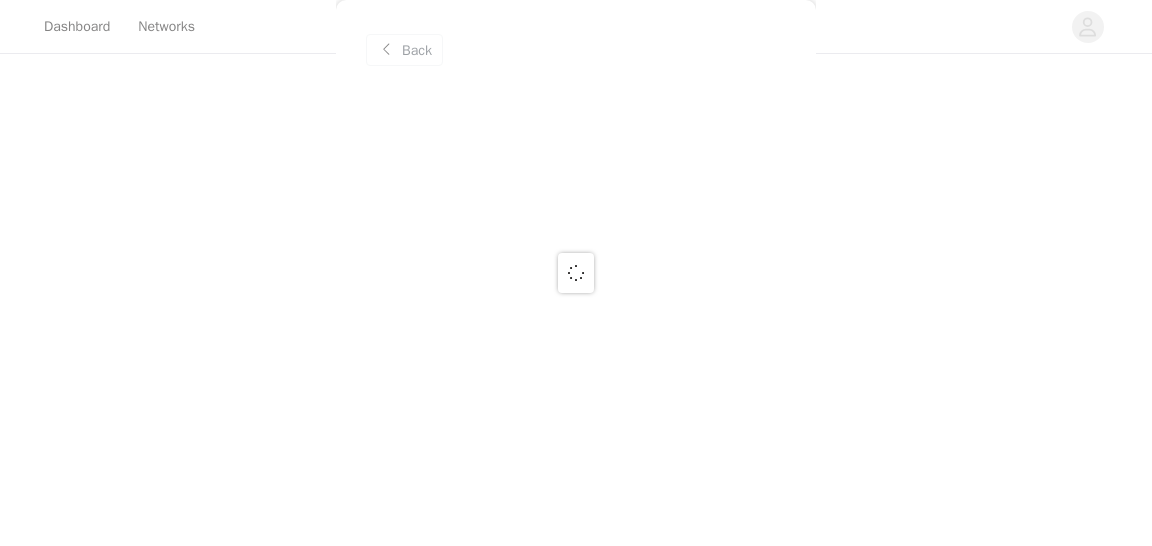 scroll, scrollTop: 0, scrollLeft: 0, axis: both 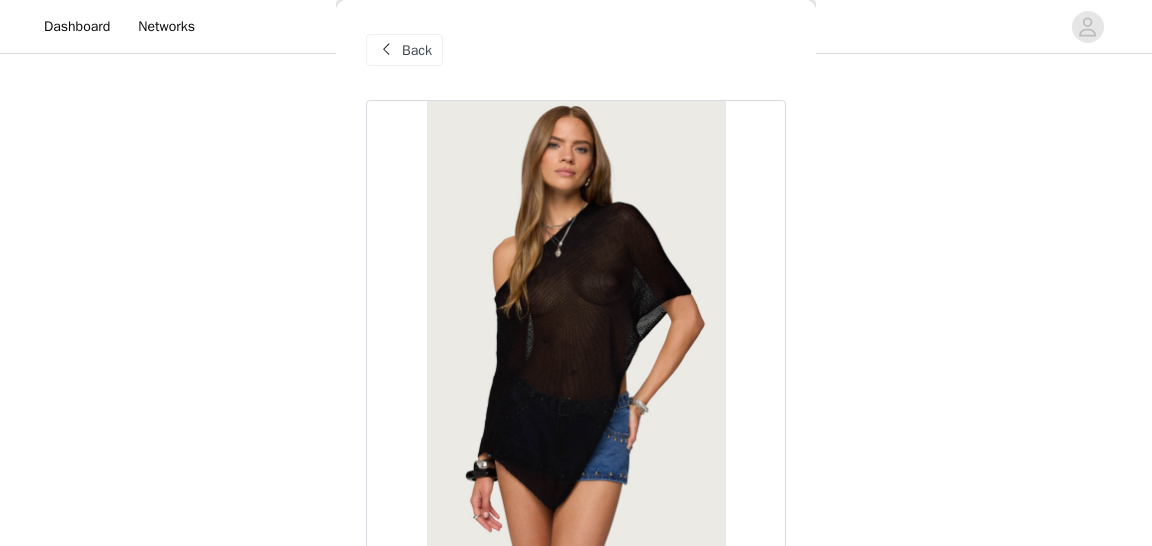 click on "Back" at bounding box center (417, 50) 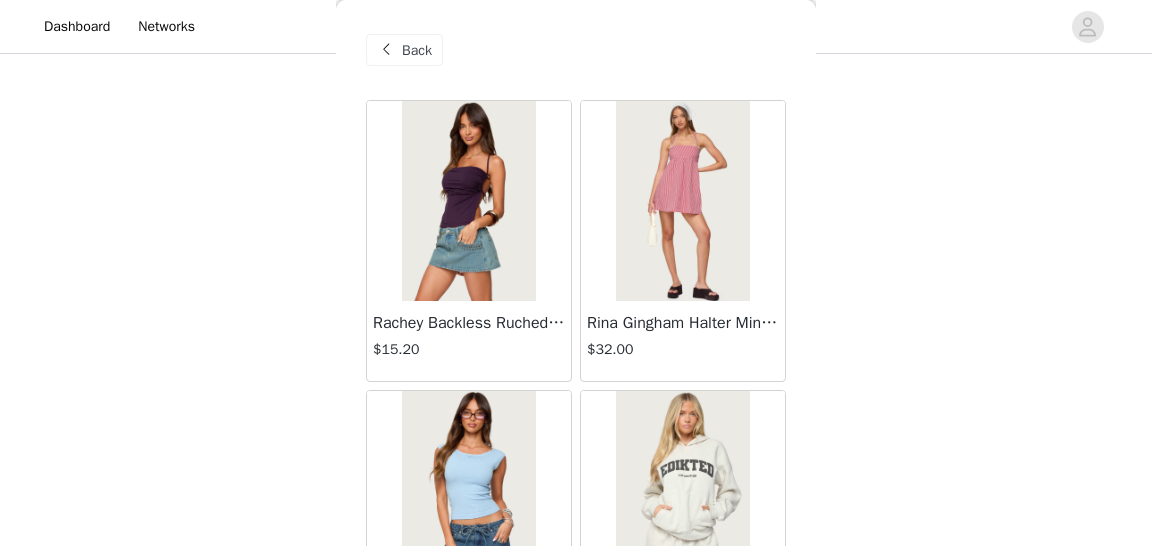 scroll, scrollTop: 524, scrollLeft: 0, axis: vertical 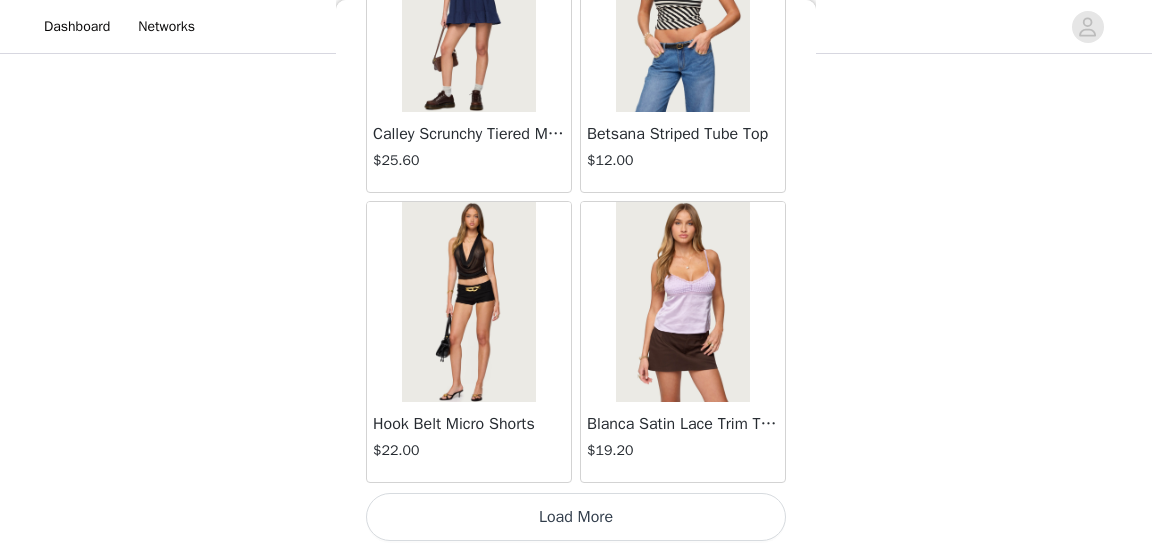 click on "Load More" at bounding box center (576, 517) 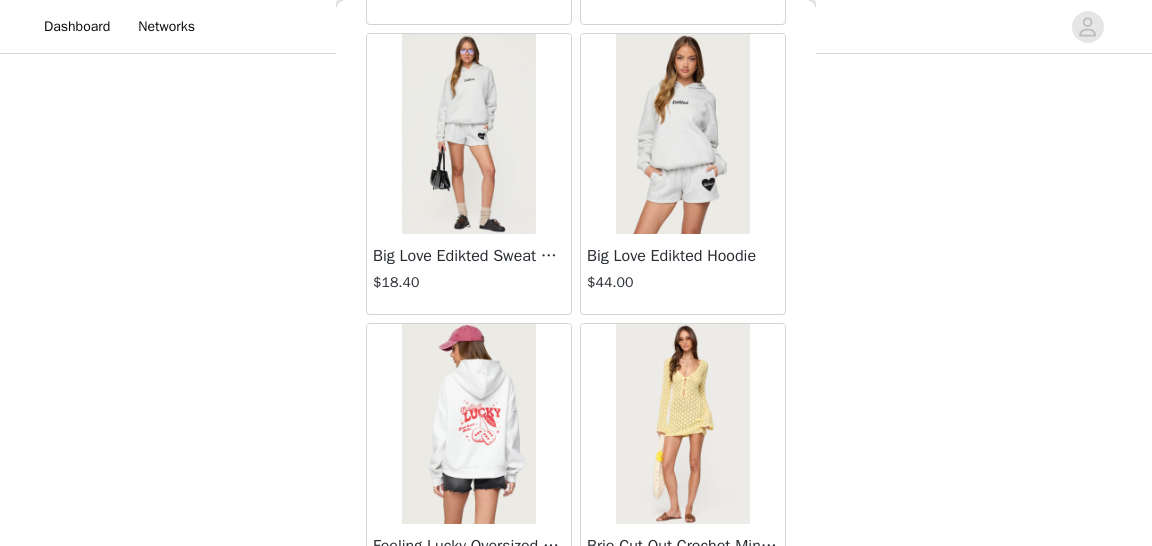 scroll, scrollTop: 4028, scrollLeft: 0, axis: vertical 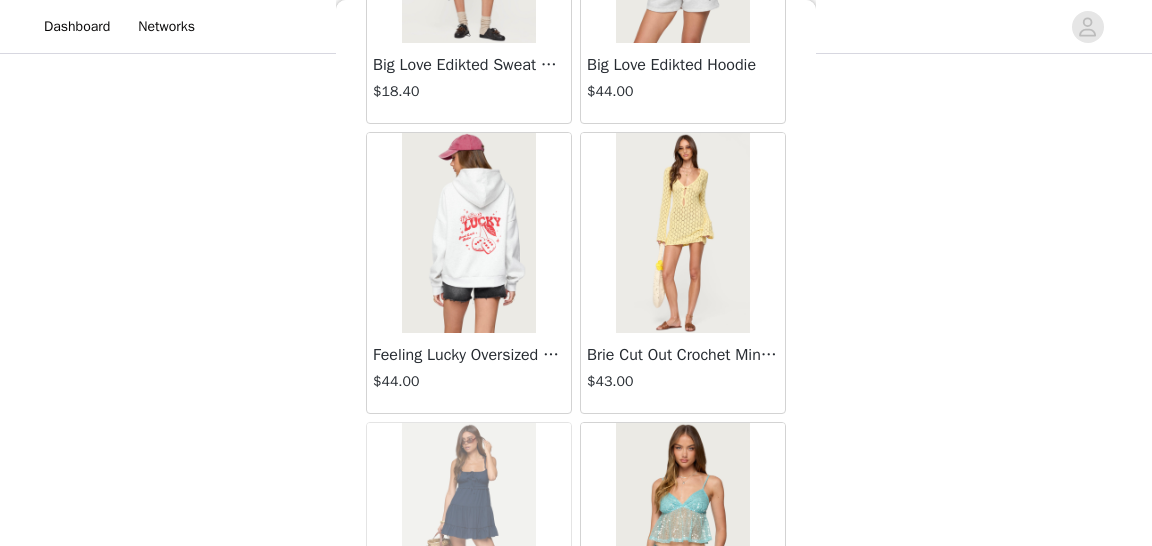click at bounding box center [468, 233] 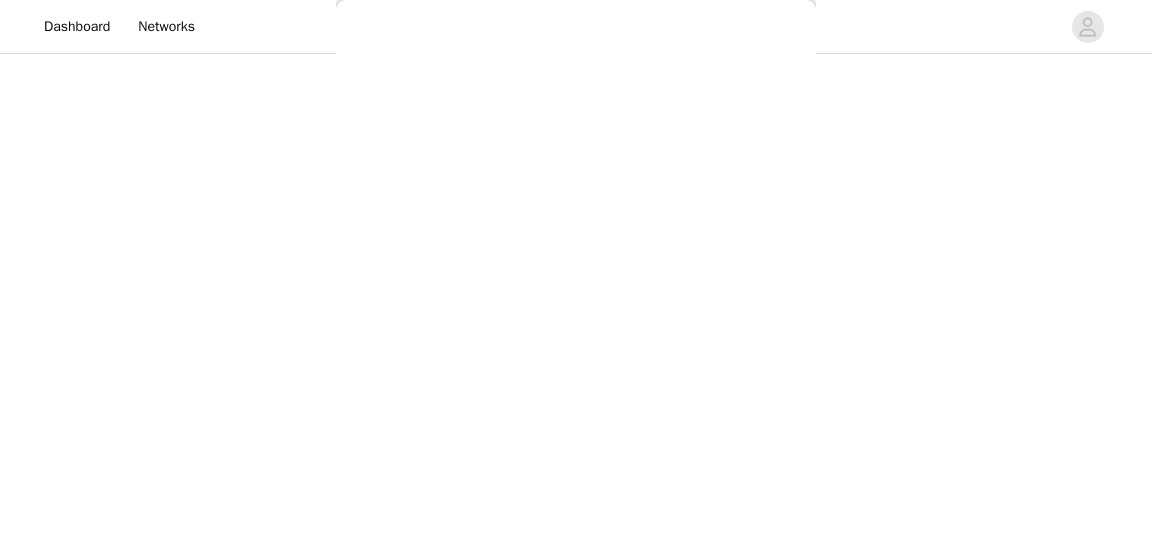 scroll, scrollTop: 0, scrollLeft: 0, axis: both 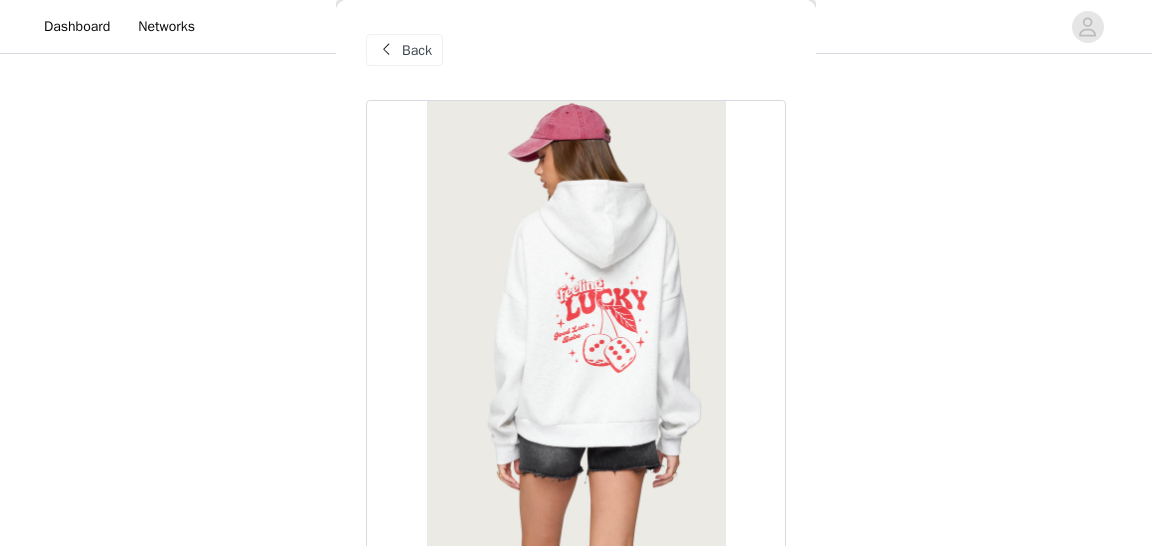 click on "Back" at bounding box center [417, 50] 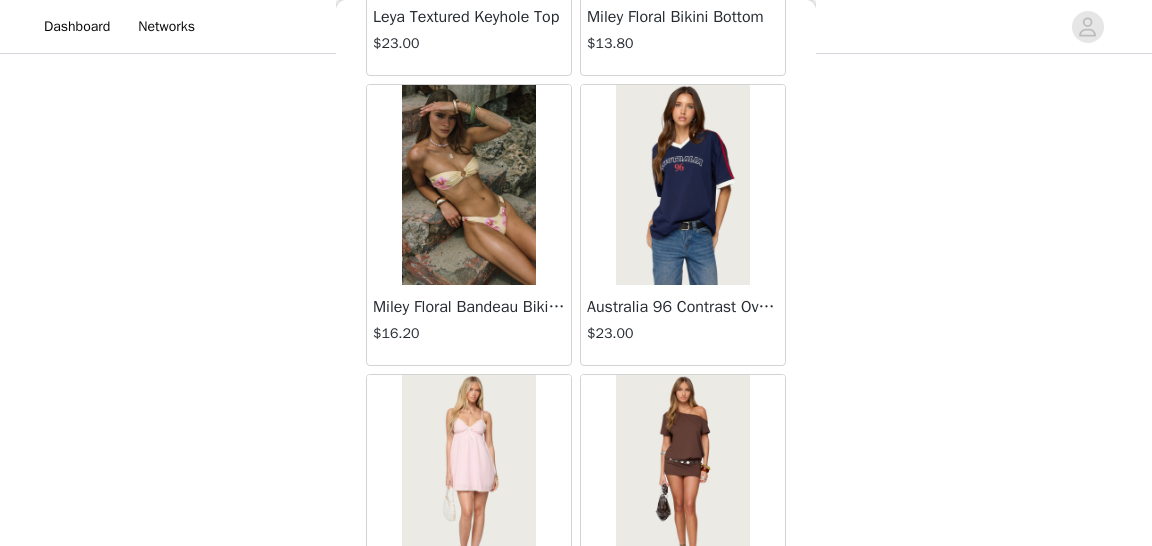 scroll, scrollTop: 5405, scrollLeft: 0, axis: vertical 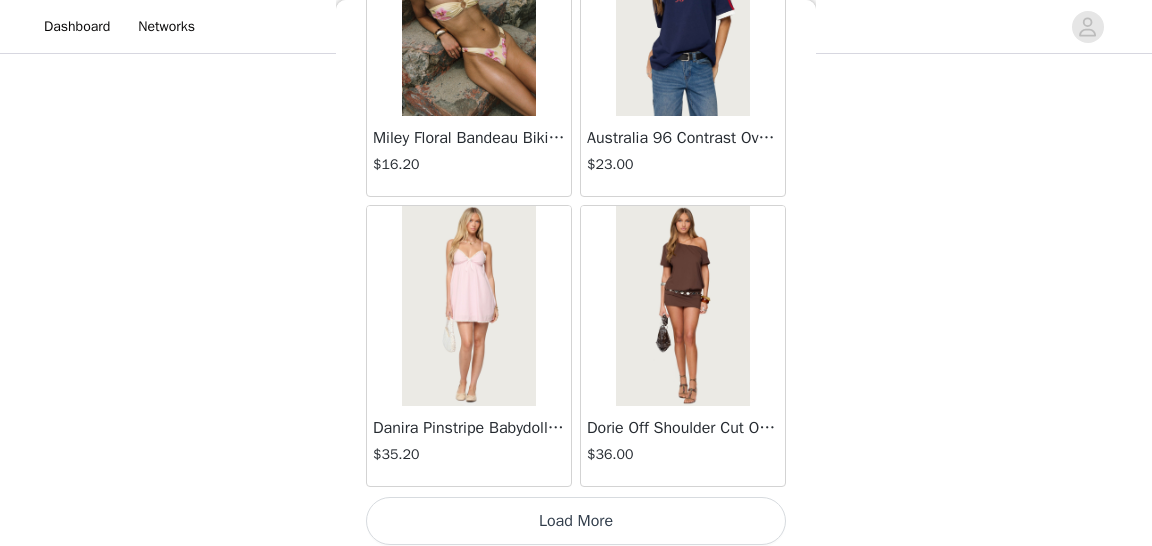 click on "Load More" at bounding box center [576, 521] 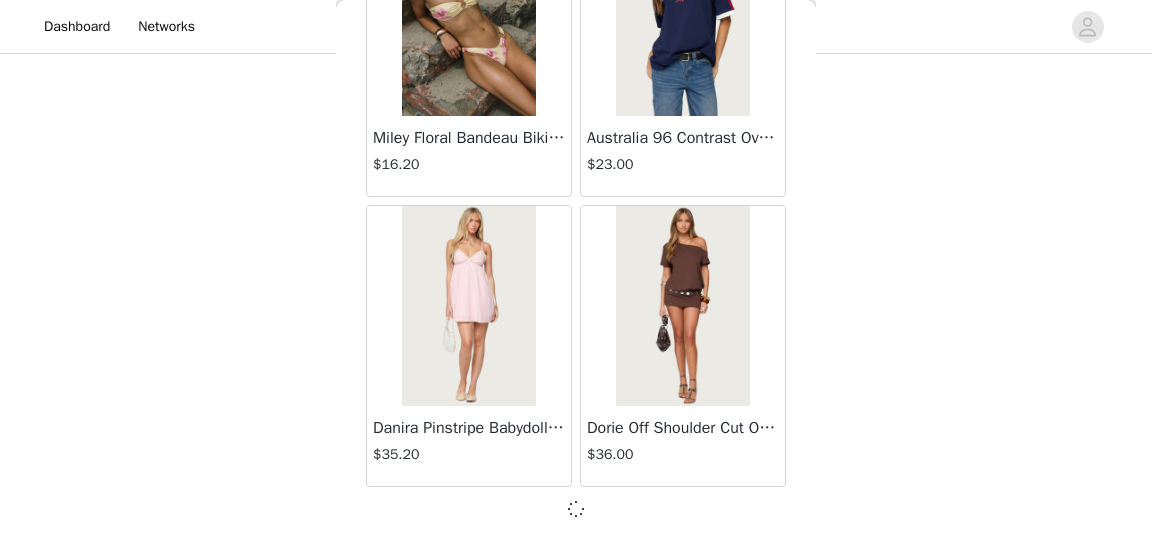 scroll, scrollTop: 5396, scrollLeft: 0, axis: vertical 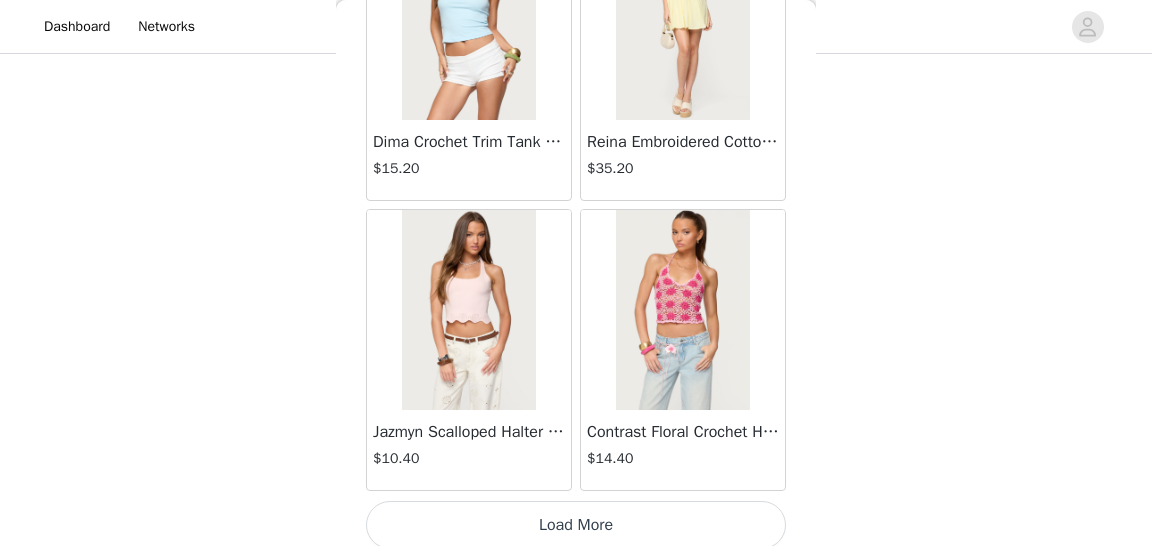 click on "Load More" at bounding box center (576, 525) 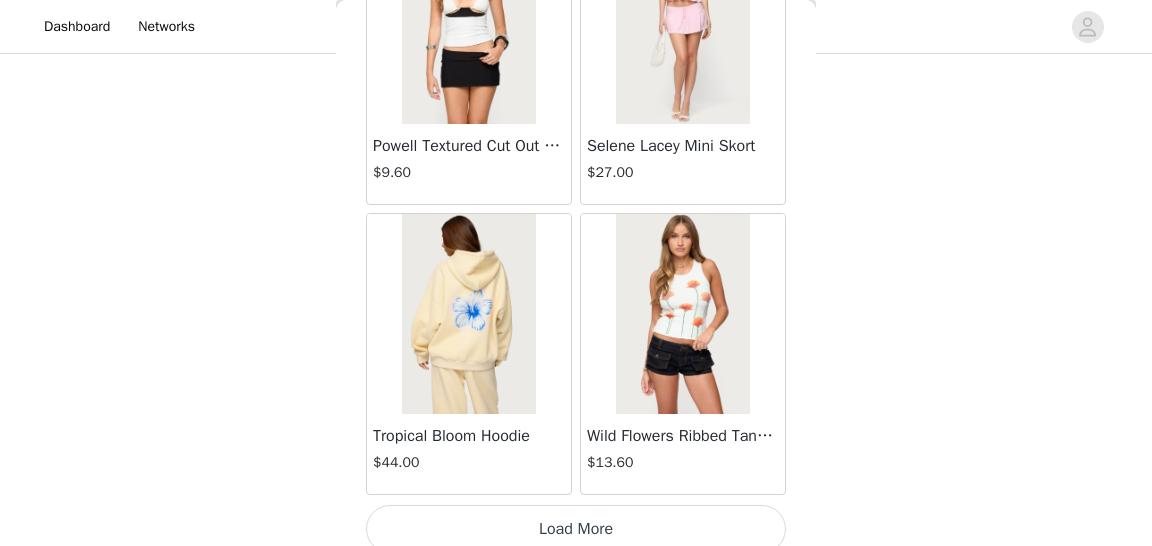 scroll, scrollTop: 11196, scrollLeft: 0, axis: vertical 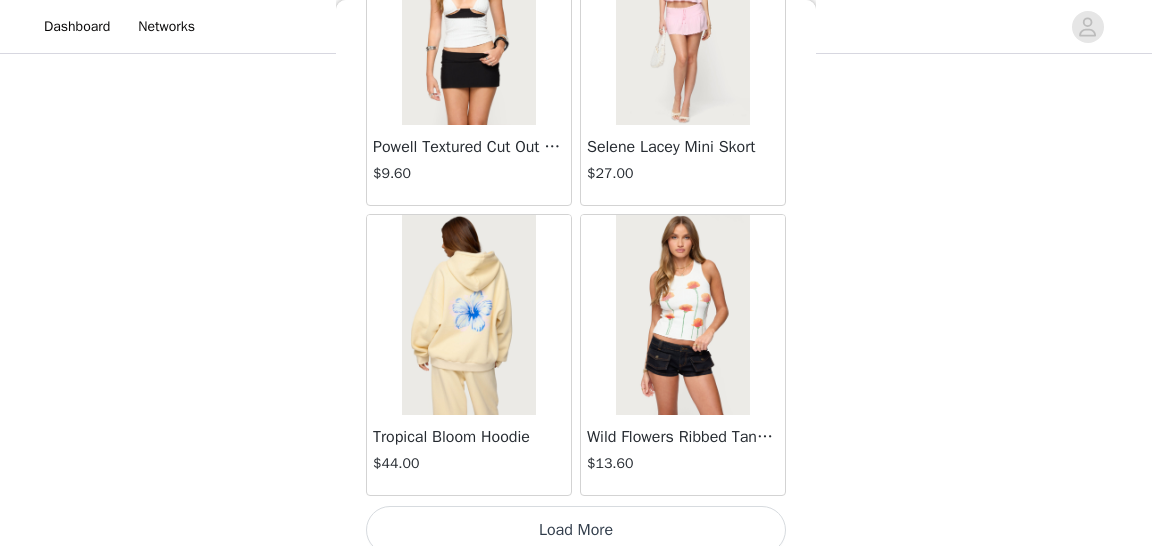 click on "Load More" at bounding box center (576, 530) 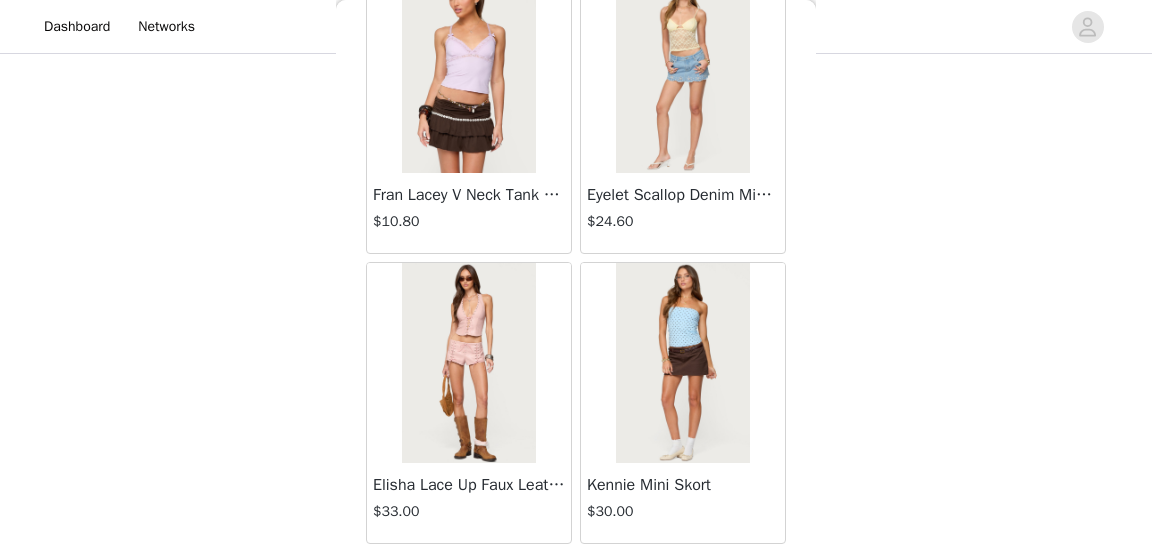 scroll, scrollTop: 14093, scrollLeft: 0, axis: vertical 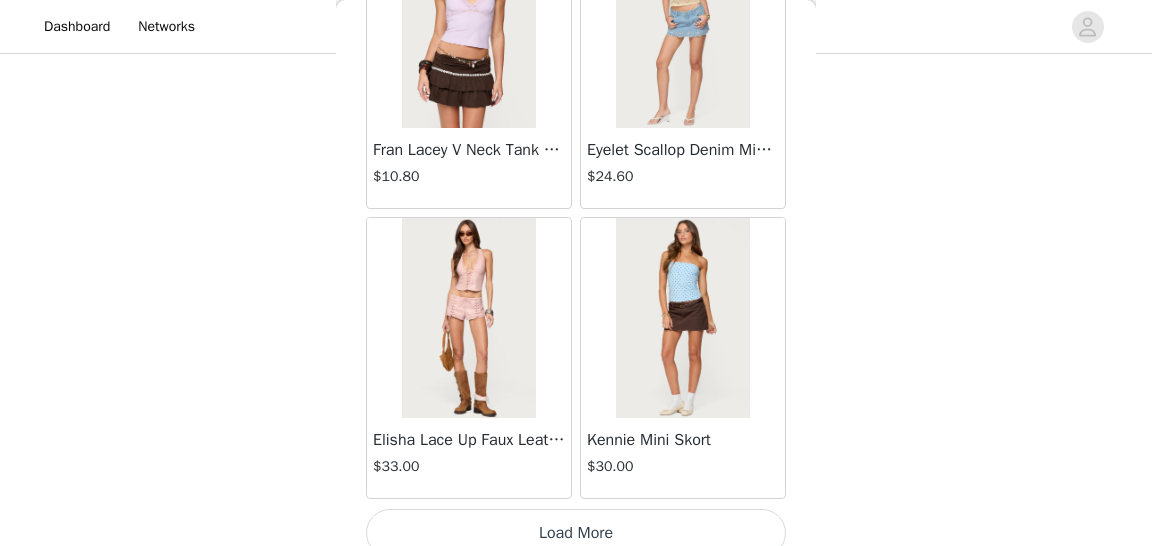 click on "Load More" at bounding box center [576, 533] 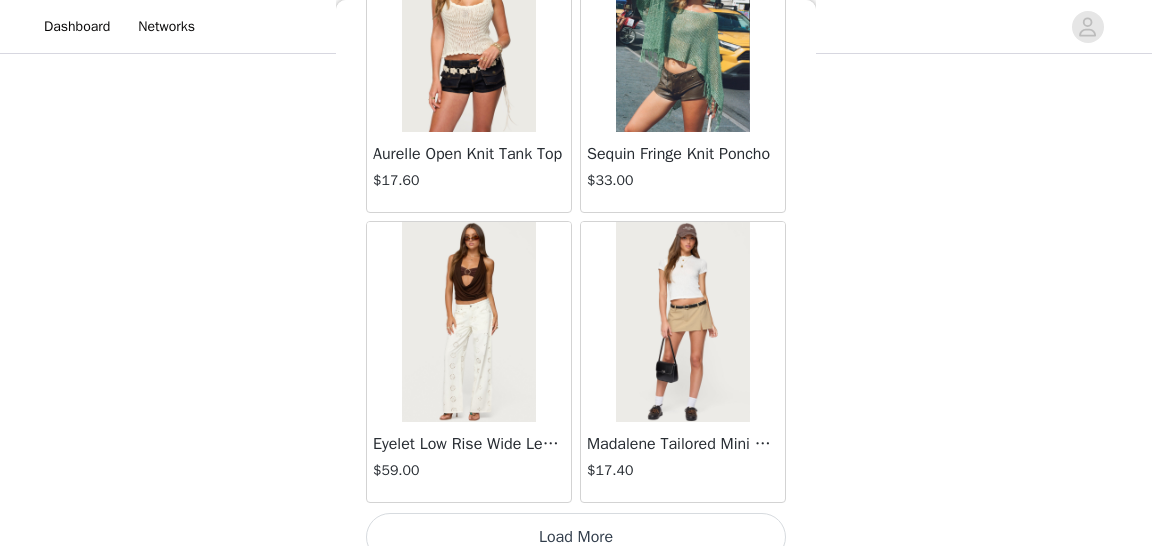 scroll, scrollTop: 16988, scrollLeft: 0, axis: vertical 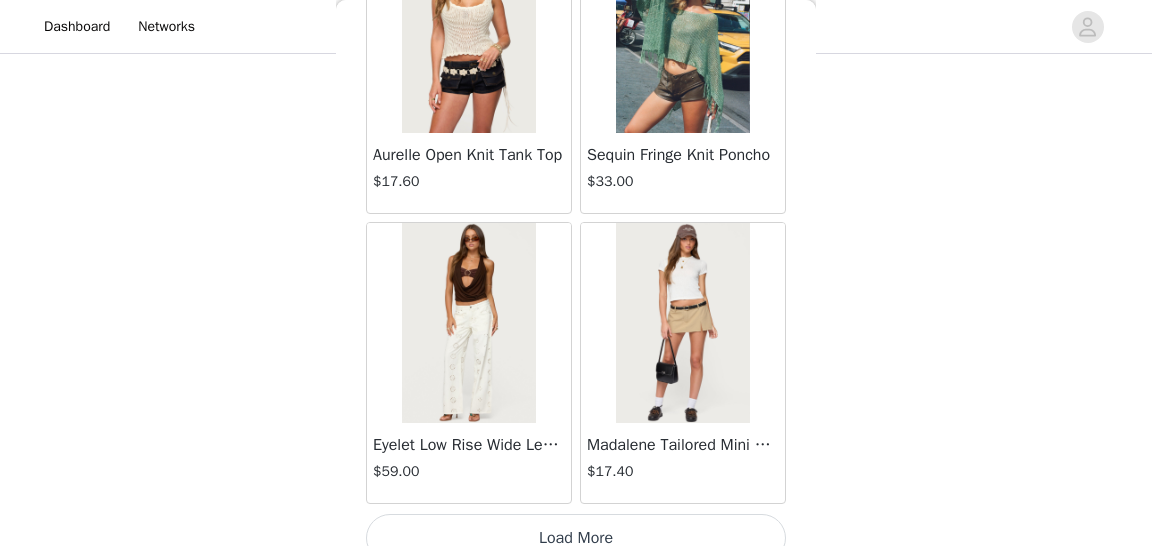 click on "Load More" at bounding box center (576, 538) 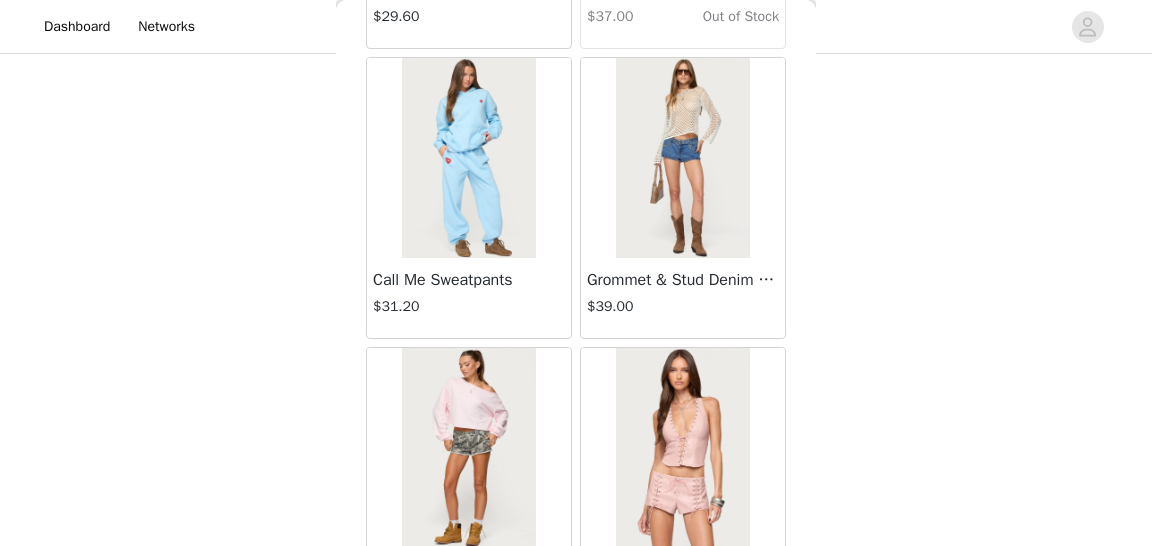 scroll, scrollTop: 19764, scrollLeft: 0, axis: vertical 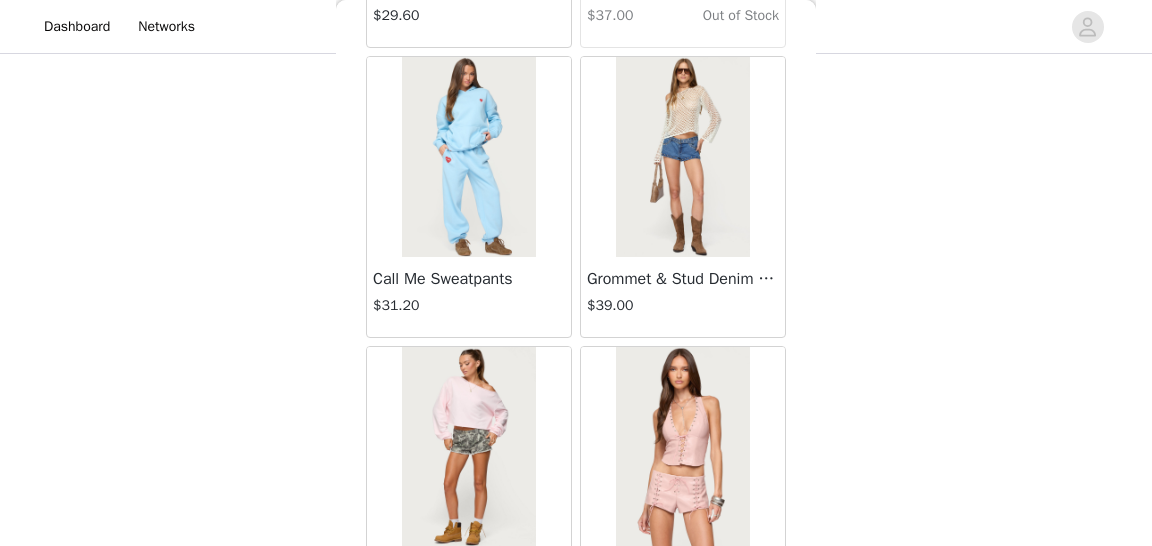 click at bounding box center (682, 157) 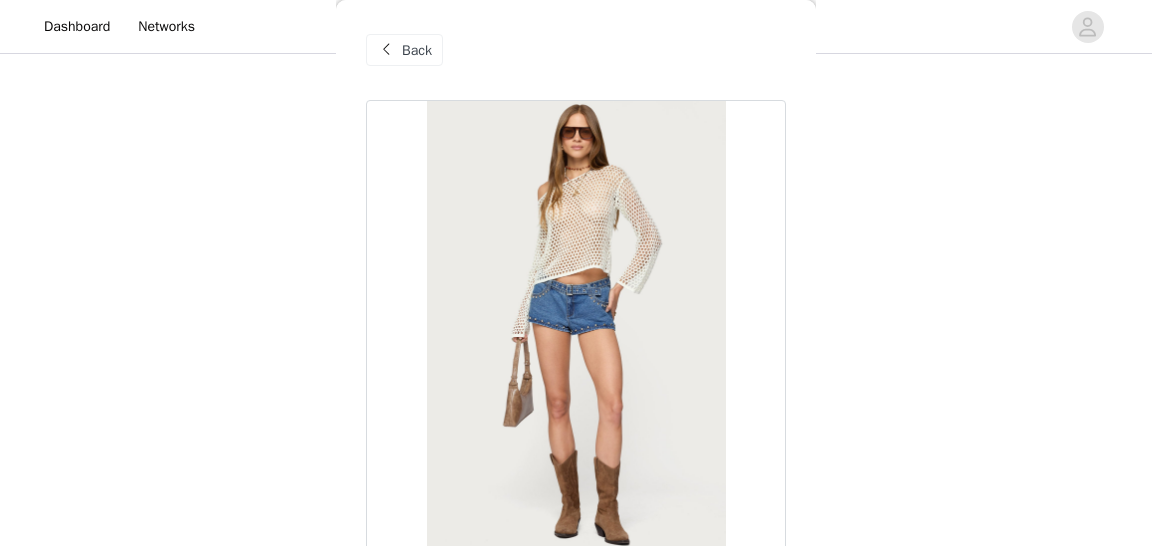 scroll, scrollTop: 0, scrollLeft: 0, axis: both 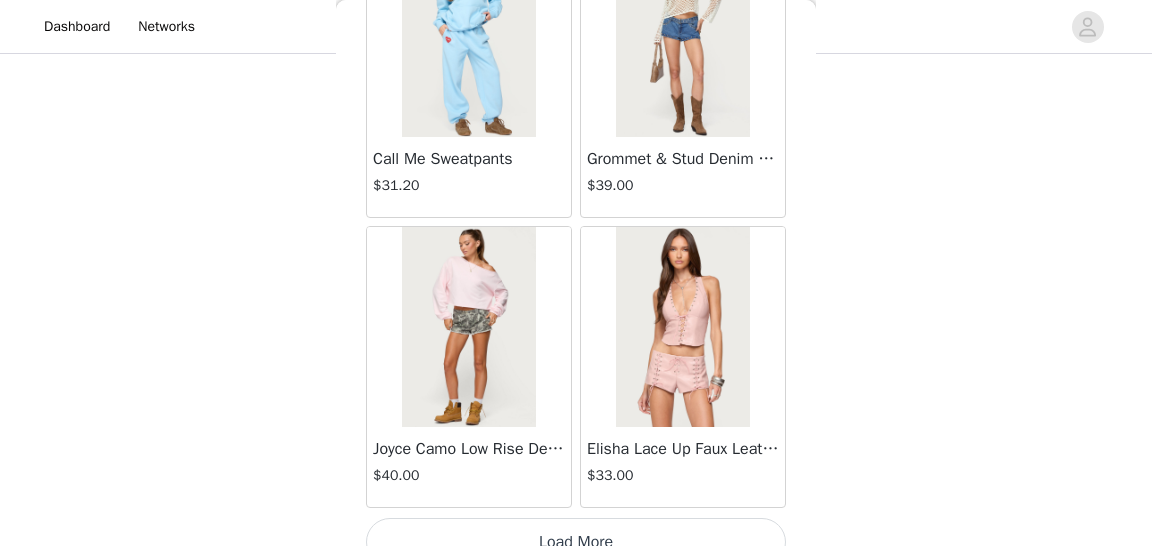 click on "Load More" at bounding box center (576, 542) 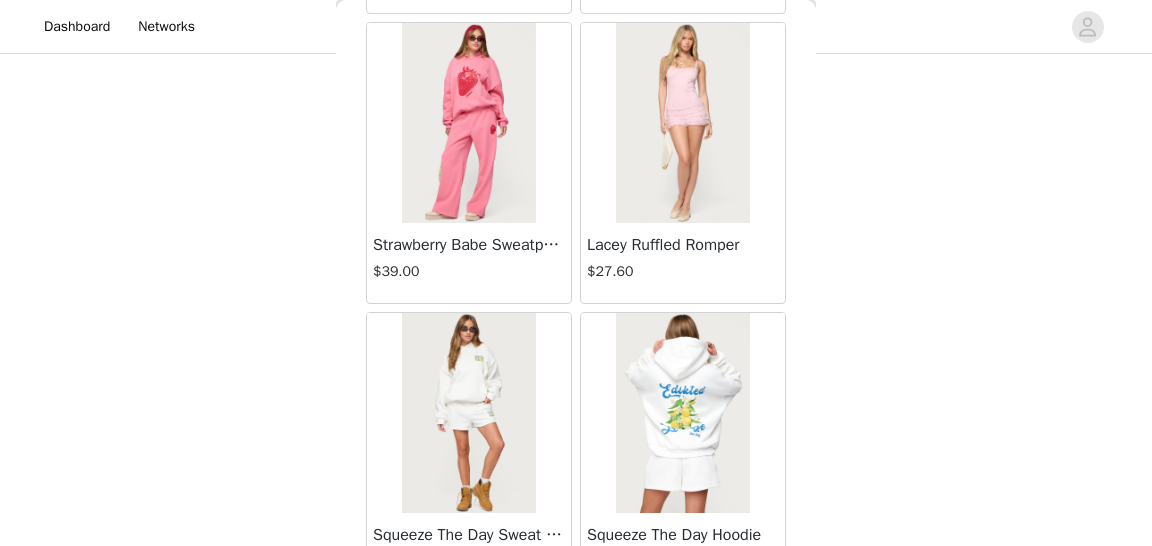 scroll, scrollTop: 21796, scrollLeft: 0, axis: vertical 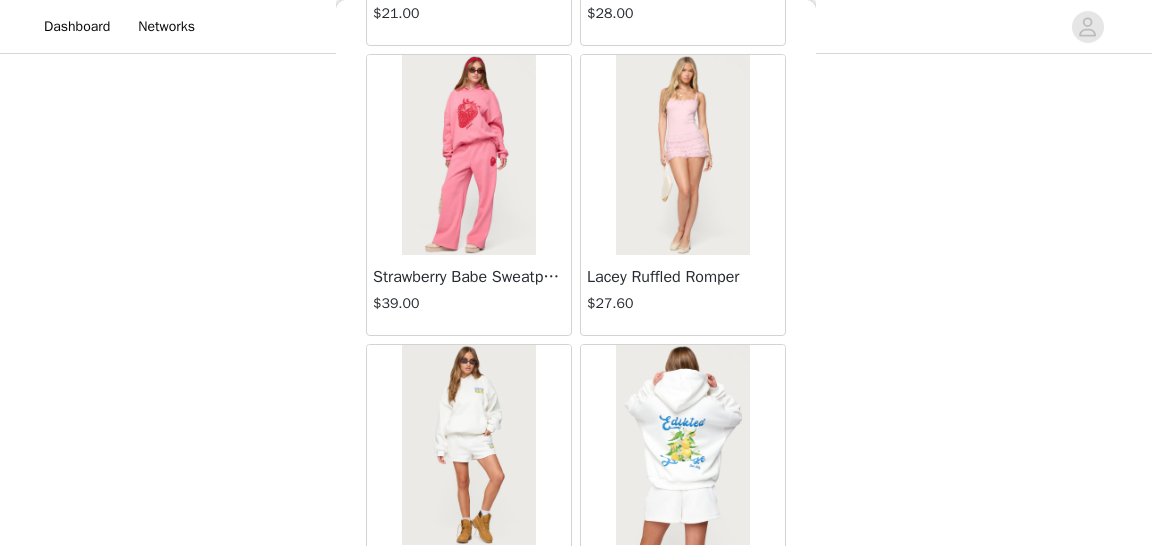 click at bounding box center [682, 155] 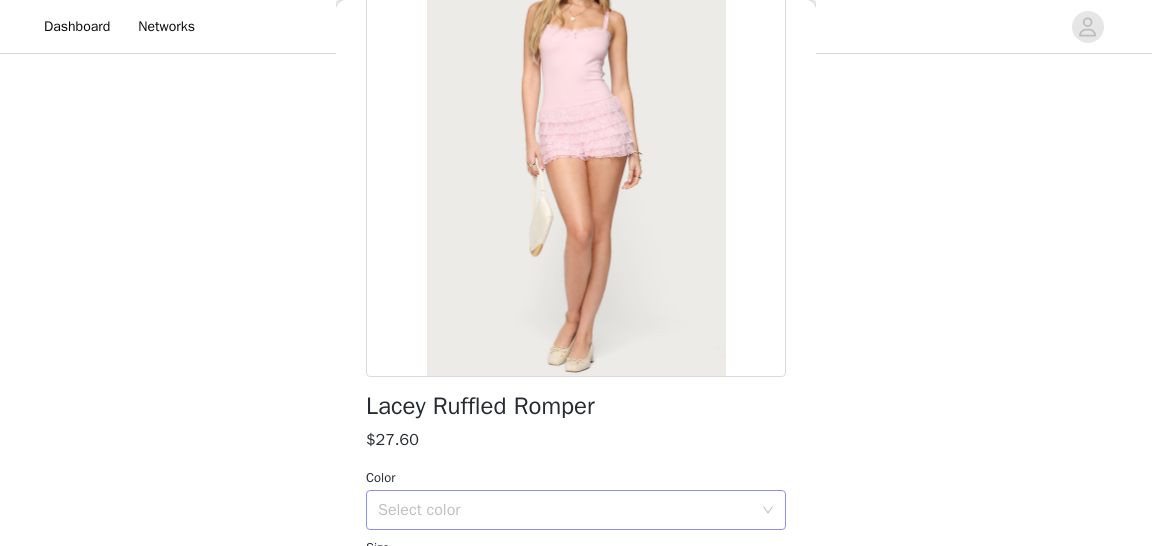 scroll, scrollTop: 0, scrollLeft: 0, axis: both 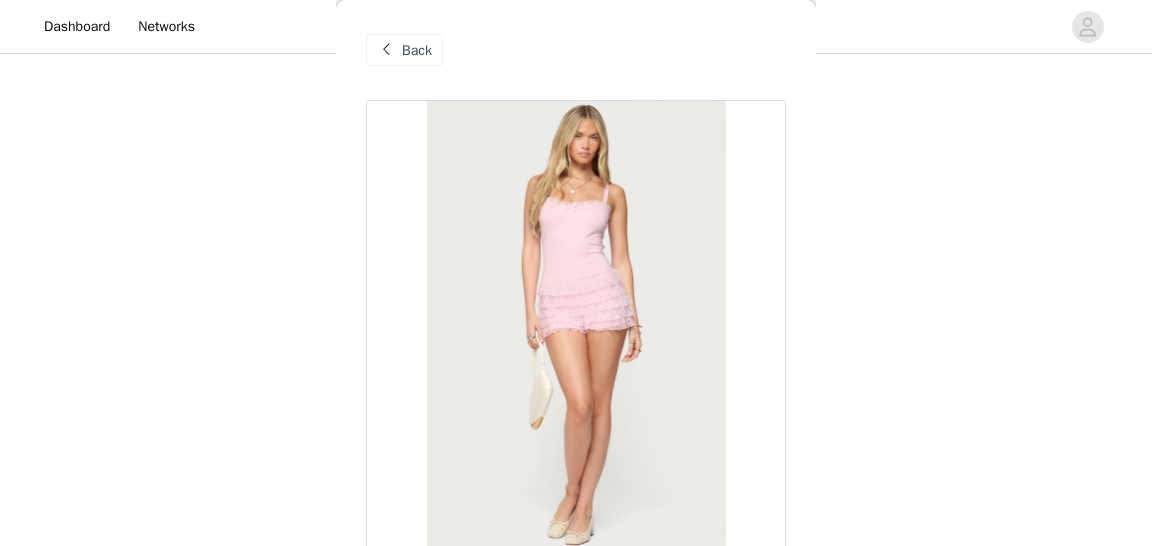 click on "Back" at bounding box center [404, 50] 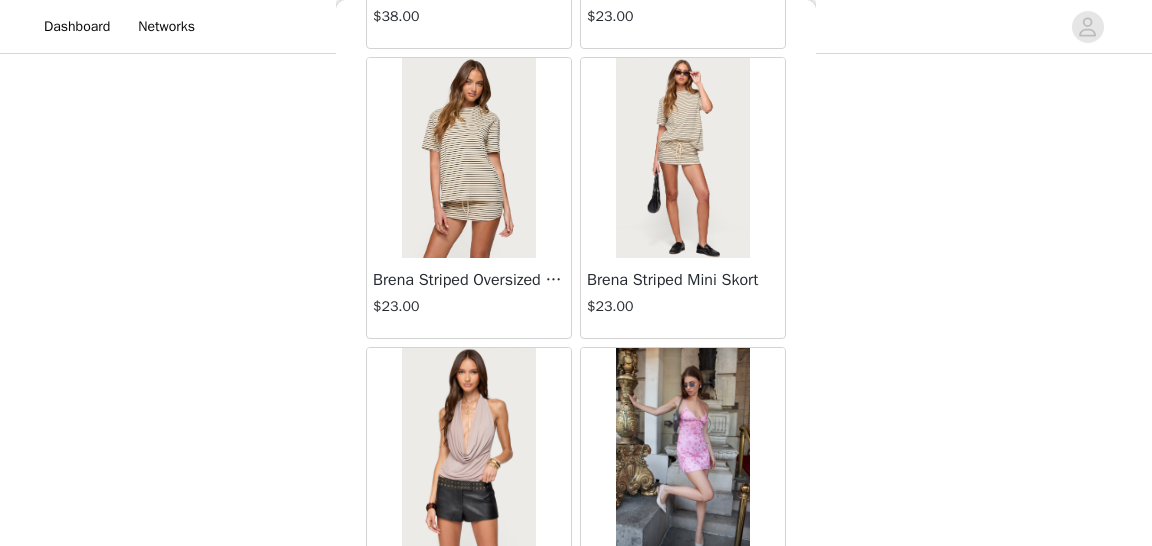 scroll, scrollTop: 22781, scrollLeft: 0, axis: vertical 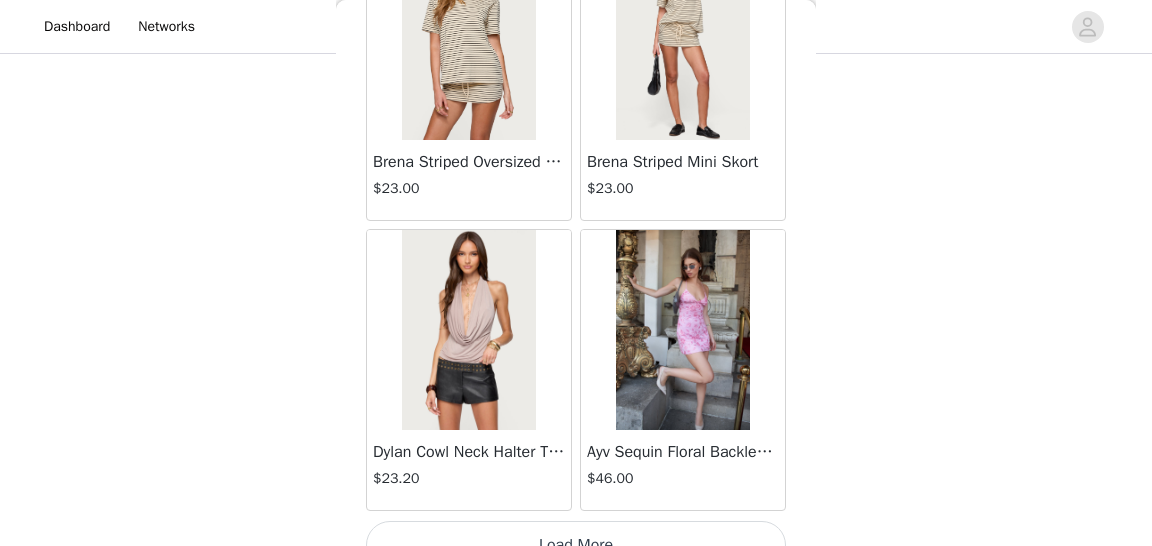 click on "Load More" at bounding box center (576, 545) 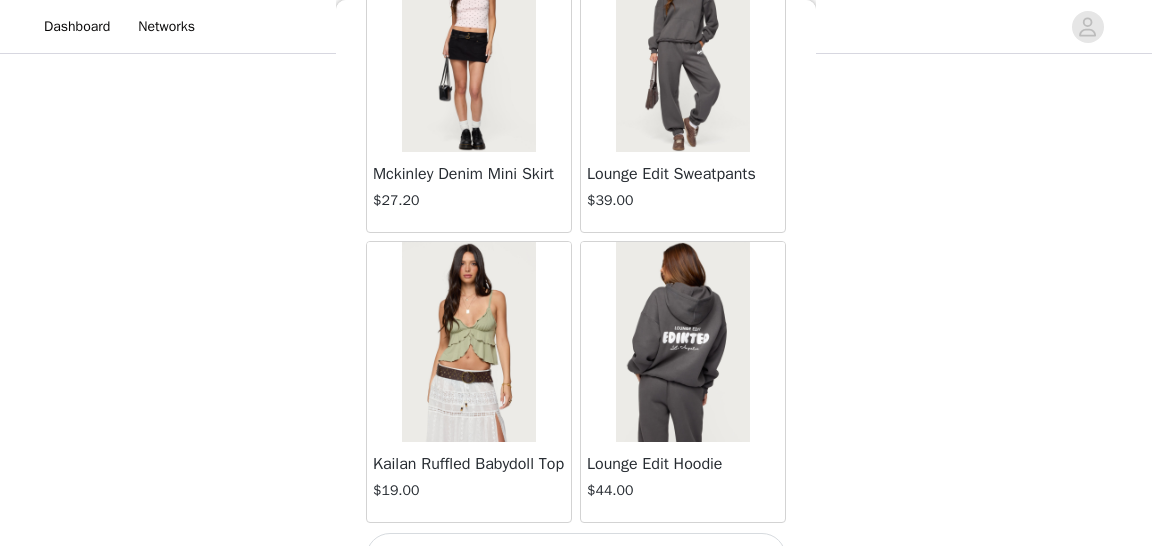 scroll, scrollTop: 25677, scrollLeft: 0, axis: vertical 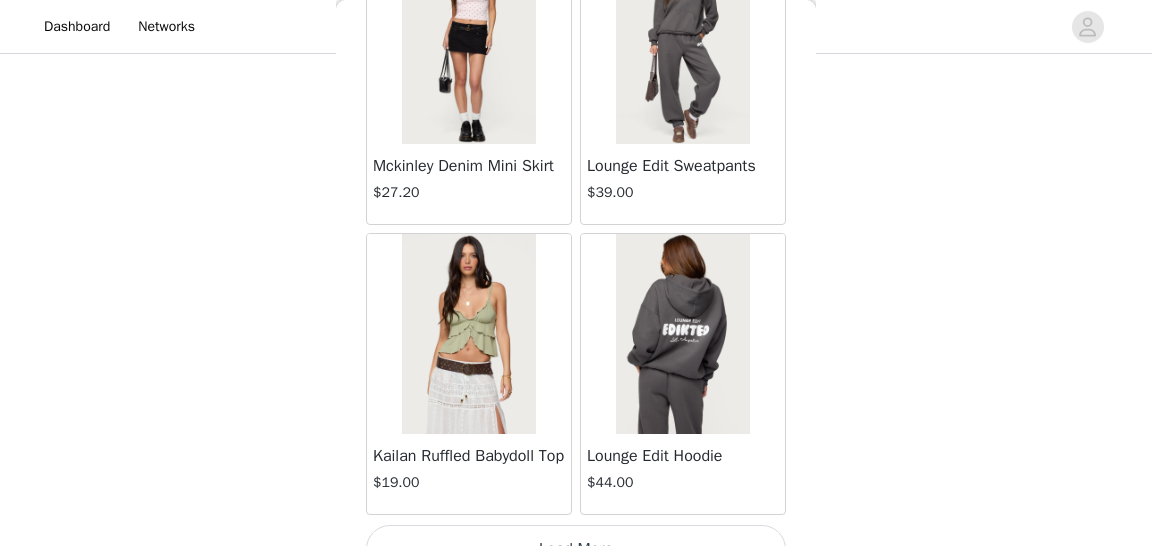 click on "Load More" at bounding box center [576, 549] 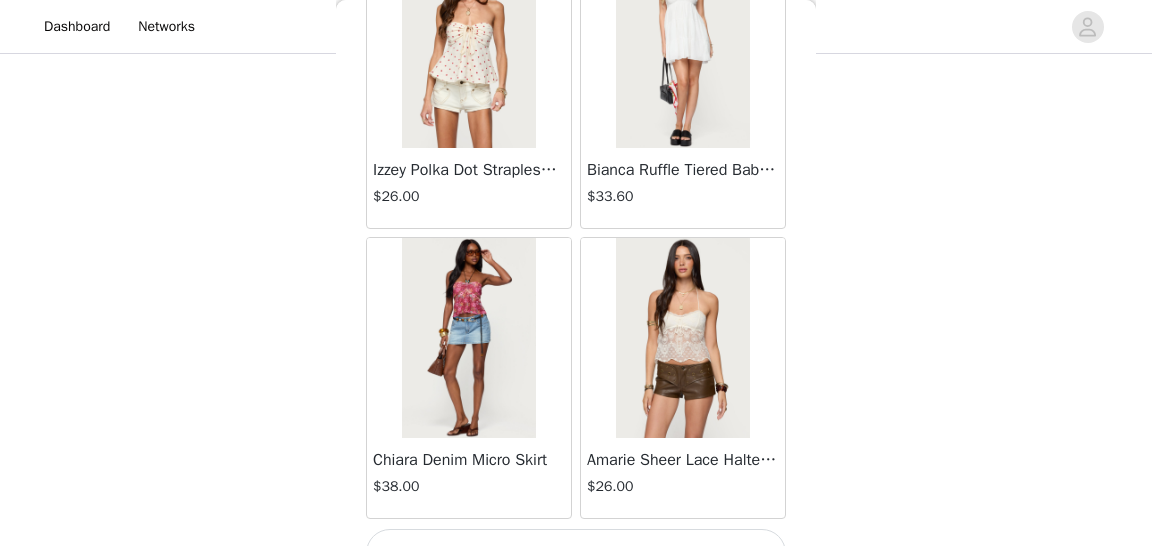 scroll, scrollTop: 28571, scrollLeft: 0, axis: vertical 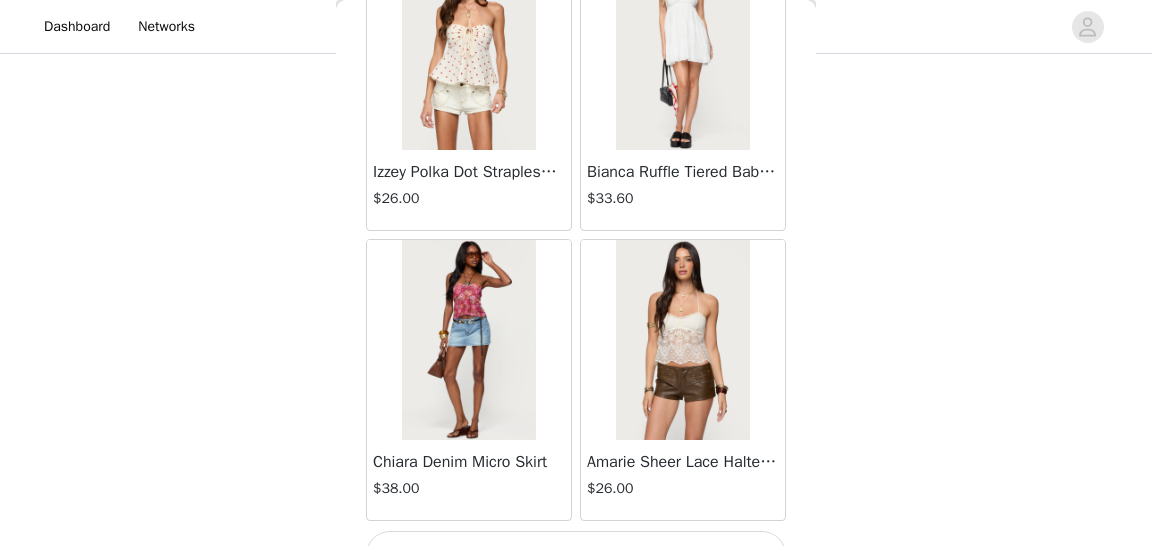 click on "Load More" at bounding box center [576, 555] 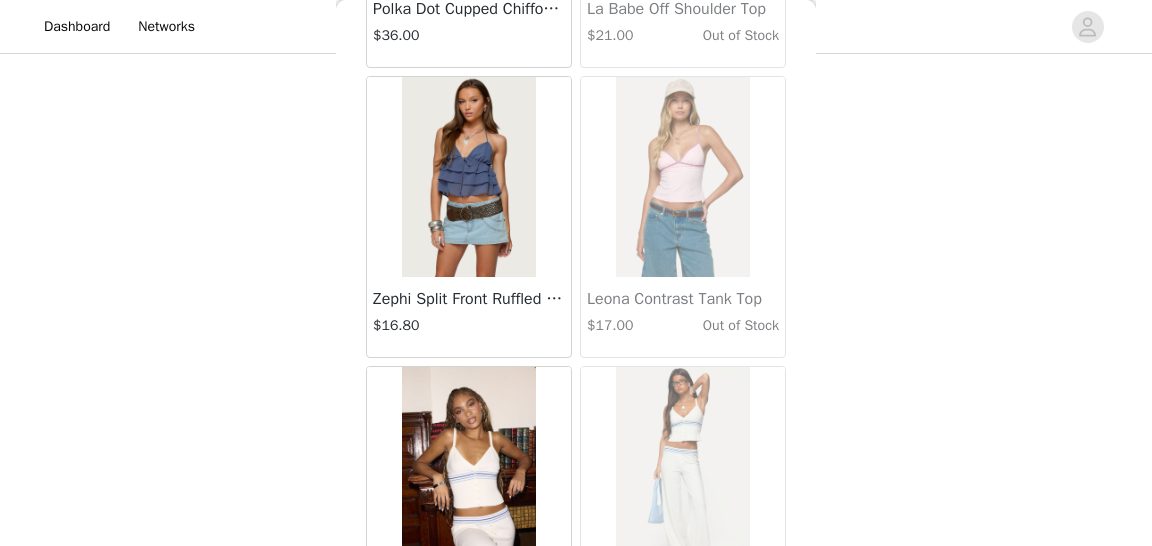 scroll, scrollTop: 31469, scrollLeft: 0, axis: vertical 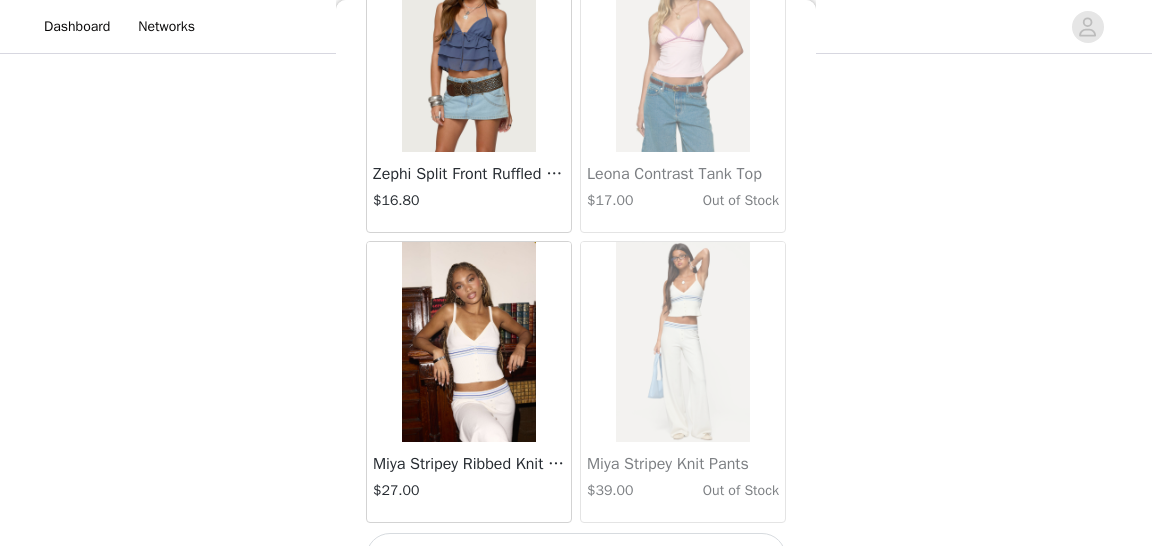 click on "Load More" at bounding box center [576, 557] 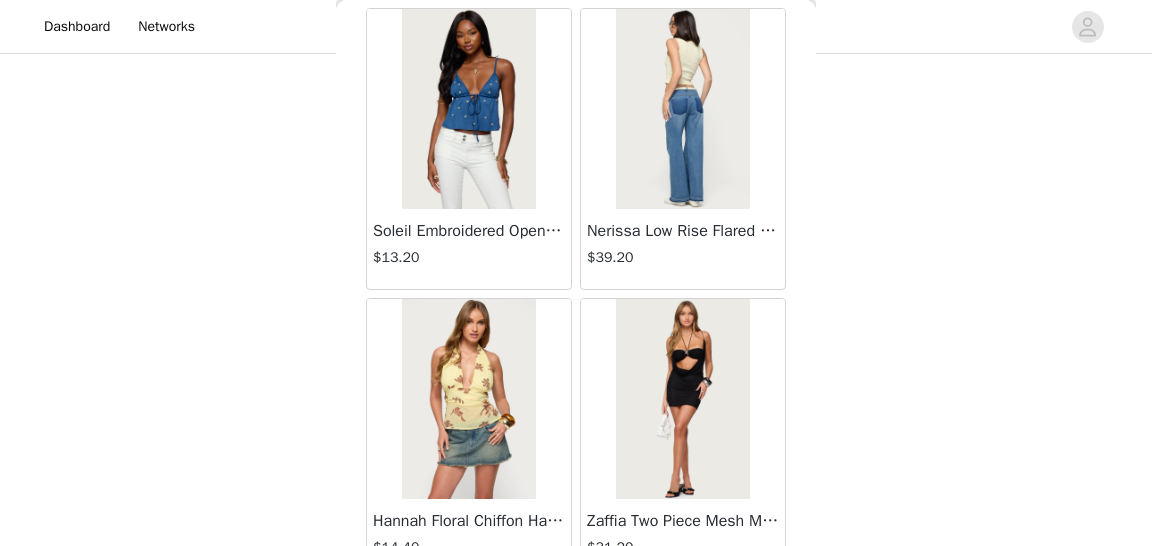scroll, scrollTop: 32568, scrollLeft: 0, axis: vertical 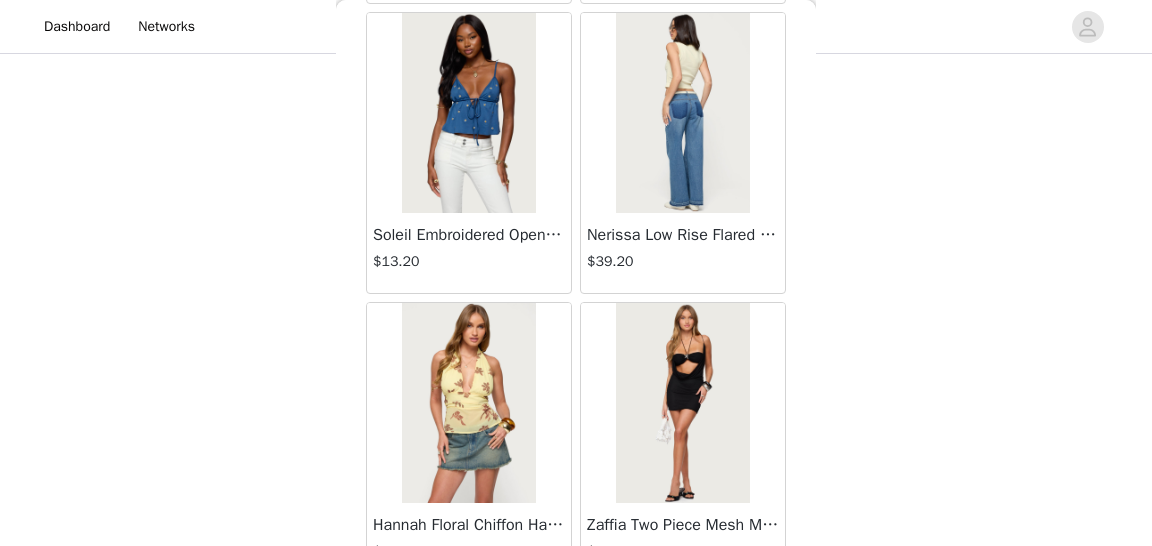 click at bounding box center (682, 113) 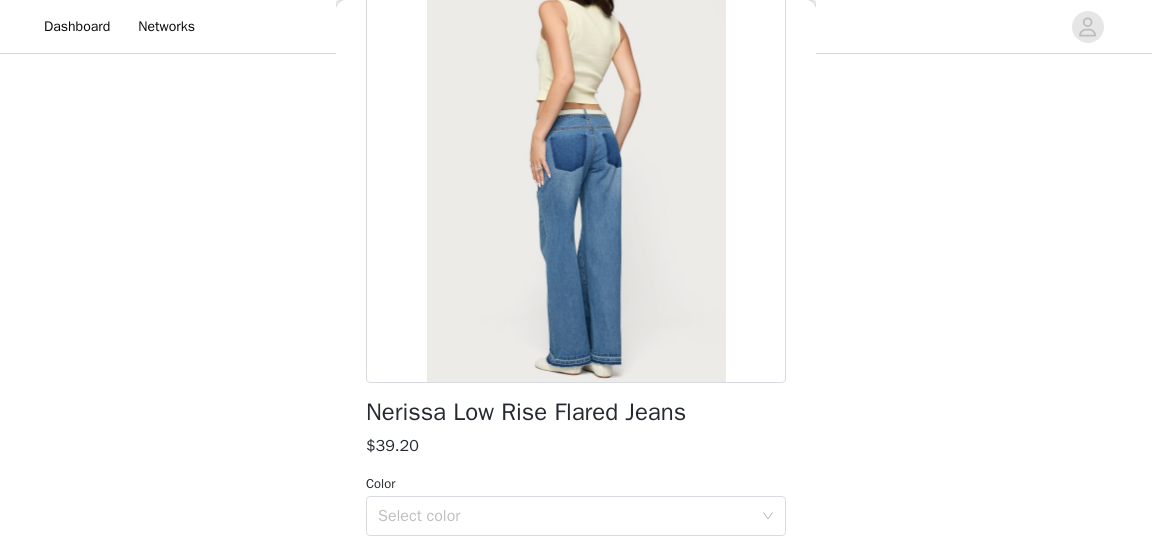 scroll, scrollTop: 166, scrollLeft: 0, axis: vertical 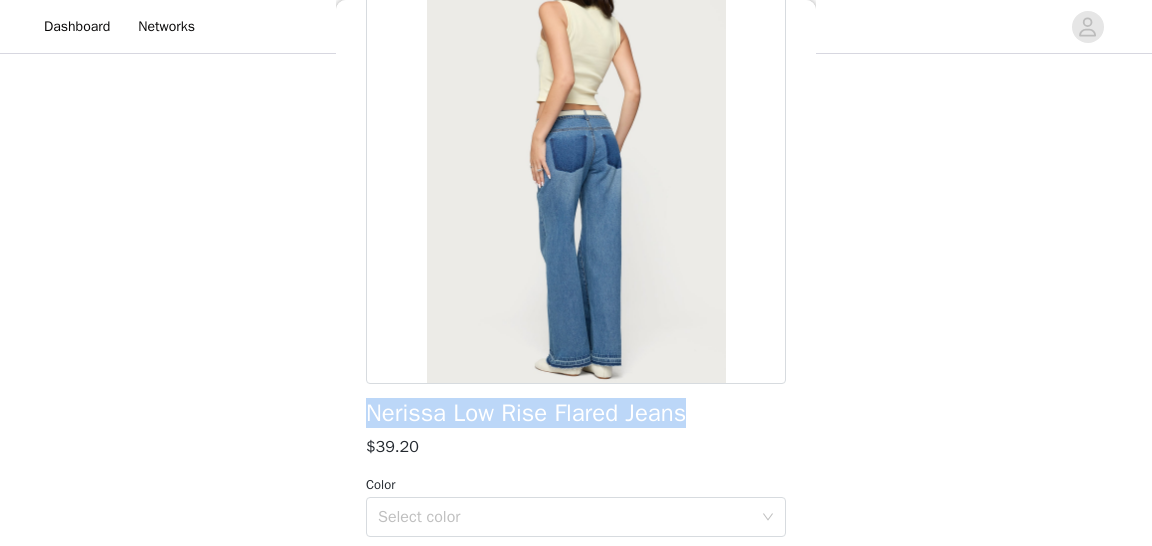 drag, startPoint x: 356, startPoint y: 407, endPoint x: 719, endPoint y: 404, distance: 363.0124 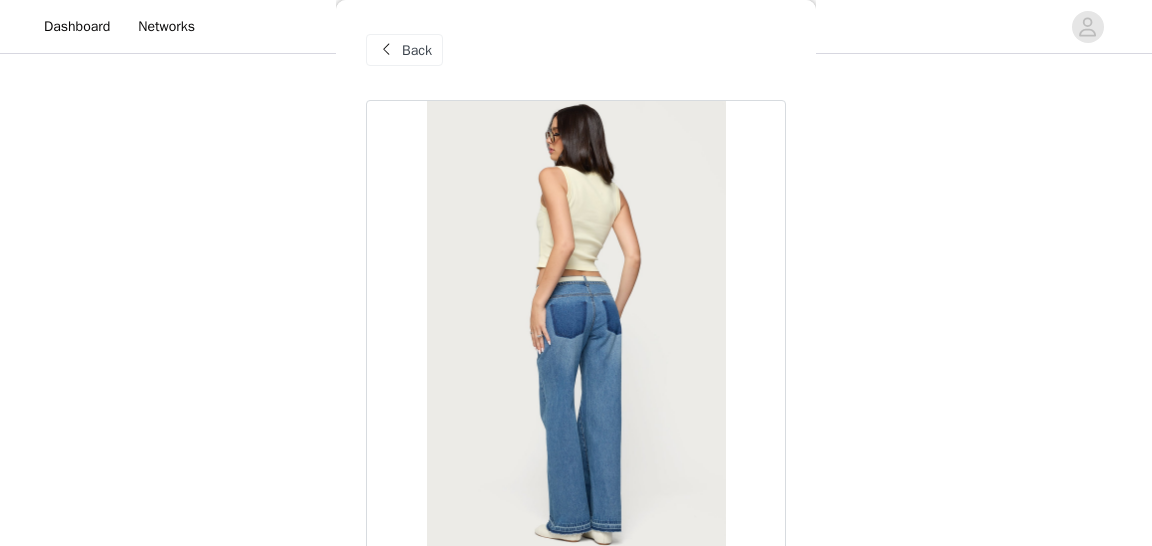 click on "Back" at bounding box center (417, 50) 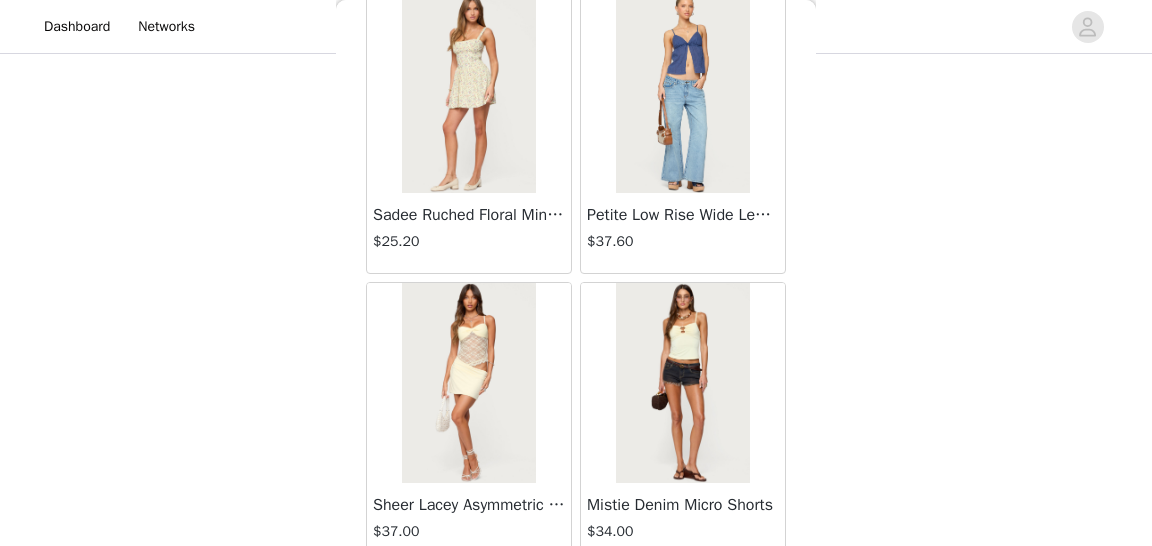 scroll, scrollTop: 13159, scrollLeft: 0, axis: vertical 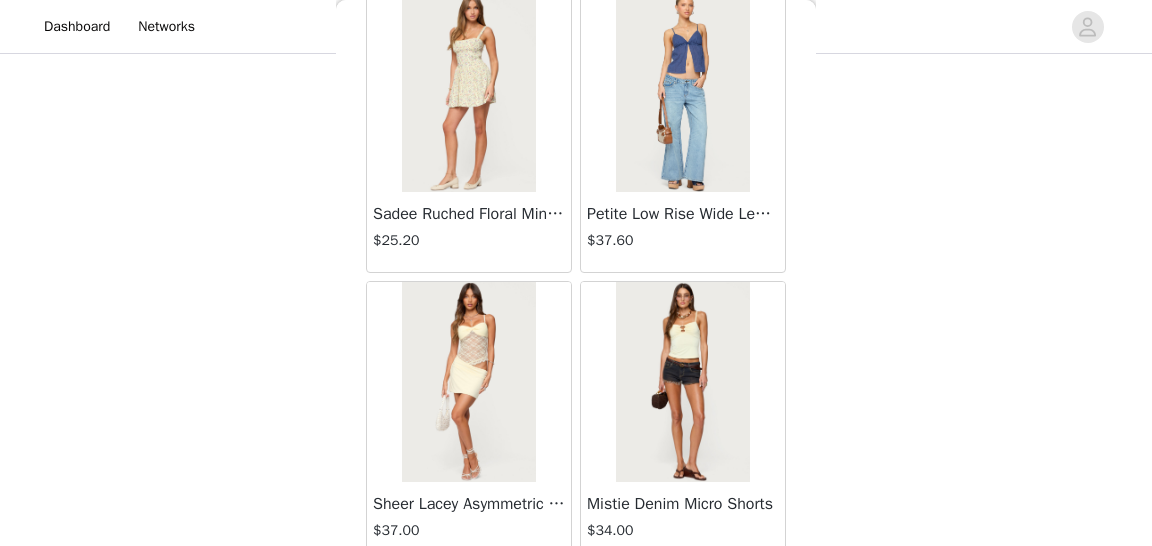 click at bounding box center [682, 382] 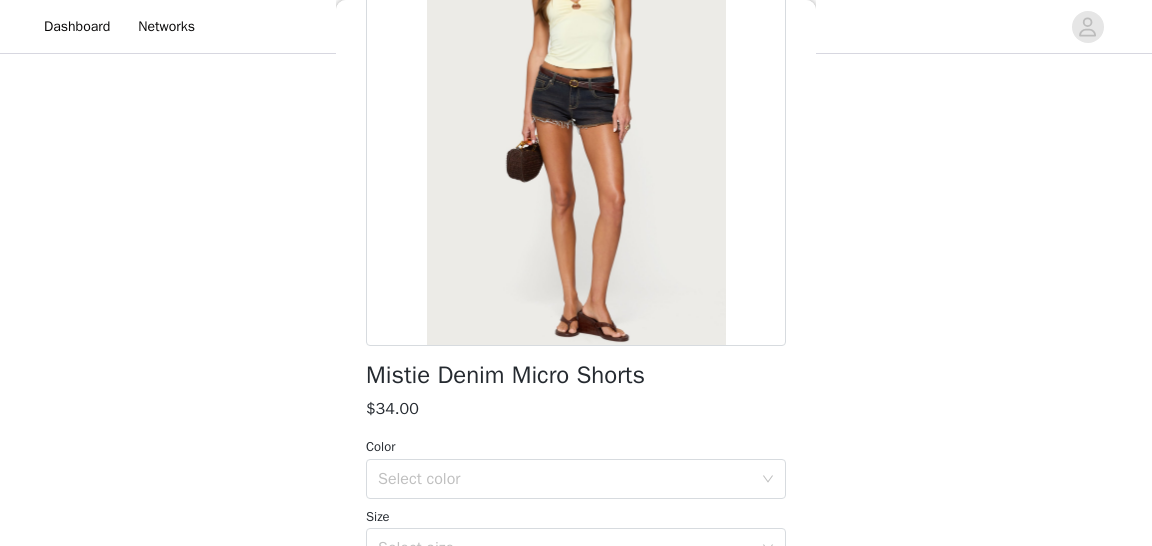 scroll, scrollTop: 0, scrollLeft: 0, axis: both 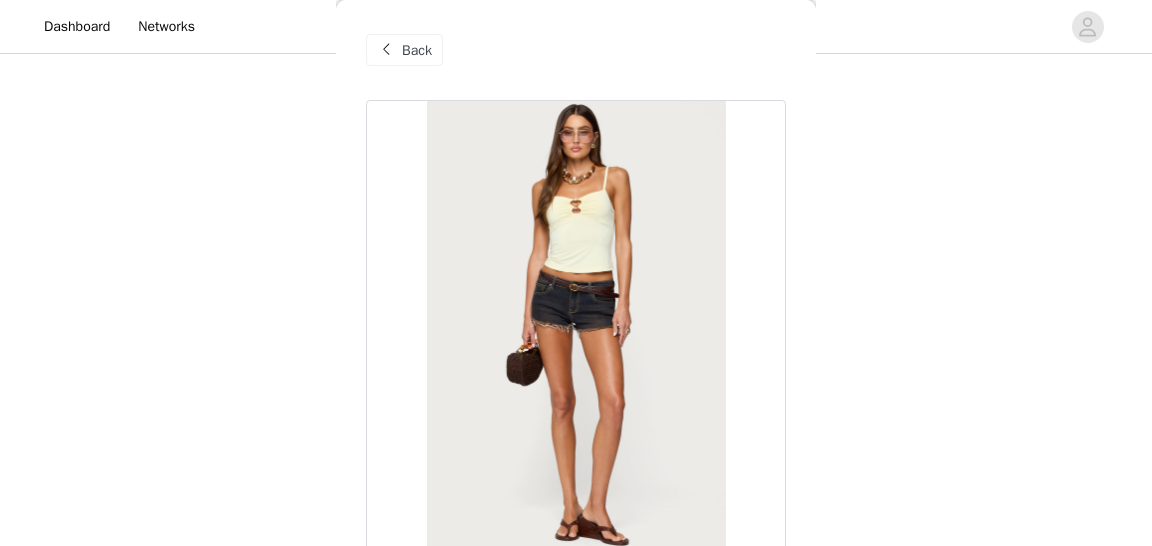 click on "Back" at bounding box center [417, 50] 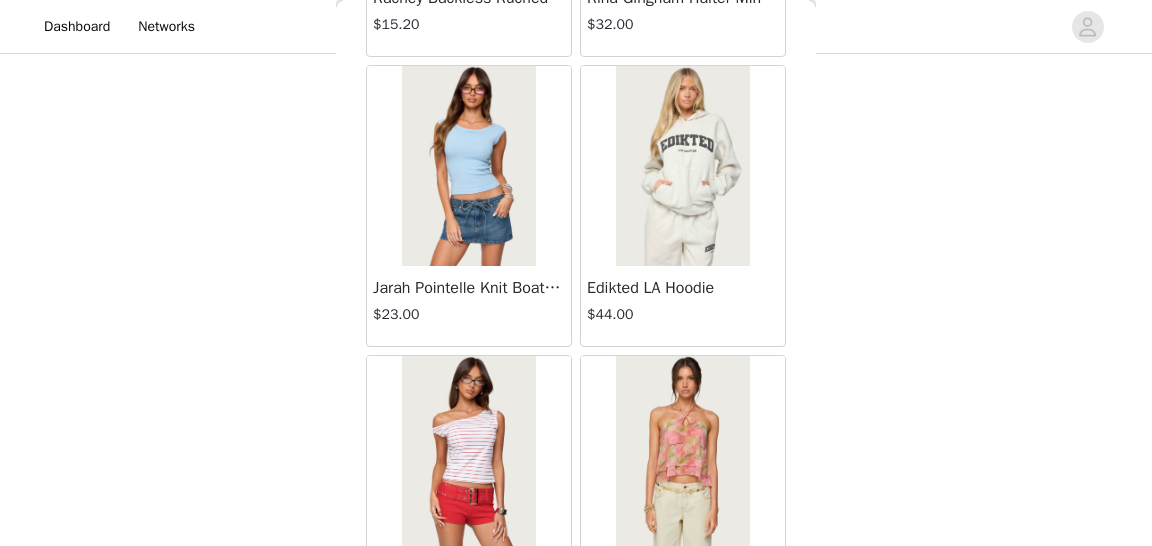 scroll, scrollTop: 0, scrollLeft: 0, axis: both 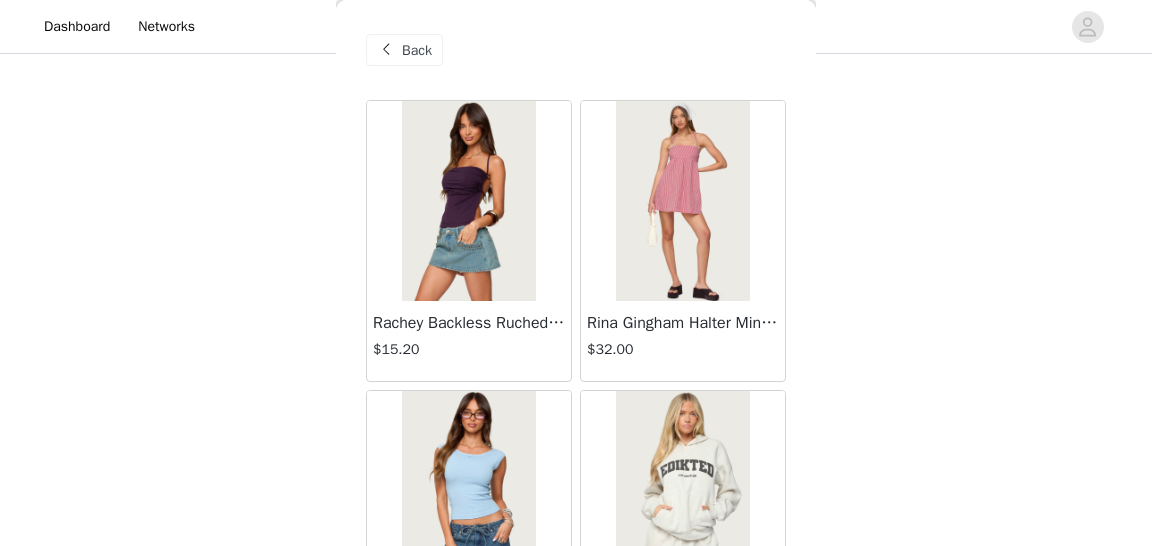 click on "Back" at bounding box center (417, 50) 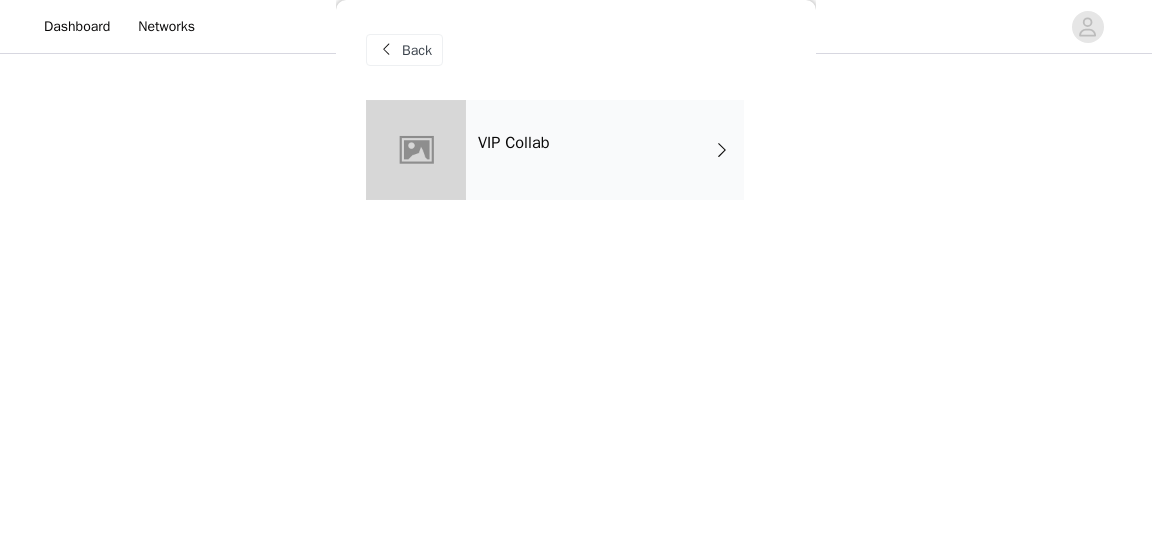 click on "VIP Collab" at bounding box center [605, 150] 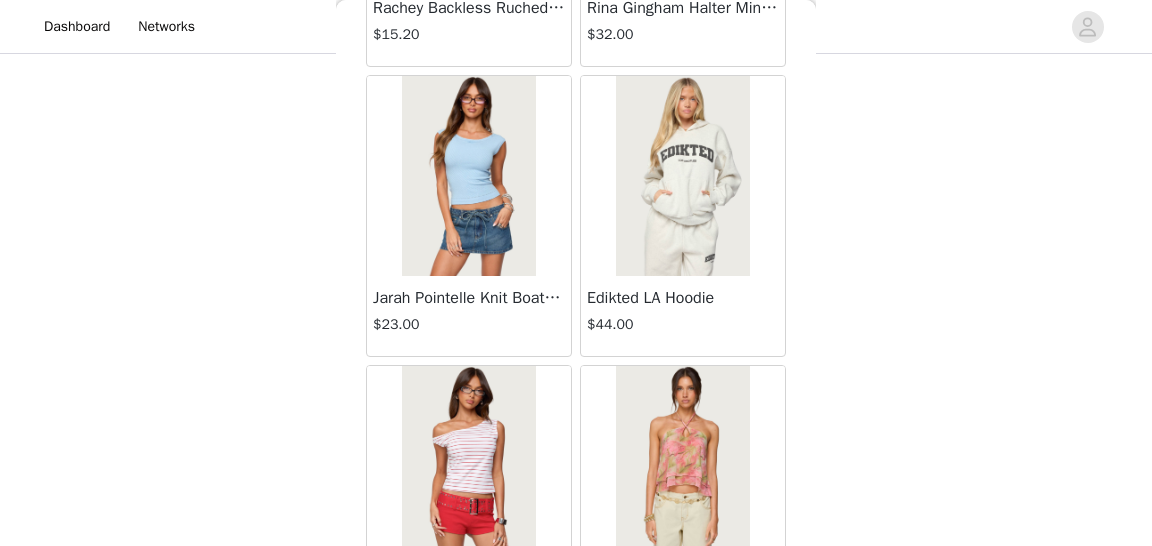scroll, scrollTop: 314, scrollLeft: 0, axis: vertical 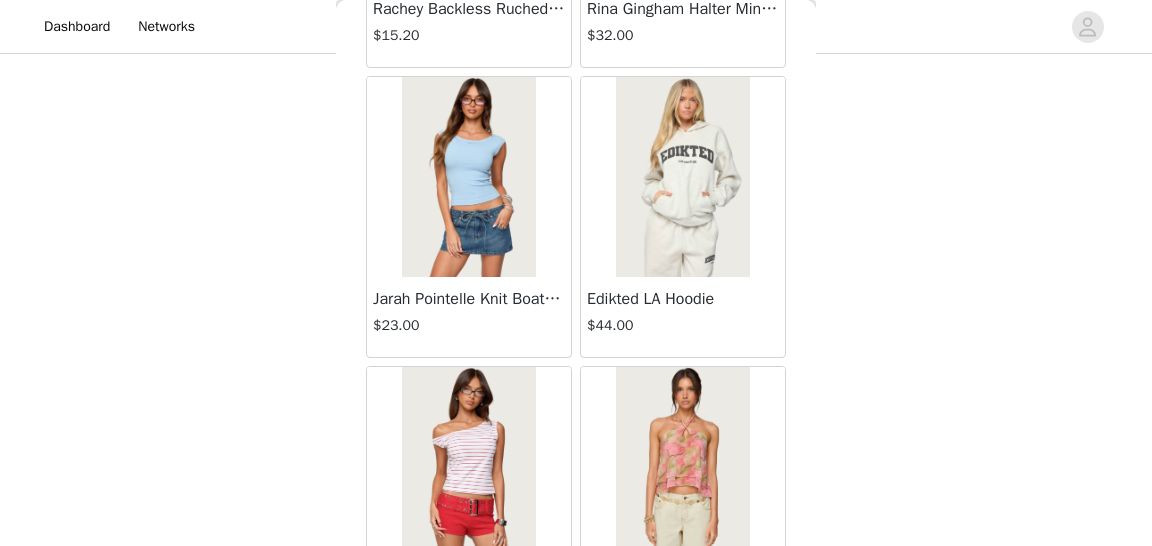 click at bounding box center [682, 177] 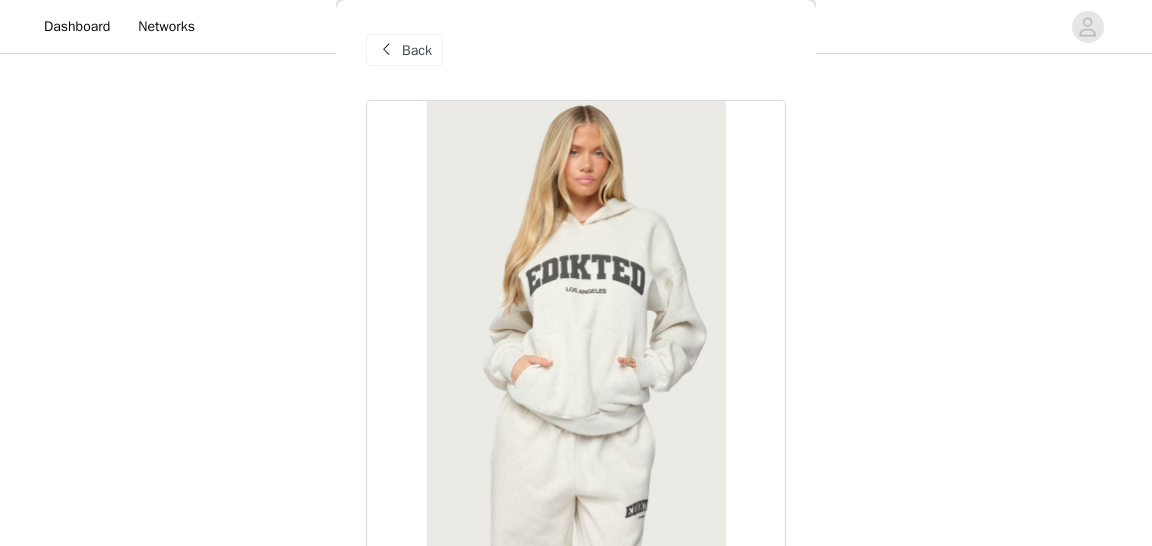 scroll, scrollTop: 405, scrollLeft: 0, axis: vertical 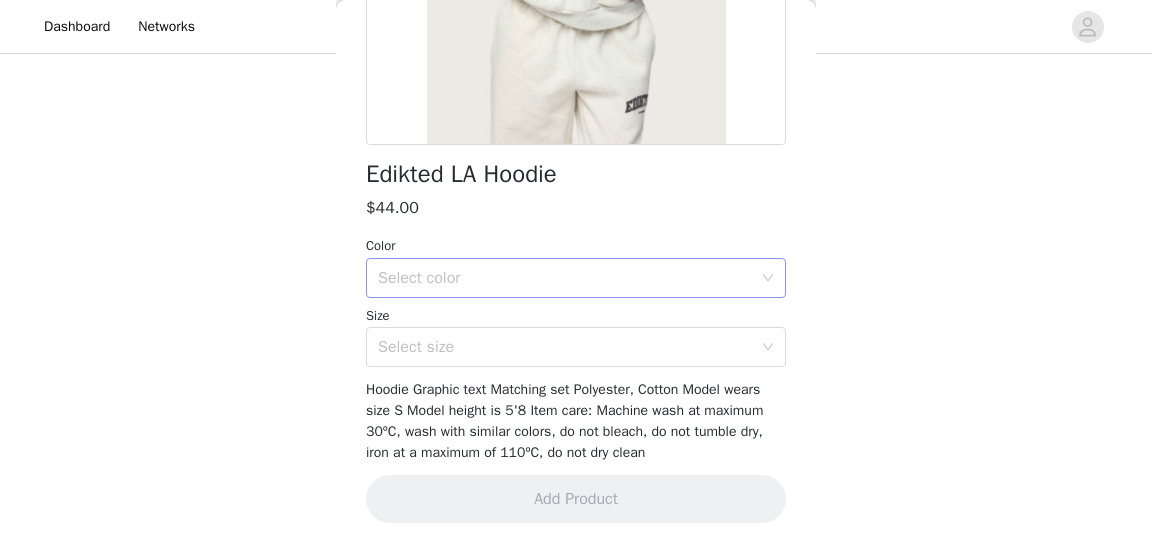 click on "Select color" at bounding box center (569, 278) 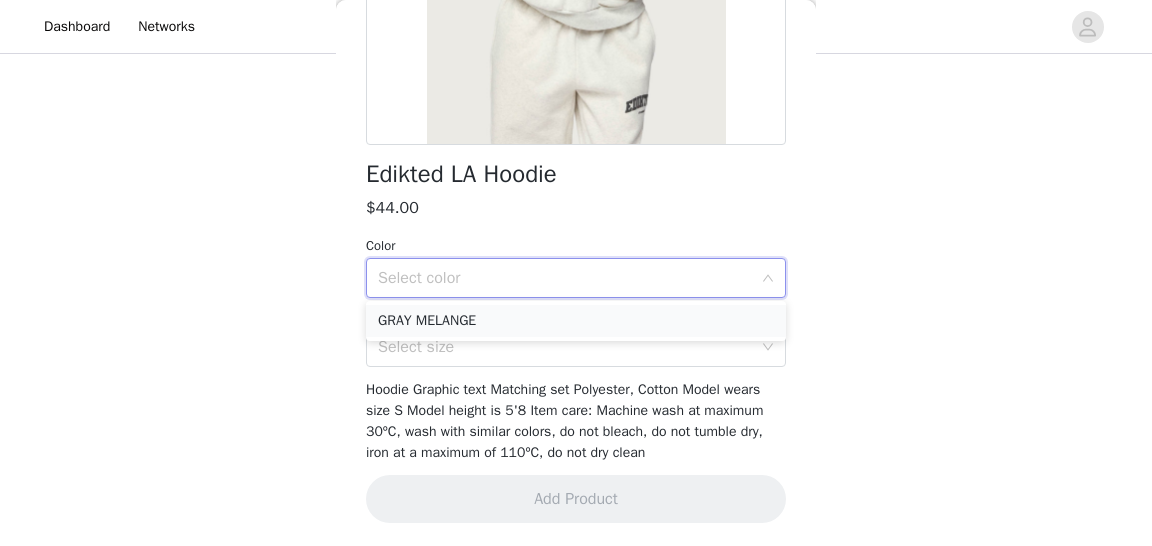 click on "GRAY MELANGE" at bounding box center (576, 321) 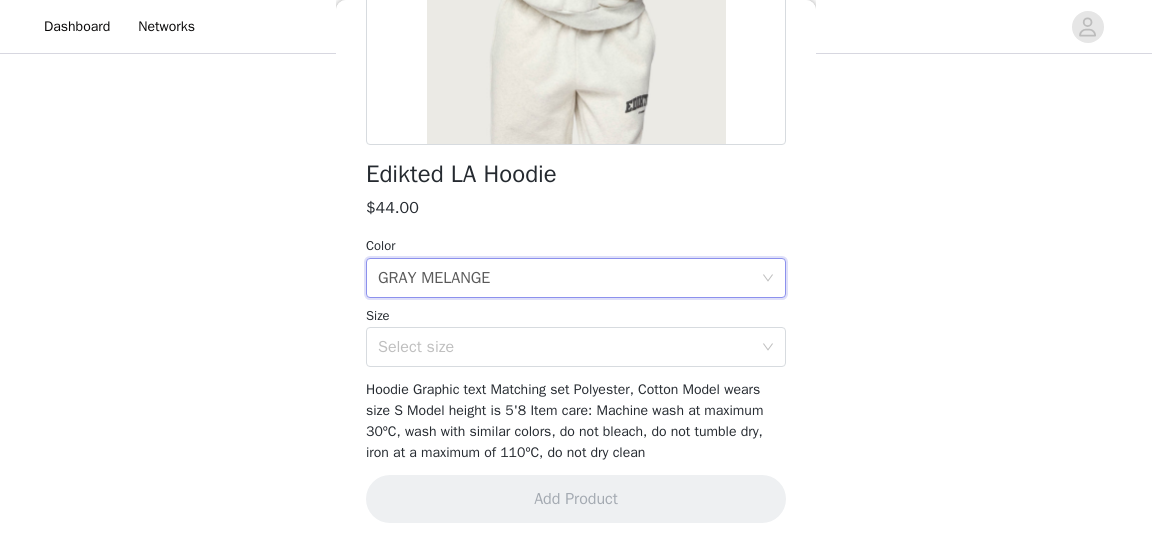 click on "Edikted LA Hoodie       $44.00         Color   Select color GRAY MELANGE Size   Select size   Hoodie Graphic text Matching set Polyester, Cotton Model wears size S Model height is 5'8 Item care: Machine wash at maximum 30ºC, wash with similar colors, do not bleach, do not tumble dry, iron at a maximum of 110ºC, do not dry clean   Add Product" at bounding box center (576, 121) 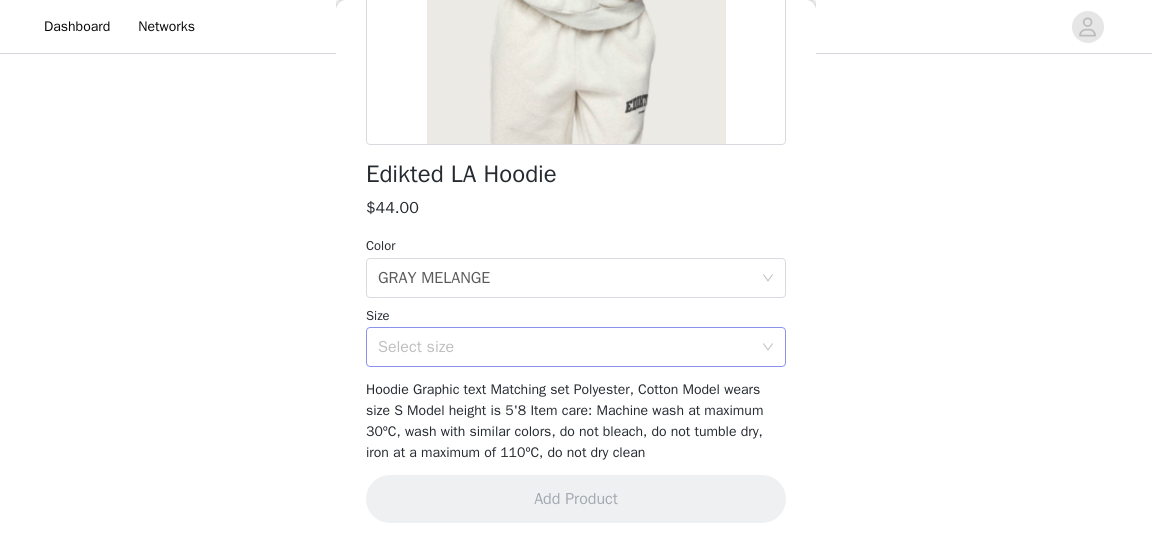 click on "Select size" at bounding box center [565, 347] 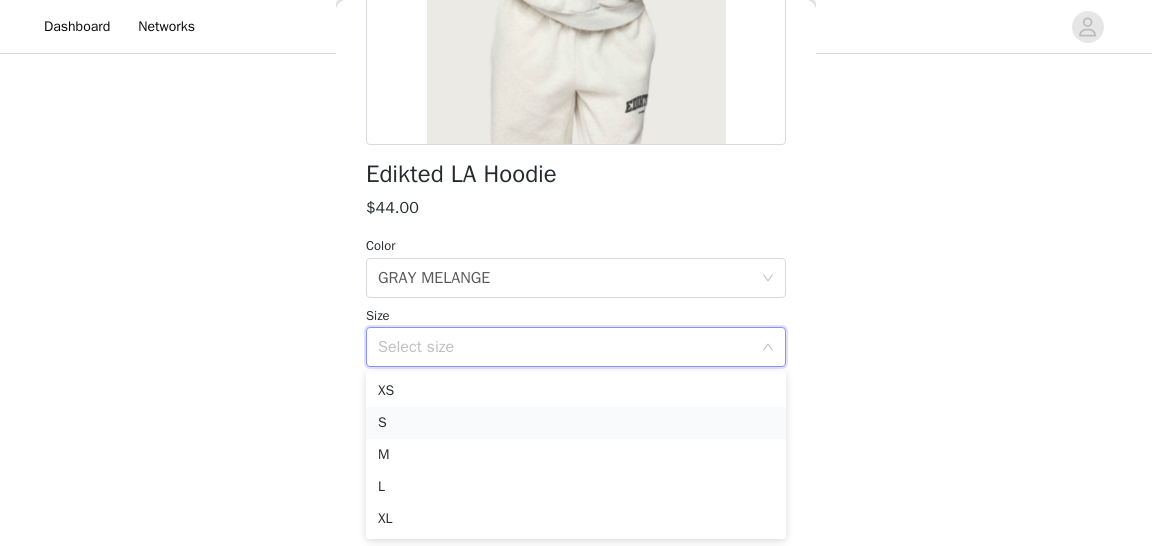 click on "S" at bounding box center [576, 423] 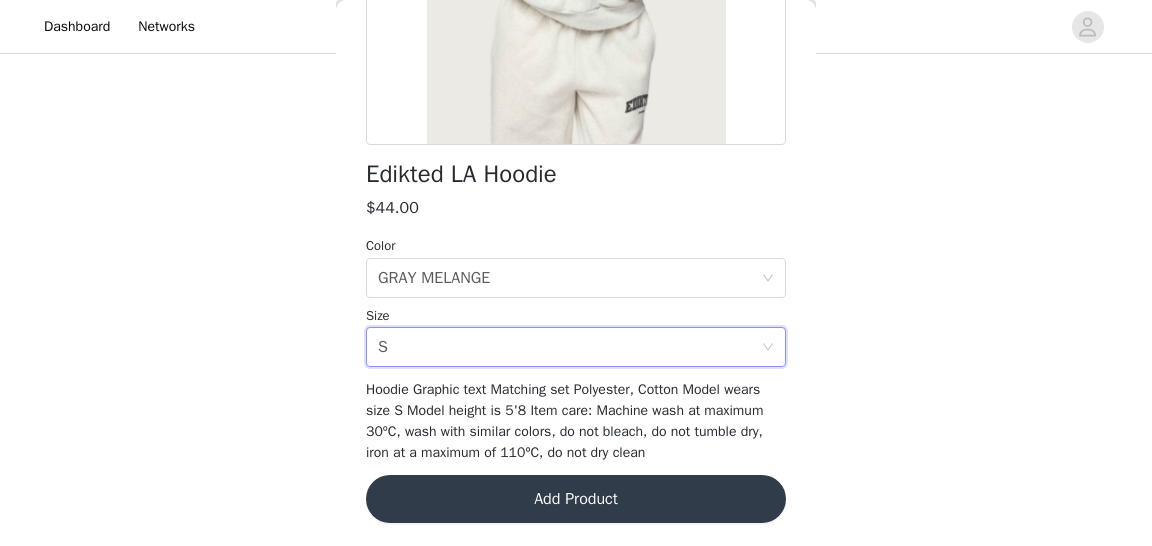 click on "Add Product" at bounding box center [576, 499] 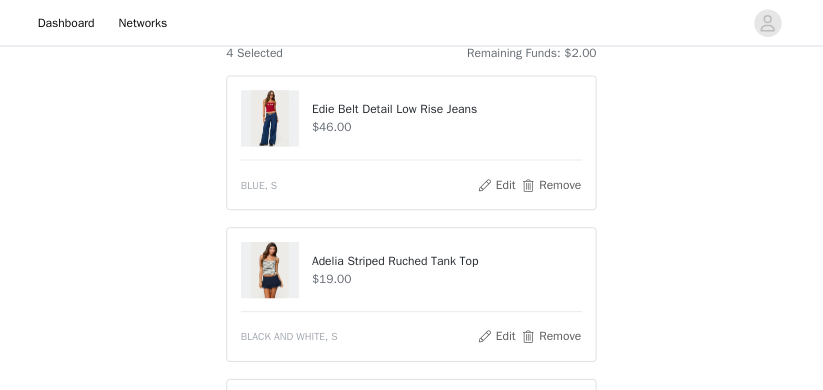 scroll, scrollTop: 188, scrollLeft: 0, axis: vertical 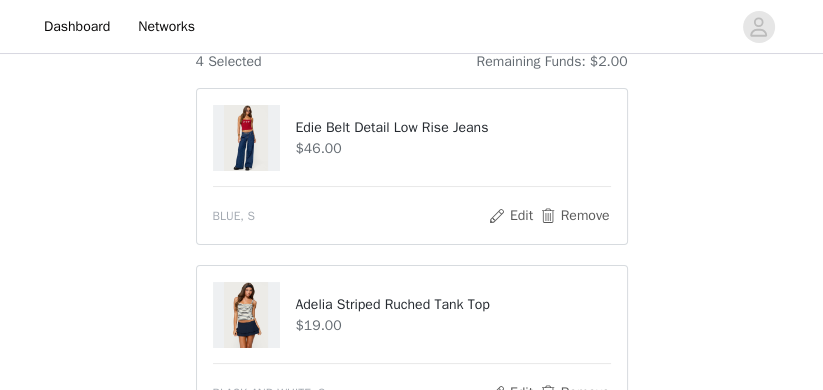 click at bounding box center [246, 138] 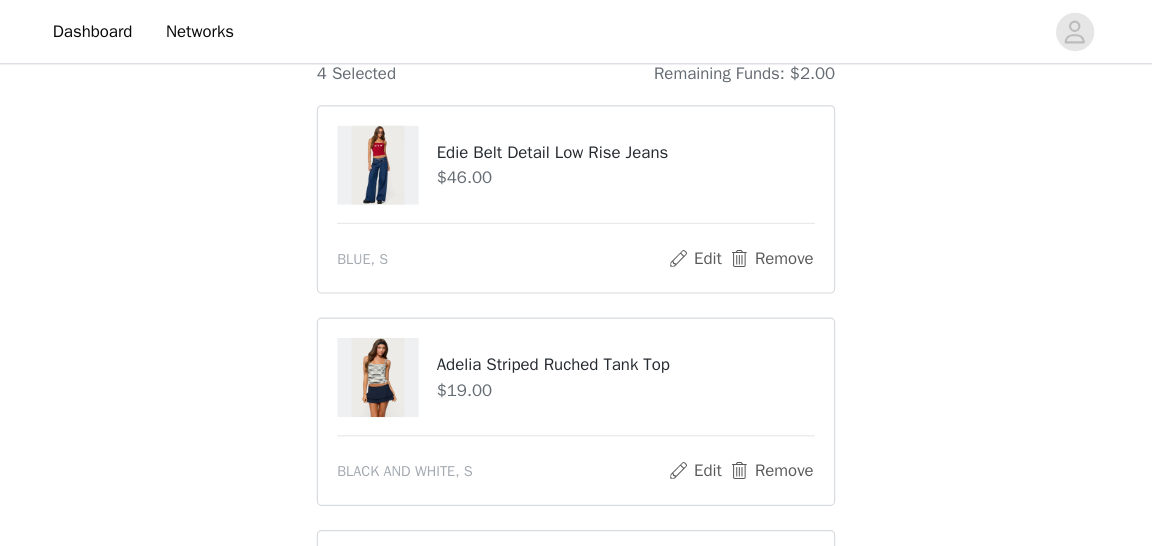scroll, scrollTop: 188, scrollLeft: 0, axis: vertical 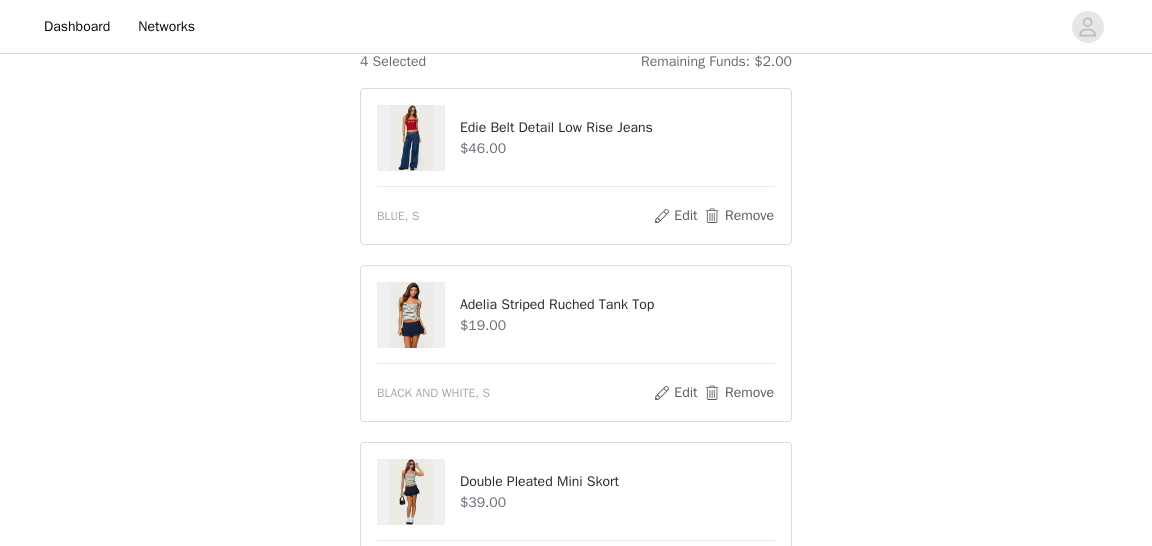click on "Edie Belt Detail Low Rise Jeans     $46.00" at bounding box center [576, 138] 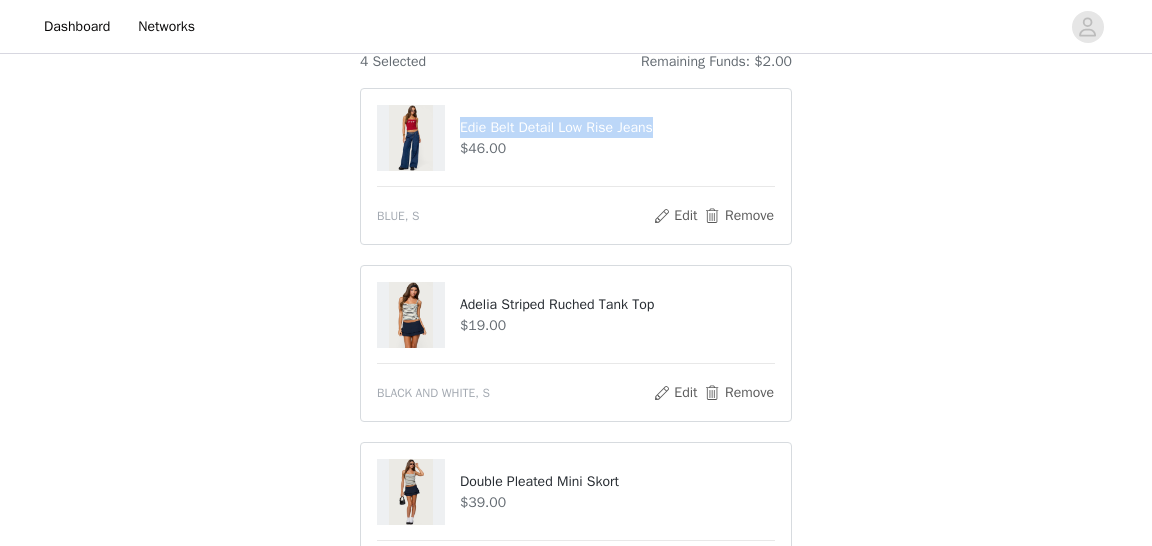drag, startPoint x: 454, startPoint y: 125, endPoint x: 688, endPoint y: 131, distance: 234.0769 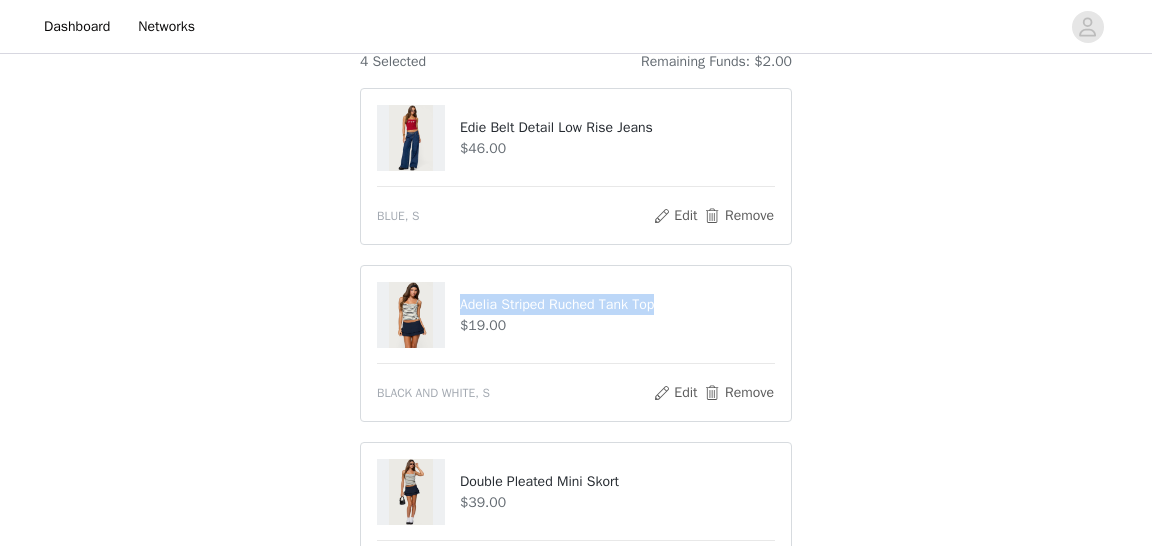 drag, startPoint x: 460, startPoint y: 299, endPoint x: 819, endPoint y: 299, distance: 359 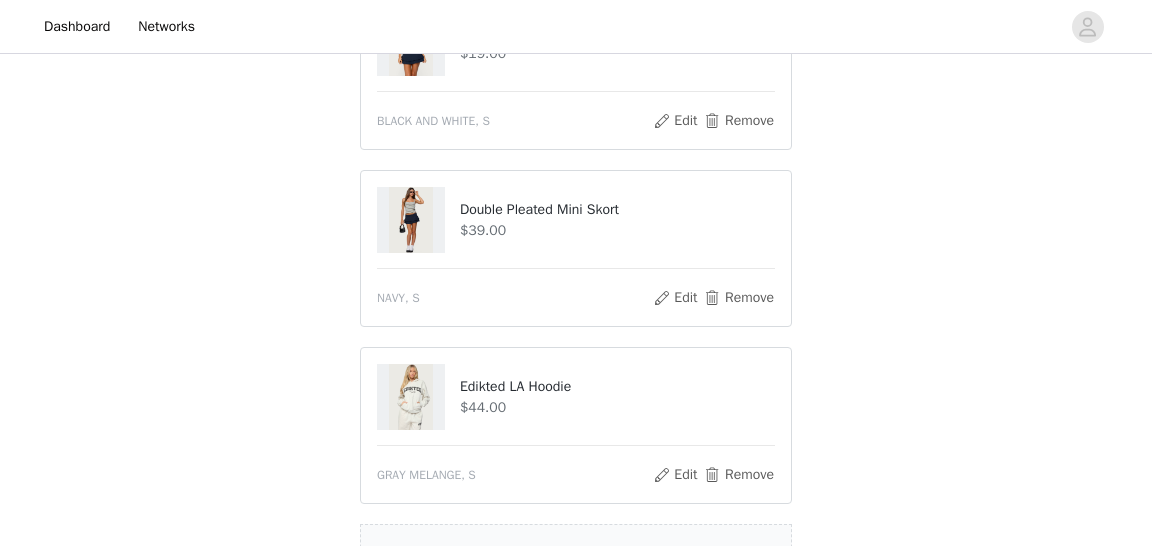 scroll, scrollTop: 468, scrollLeft: 0, axis: vertical 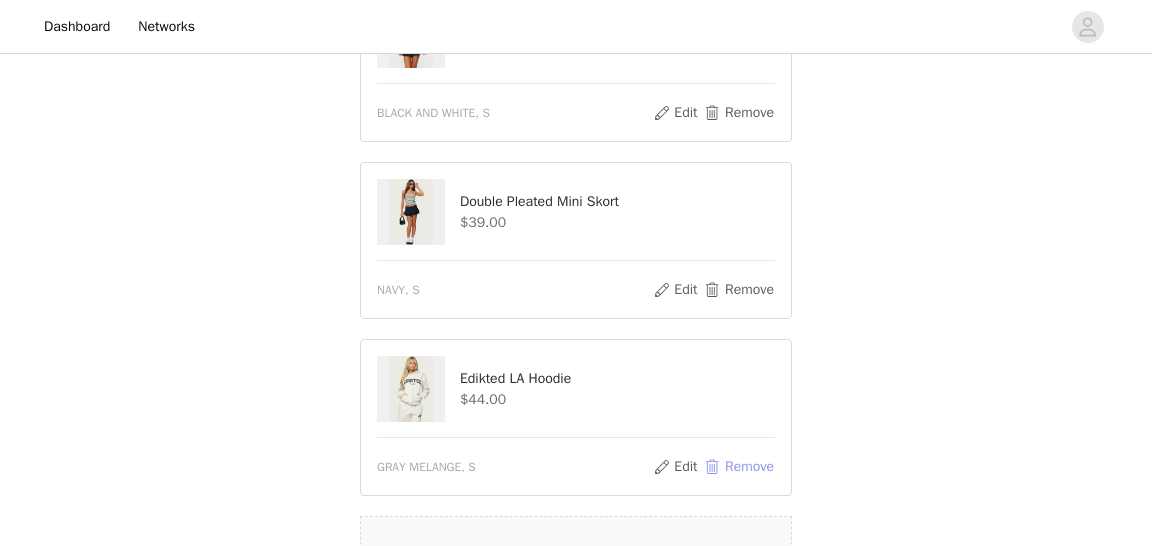 click on "Remove" at bounding box center (739, 467) 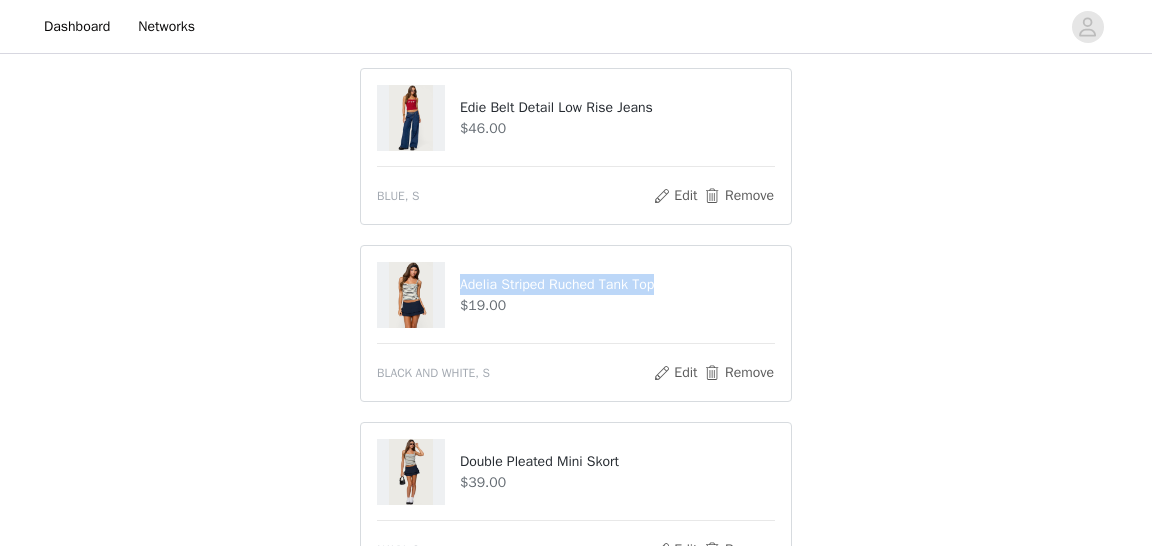 scroll, scrollTop: 539, scrollLeft: 0, axis: vertical 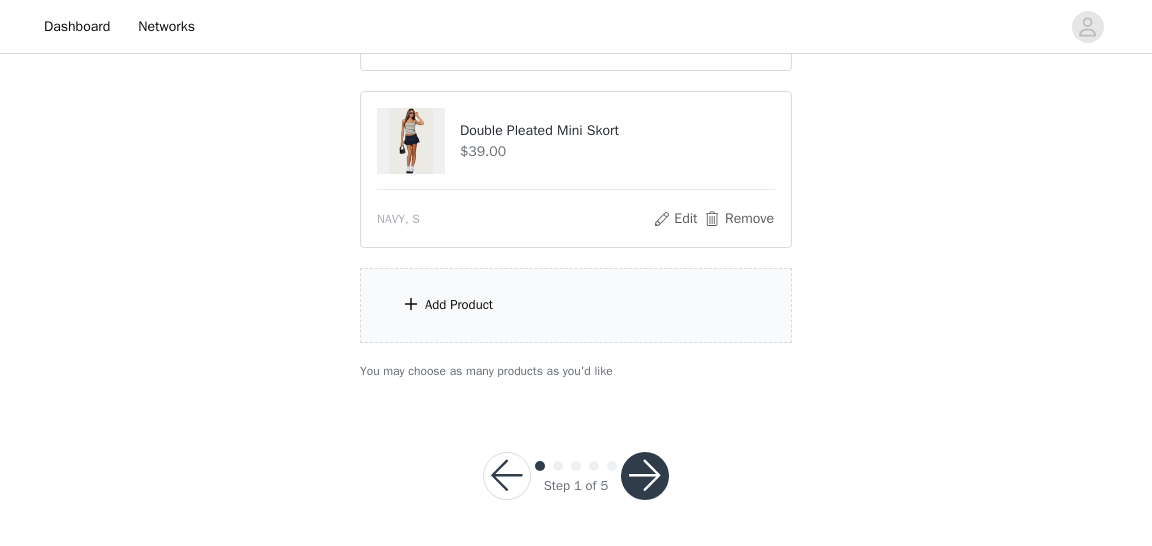 click on "Add Product" at bounding box center [576, 305] 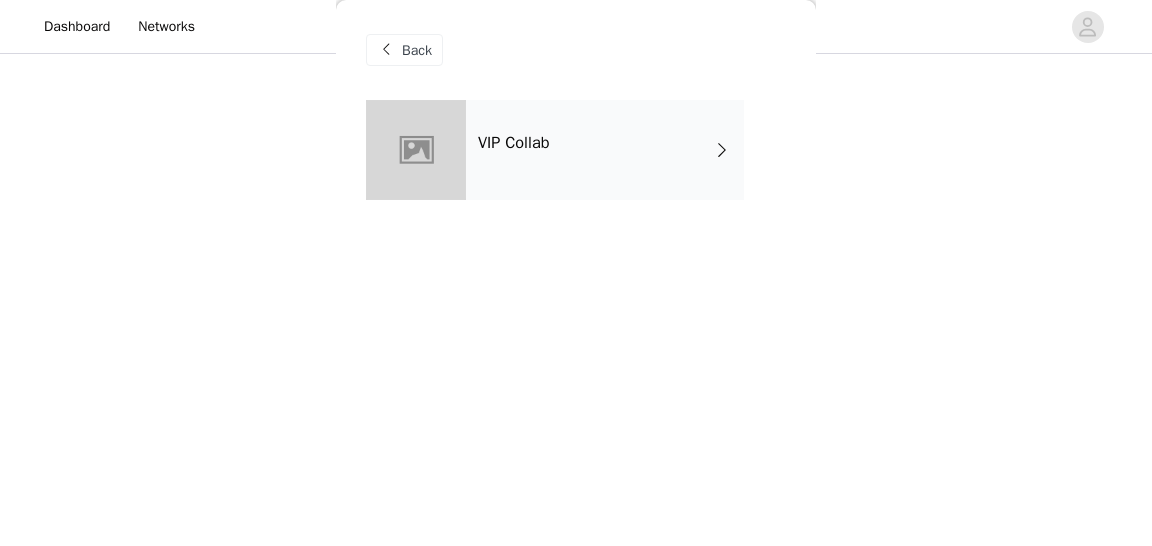 click on "VIP Collab" at bounding box center [605, 150] 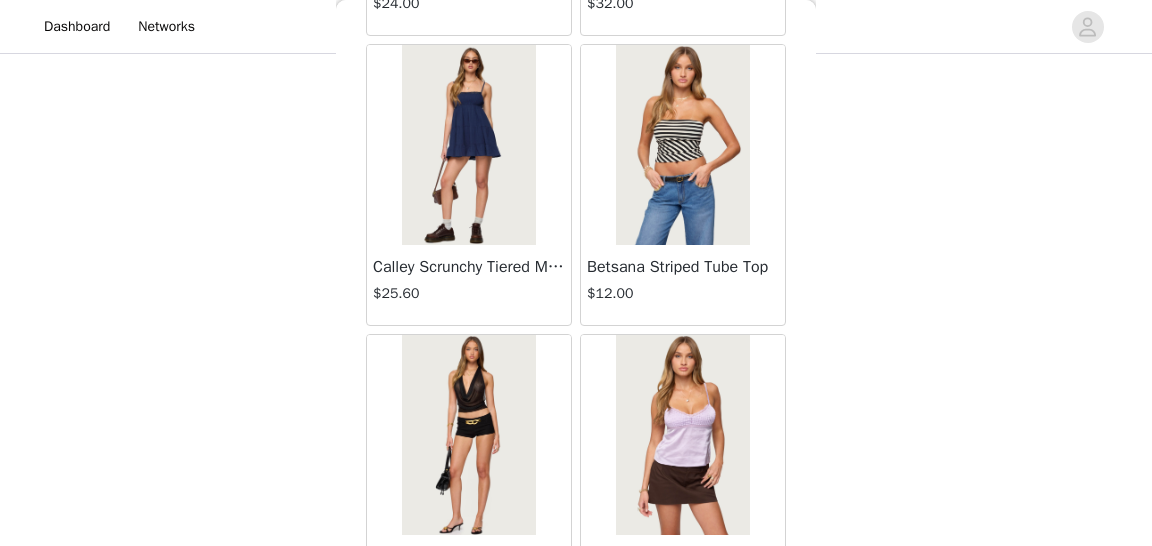 scroll, scrollTop: 2509, scrollLeft: 0, axis: vertical 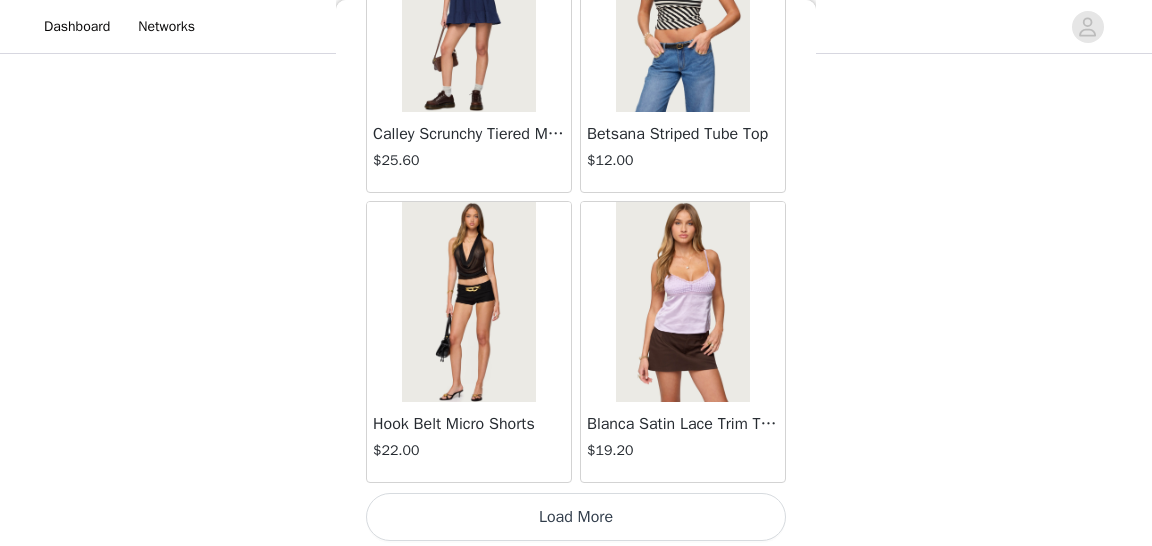 click on "Load More" at bounding box center [576, 517] 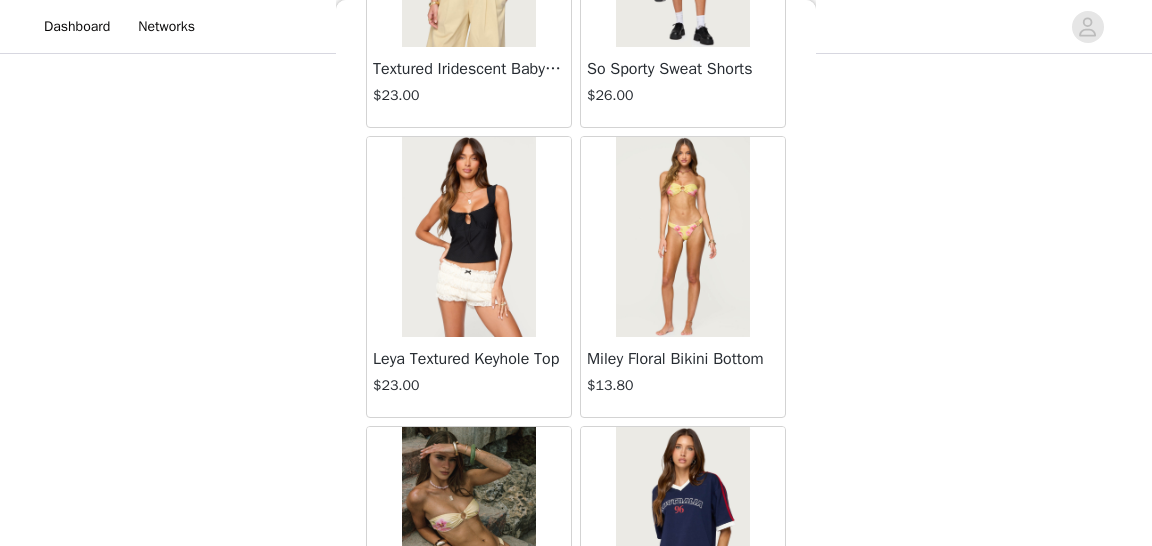 scroll, scrollTop: 5405, scrollLeft: 0, axis: vertical 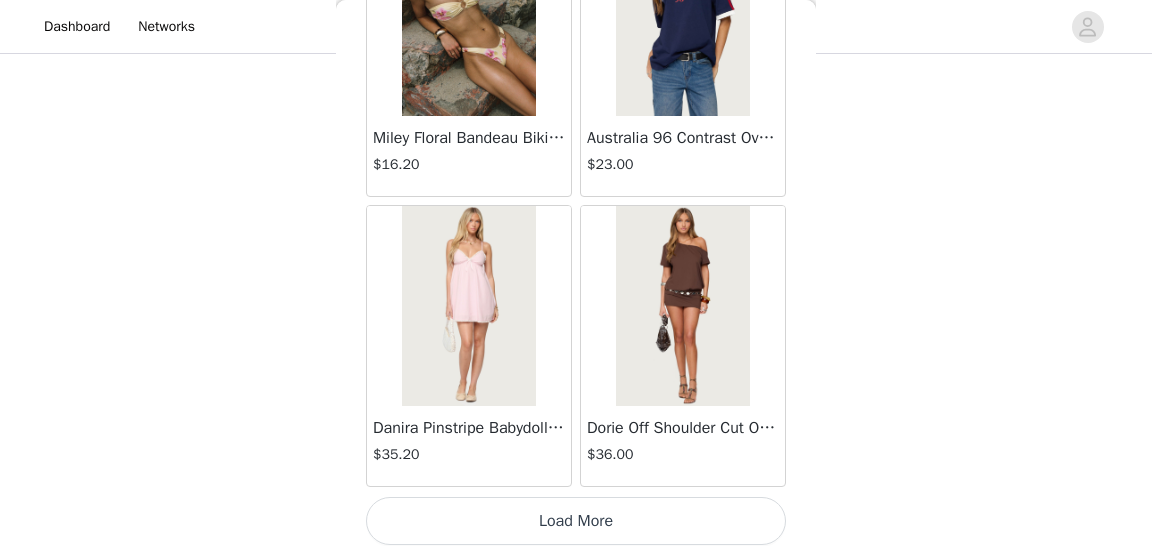 click on "Load More" at bounding box center (576, 521) 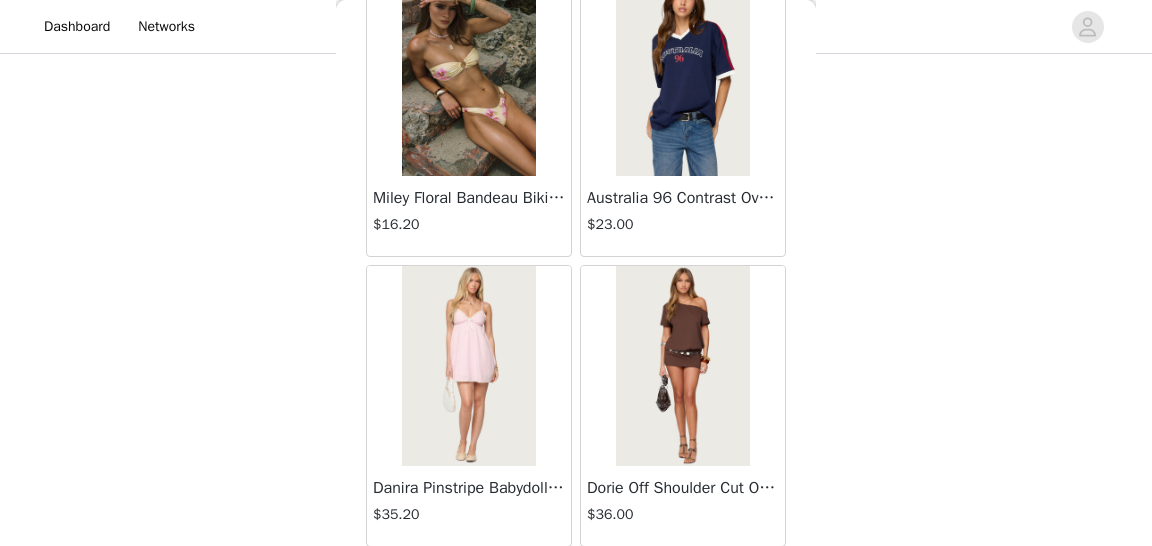scroll, scrollTop: 5347, scrollLeft: 0, axis: vertical 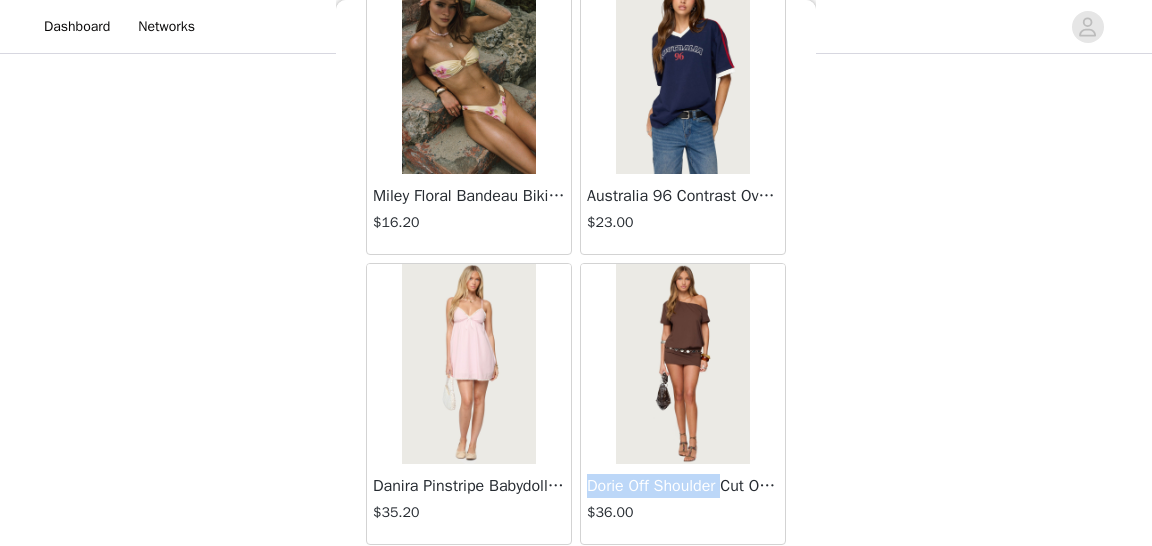 drag, startPoint x: 588, startPoint y: 479, endPoint x: 731, endPoint y: 475, distance: 143.05594 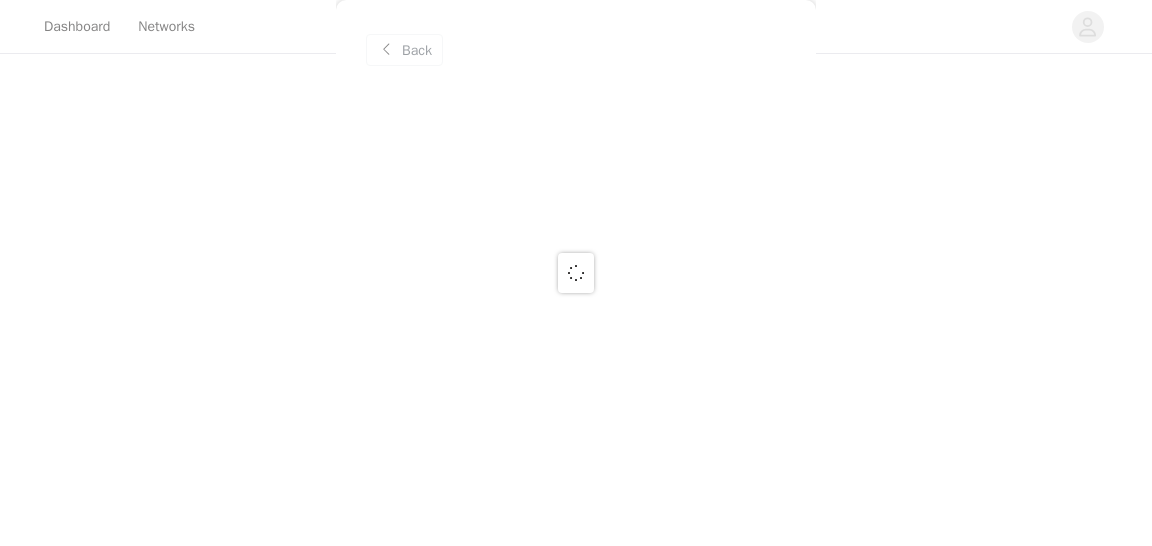 scroll, scrollTop: 0, scrollLeft: 0, axis: both 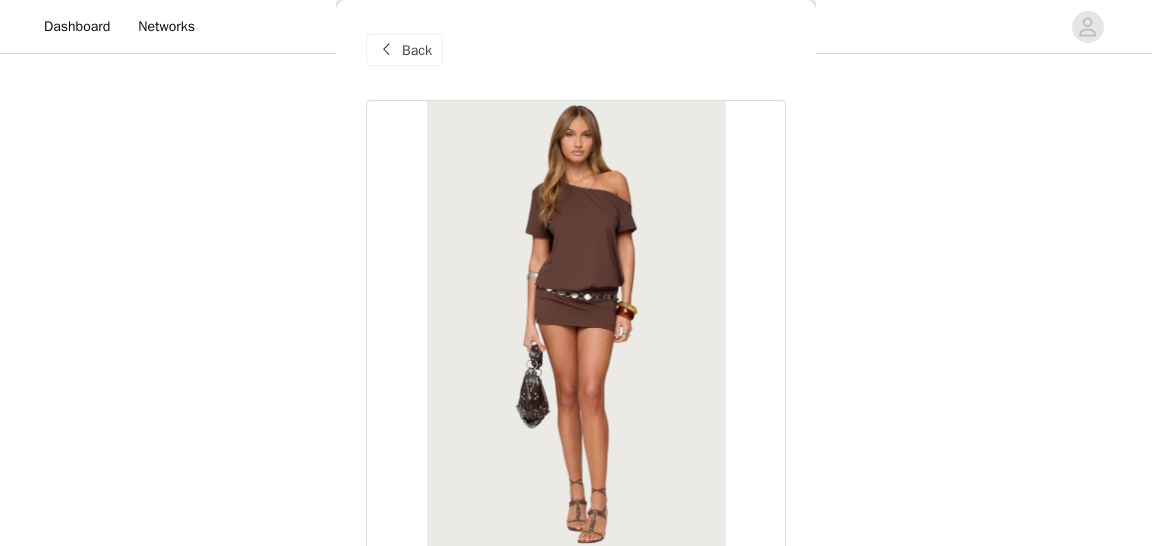 click on "Back" at bounding box center [417, 50] 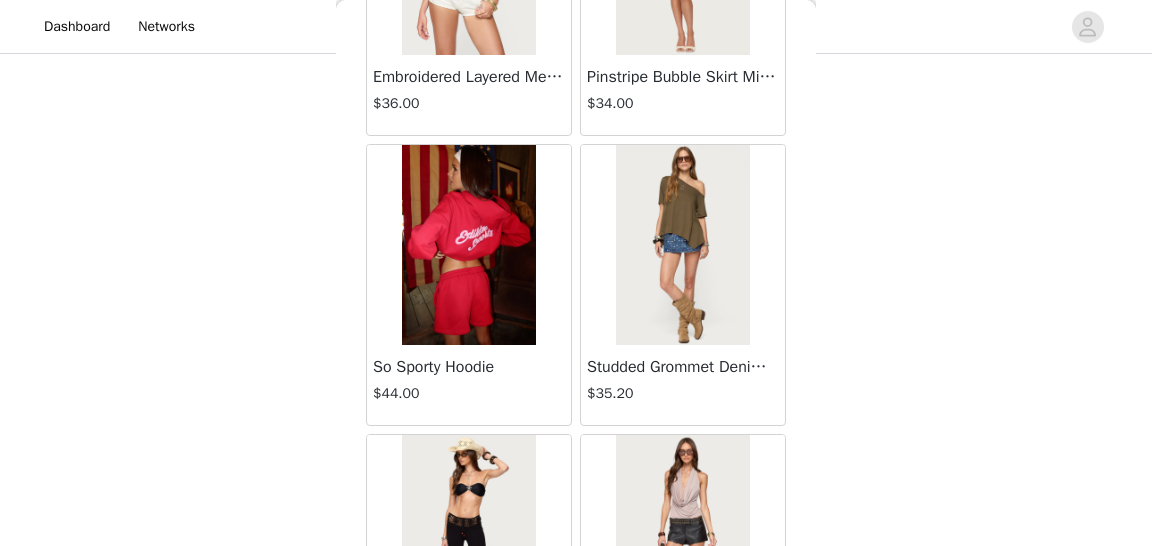 scroll, scrollTop: 8301, scrollLeft: 0, axis: vertical 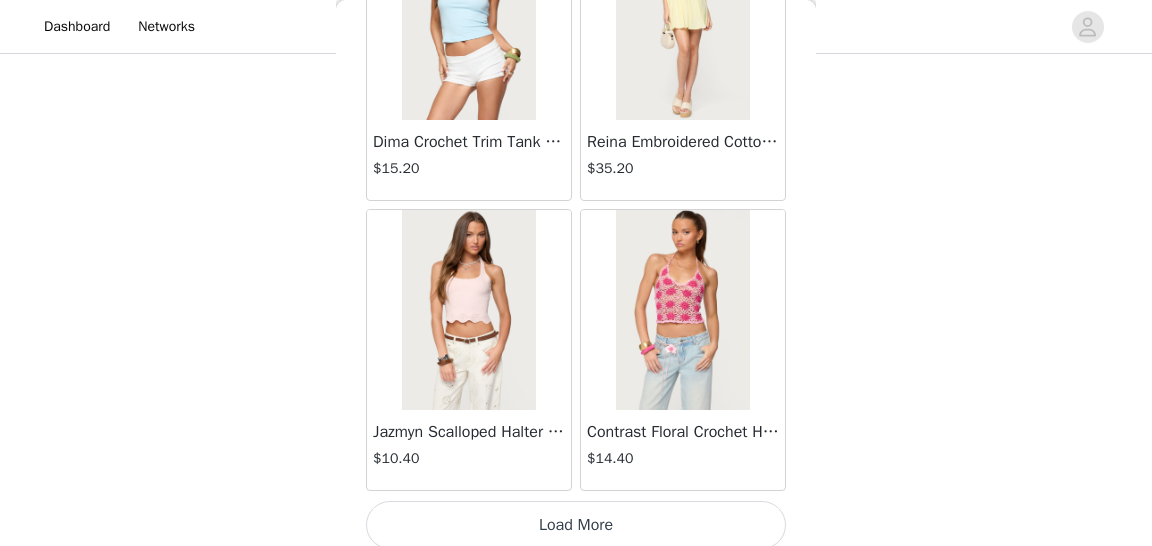 click on "Load More" at bounding box center [576, 525] 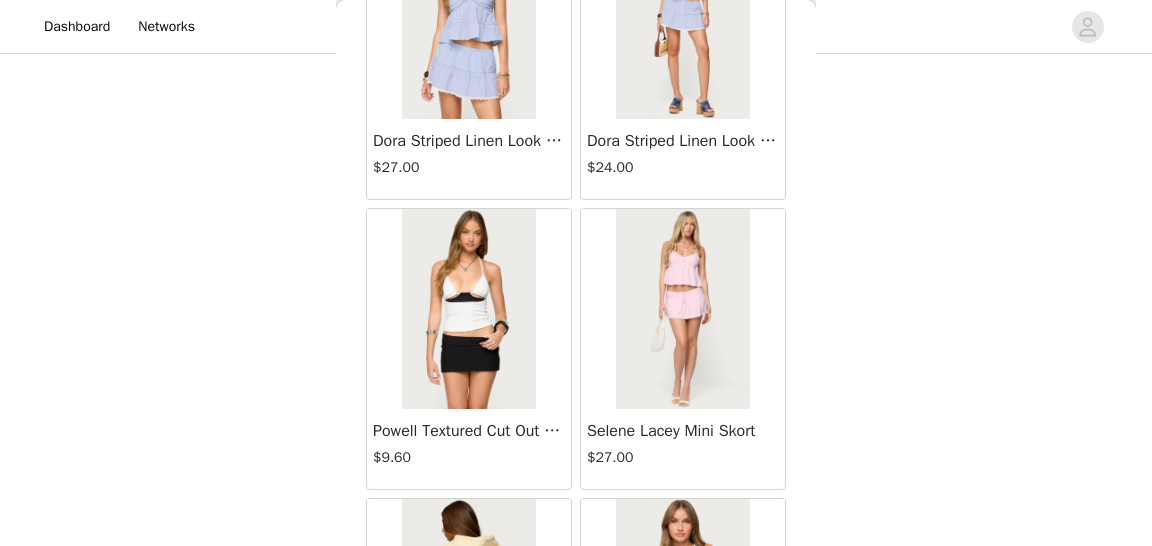 scroll, scrollTop: 11197, scrollLeft: 0, axis: vertical 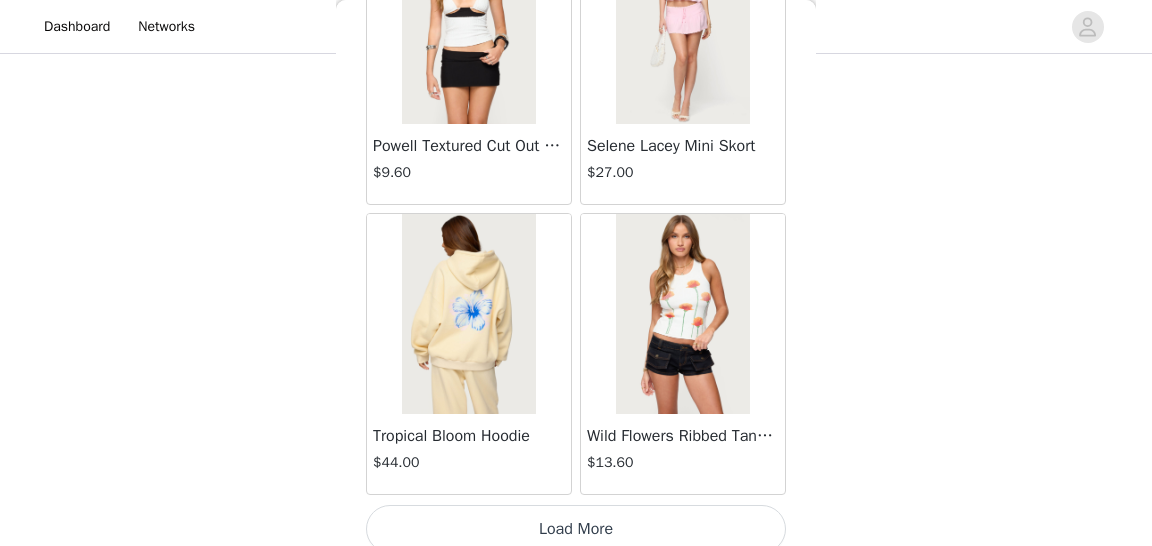 click on "Load More" at bounding box center [576, 529] 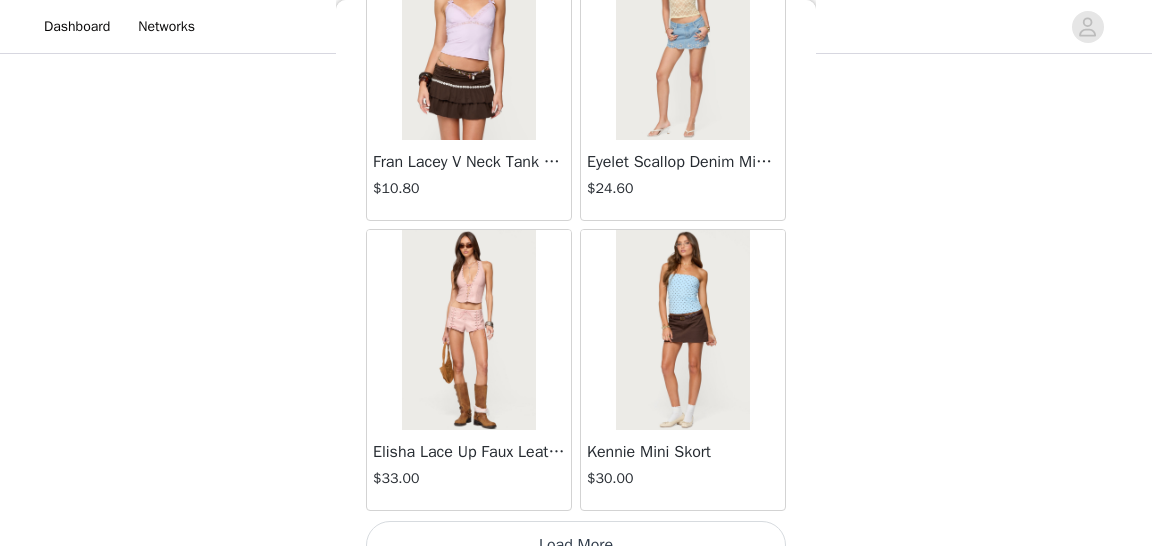 scroll, scrollTop: 14093, scrollLeft: 0, axis: vertical 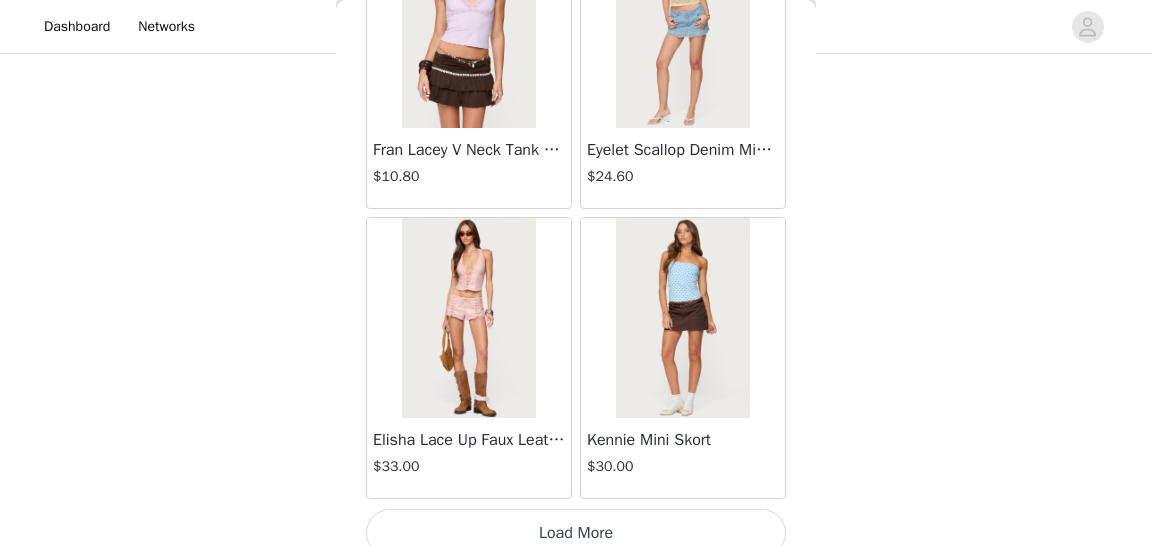 click on "Load More" at bounding box center (576, 533) 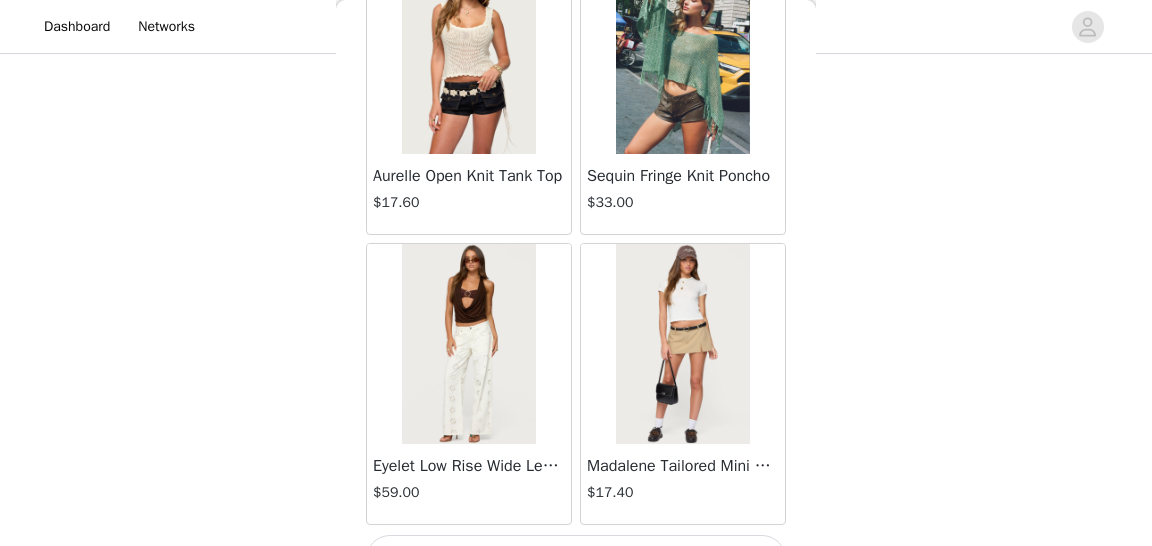 scroll, scrollTop: 16989, scrollLeft: 0, axis: vertical 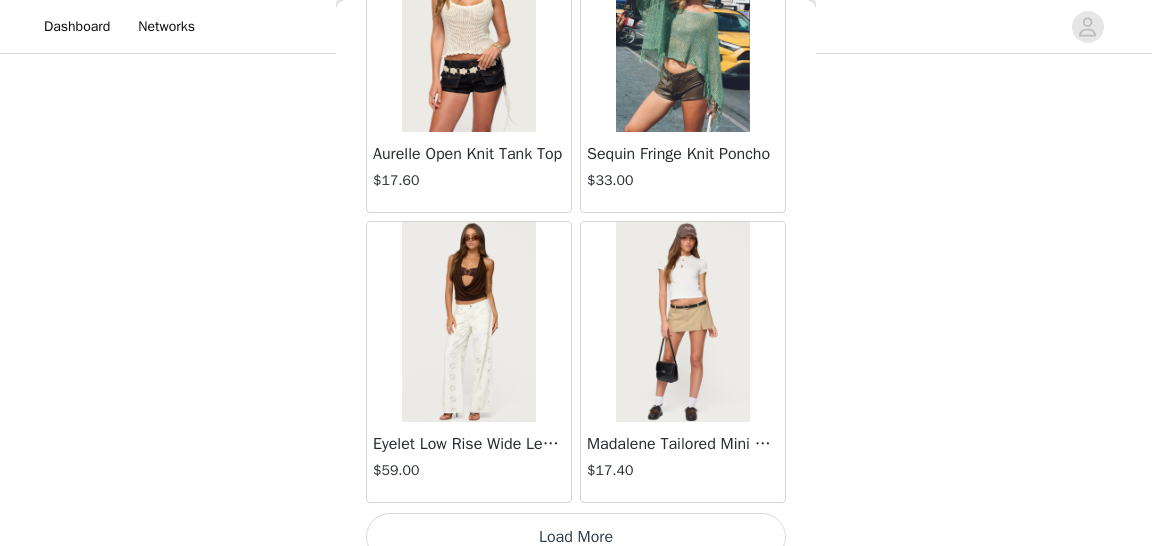 click on "Load More" at bounding box center (576, 537) 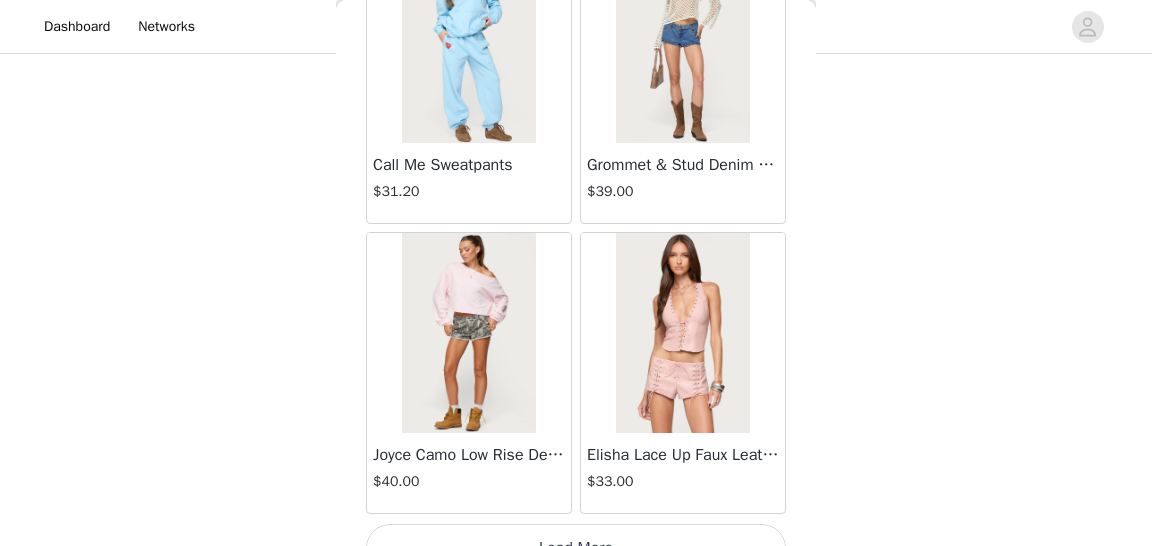 scroll, scrollTop: 19781, scrollLeft: 0, axis: vertical 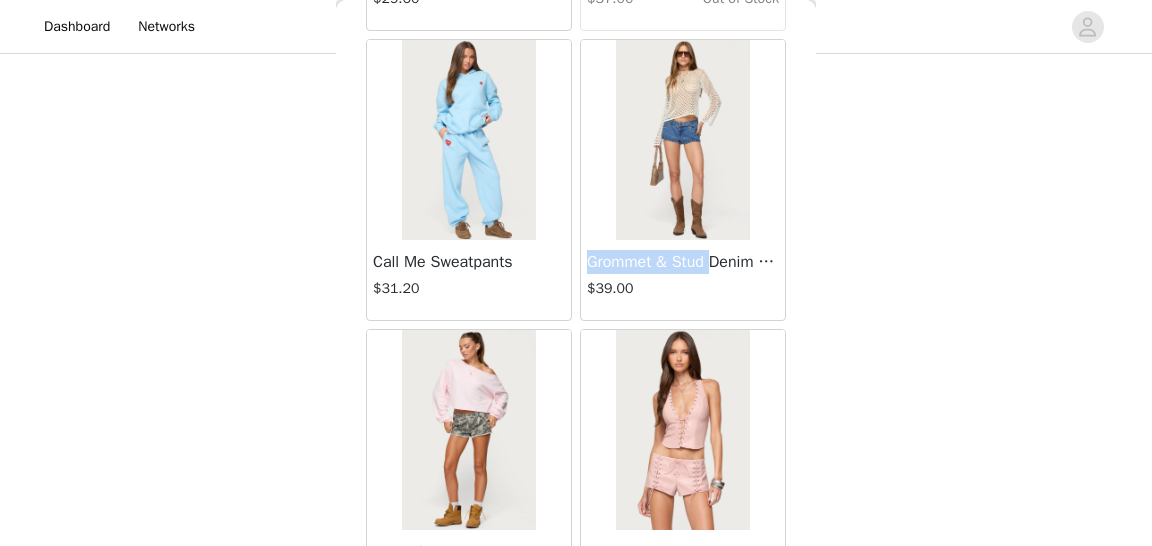 drag, startPoint x: 586, startPoint y: 235, endPoint x: 718, endPoint y: 237, distance: 132.01515 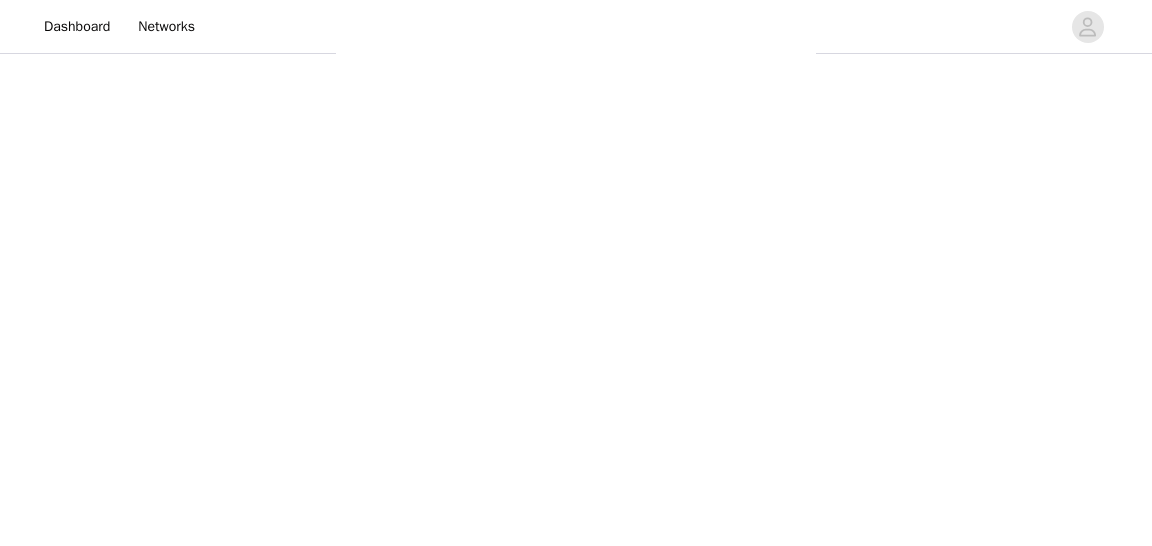 copy on "Grommet & Stud" 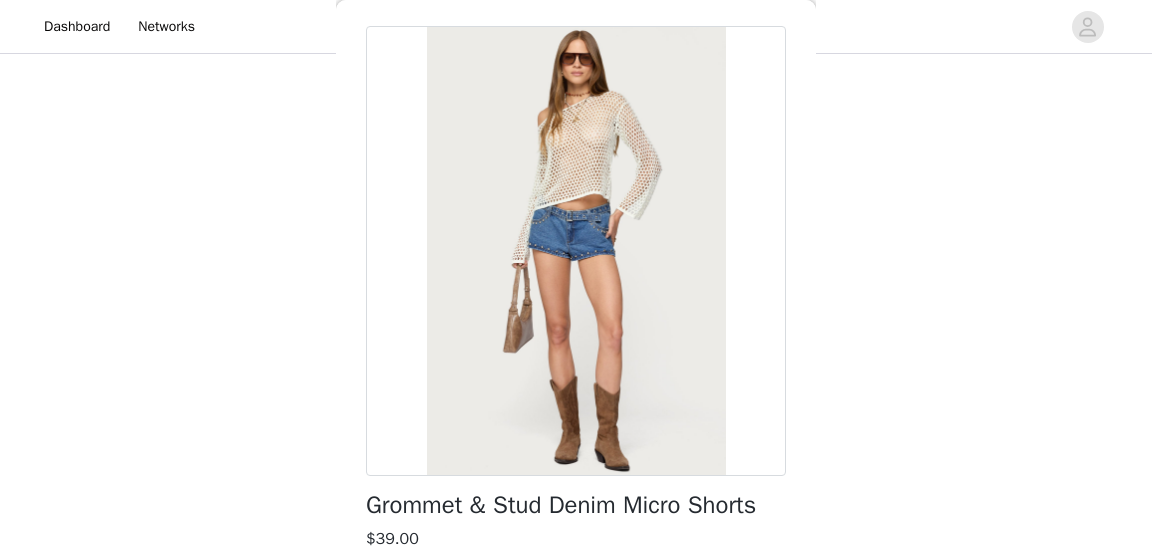 scroll, scrollTop: 0, scrollLeft: 0, axis: both 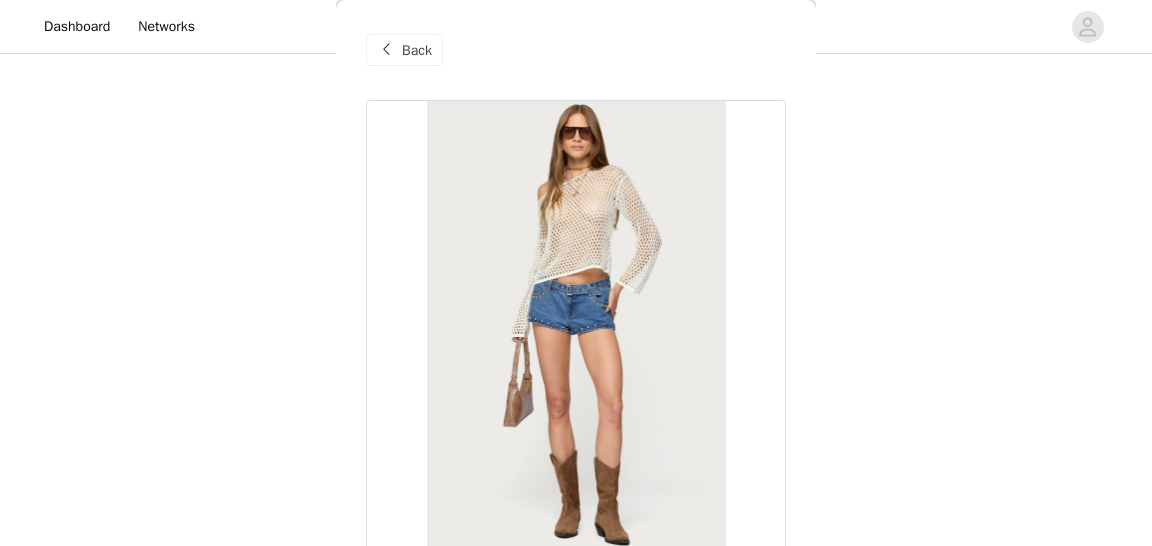 click on "Back" at bounding box center (417, 50) 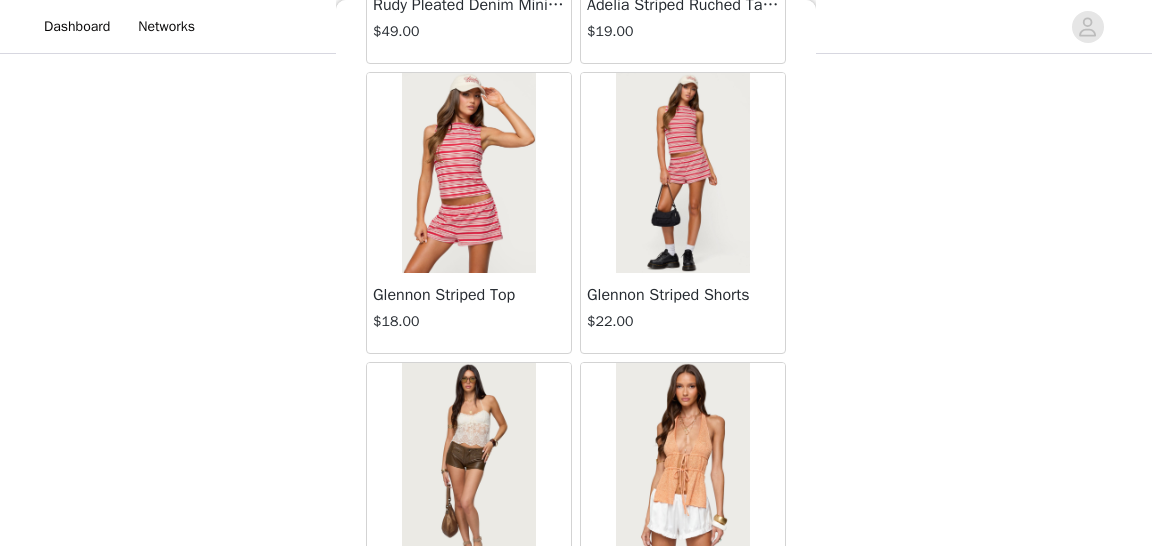 scroll, scrollTop: 15106, scrollLeft: 0, axis: vertical 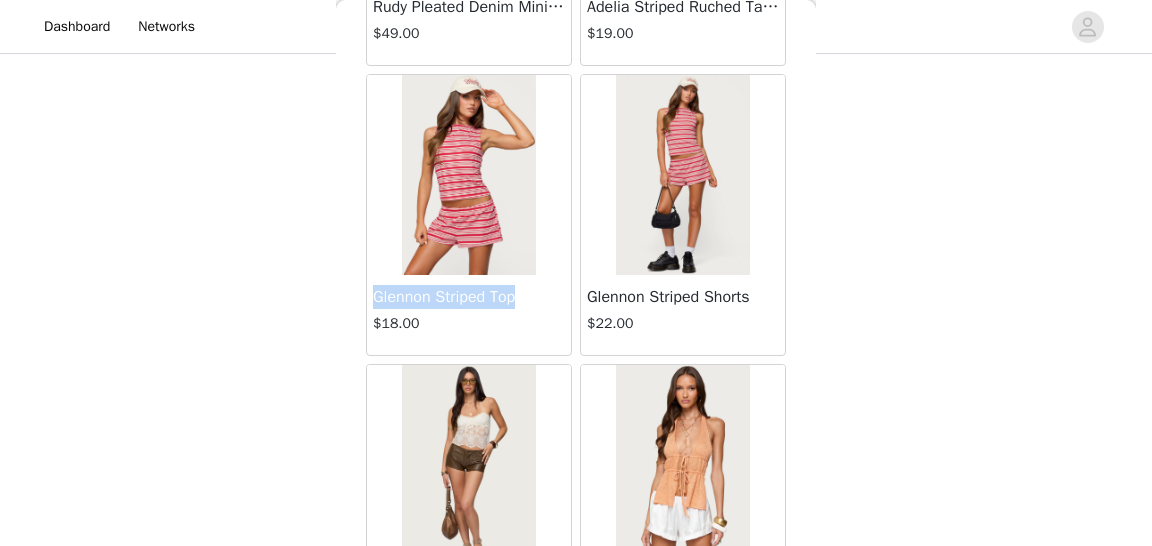 drag, startPoint x: 365, startPoint y: 272, endPoint x: 542, endPoint y: 274, distance: 177.01129 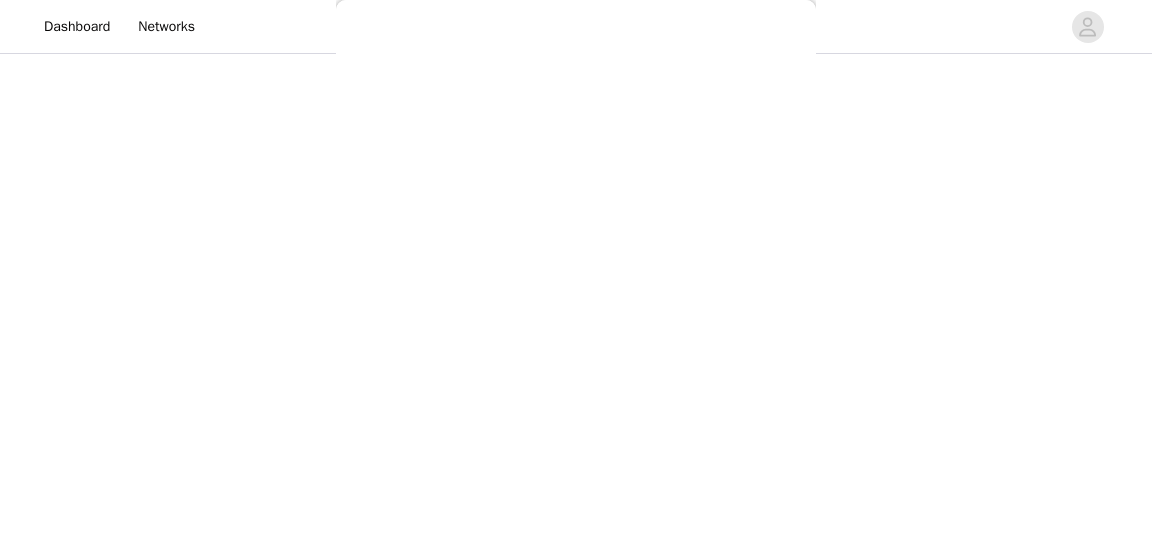 scroll, scrollTop: 0, scrollLeft: 0, axis: both 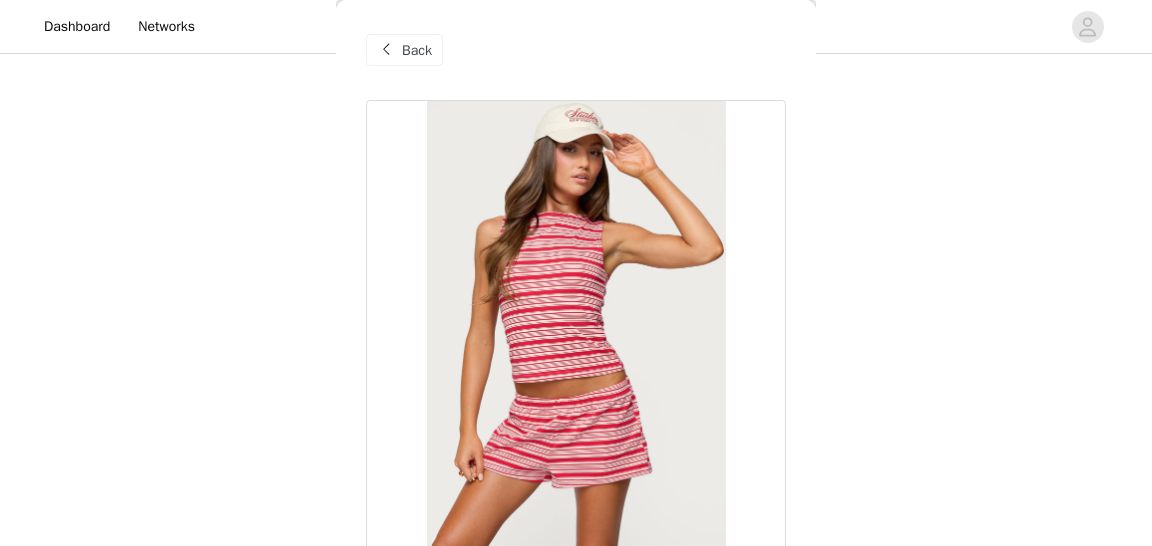 copy on "Glennon Striped Top" 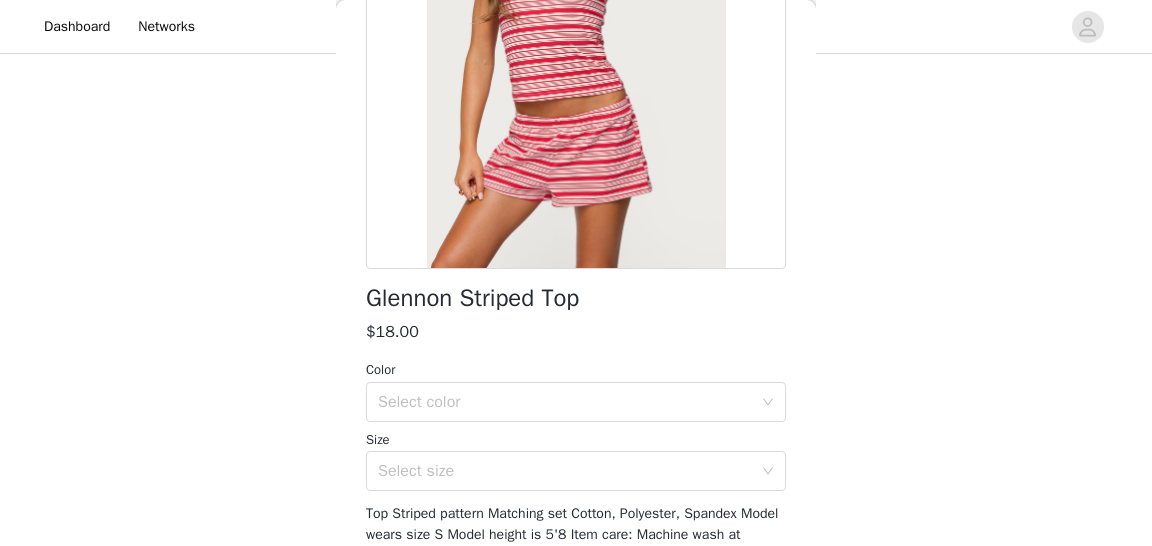 scroll, scrollTop: 282, scrollLeft: 0, axis: vertical 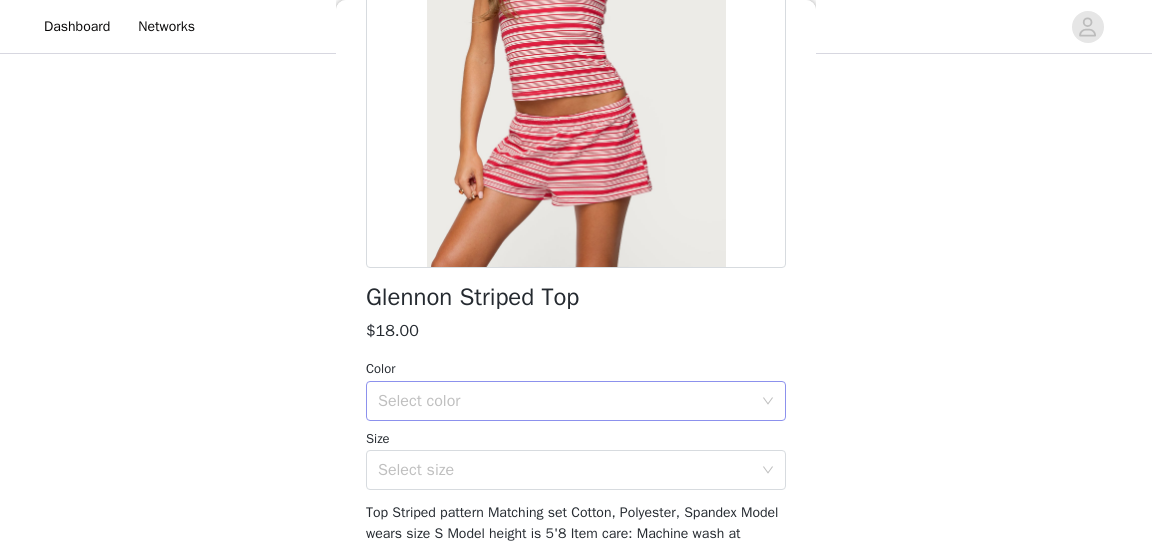 click on "Select color" at bounding box center [565, 401] 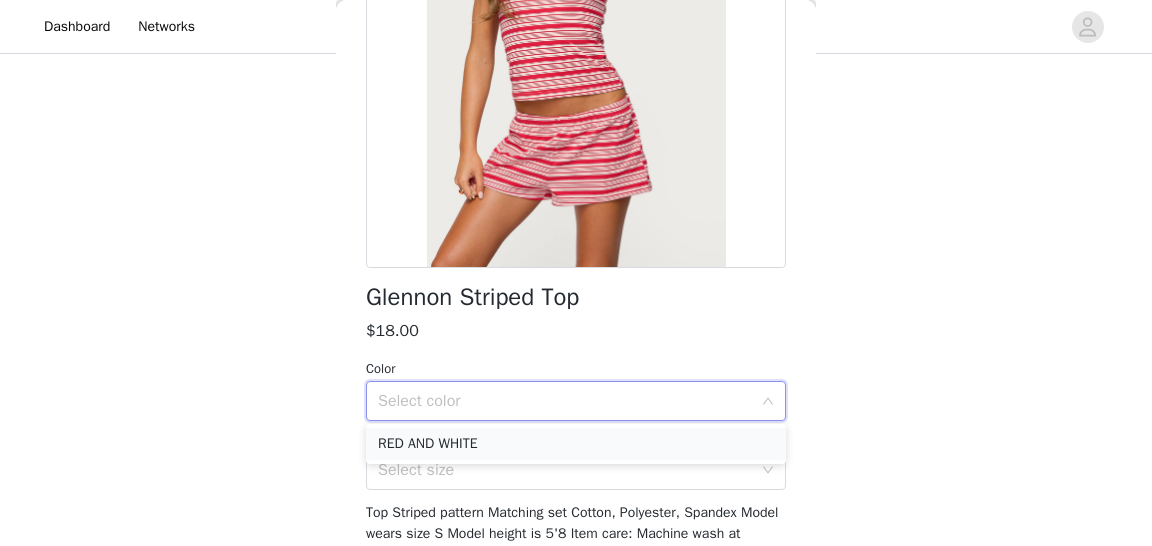 click on "RED AND WHITE" at bounding box center [576, 444] 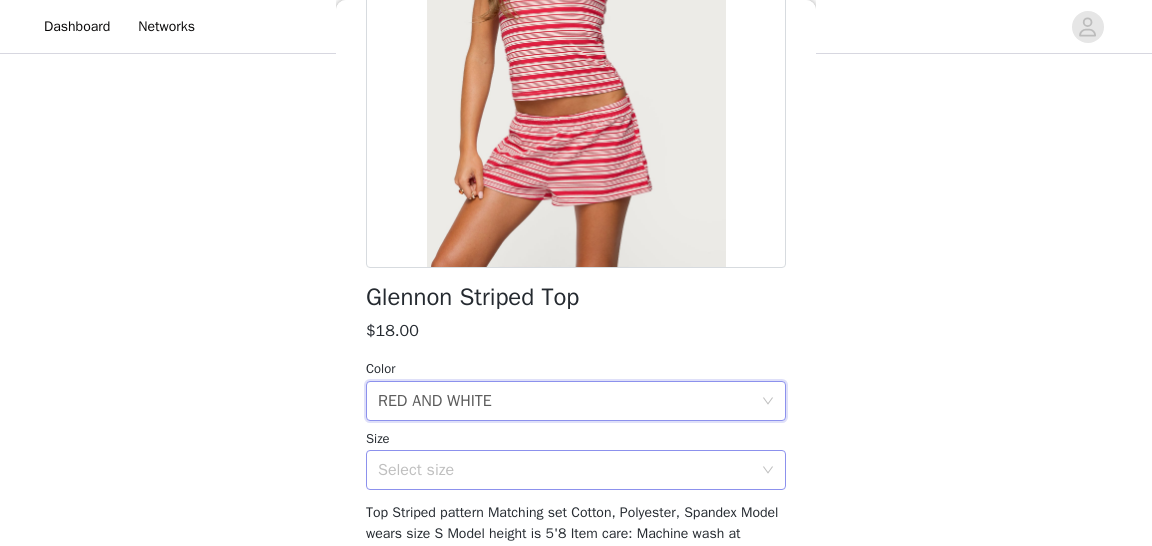 click on "Select size" at bounding box center (565, 470) 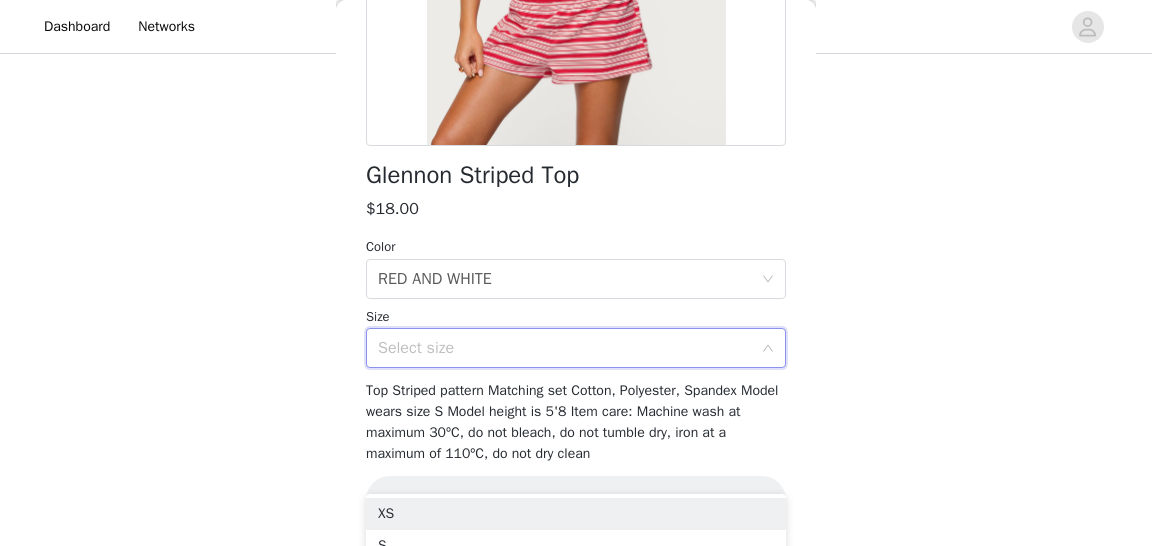 scroll, scrollTop: 404, scrollLeft: 0, axis: vertical 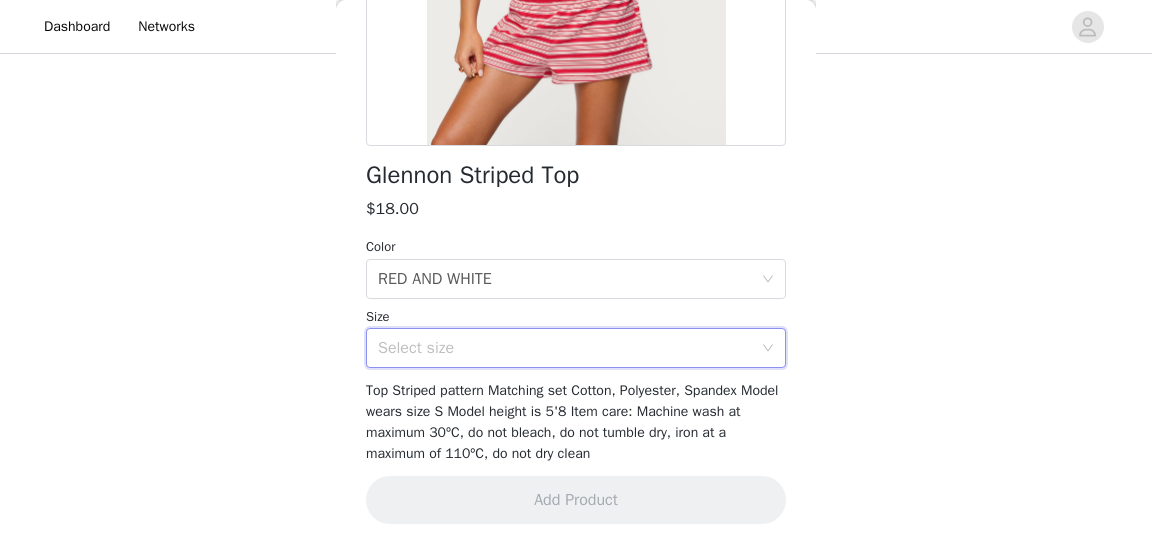 click on "Select size" at bounding box center [565, 348] 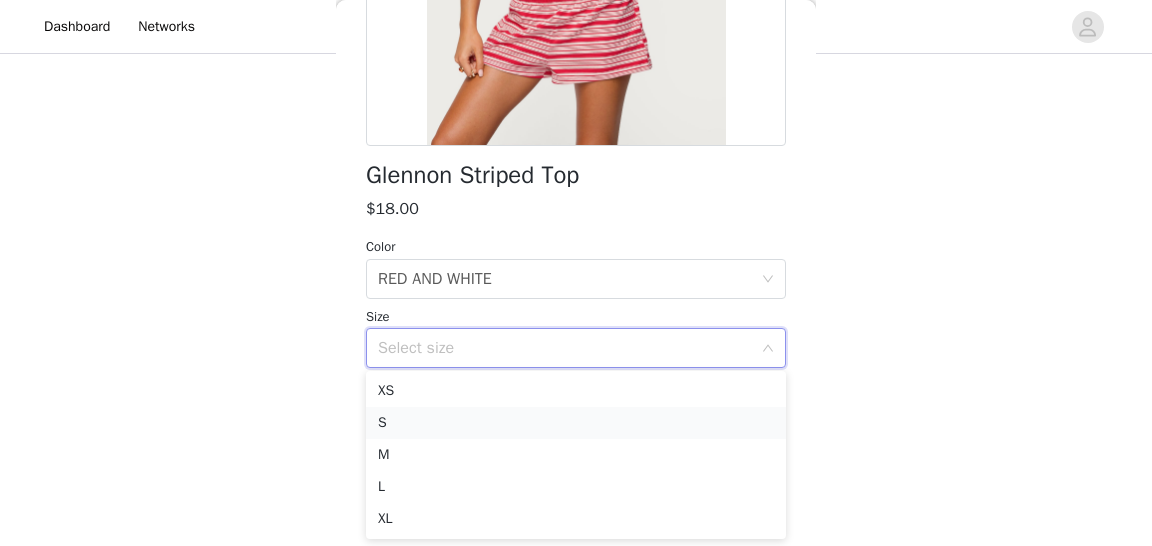 click on "S" at bounding box center (576, 423) 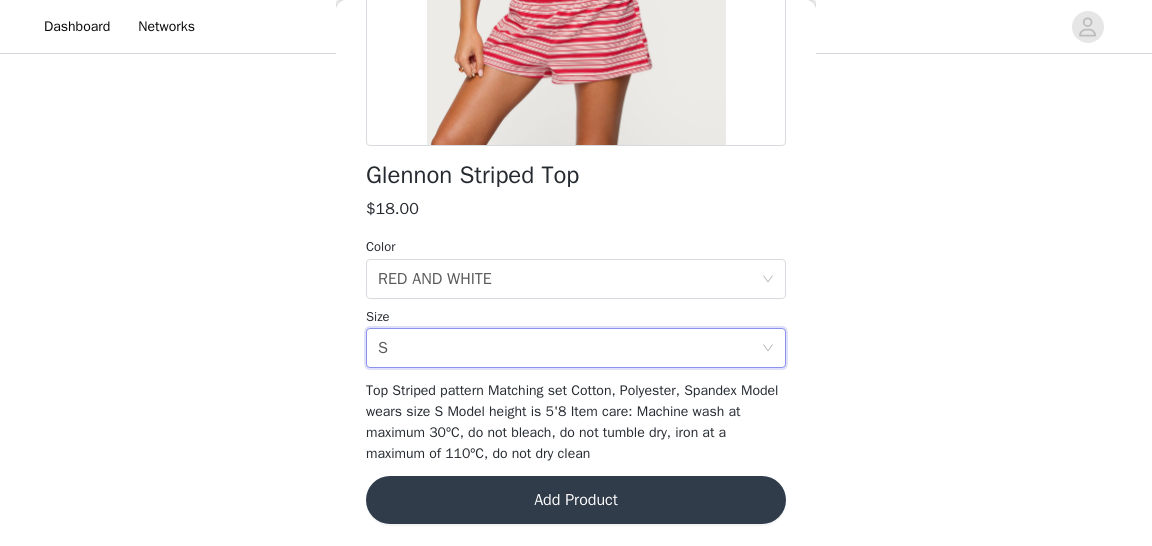 click on "Add Product" at bounding box center (576, 500) 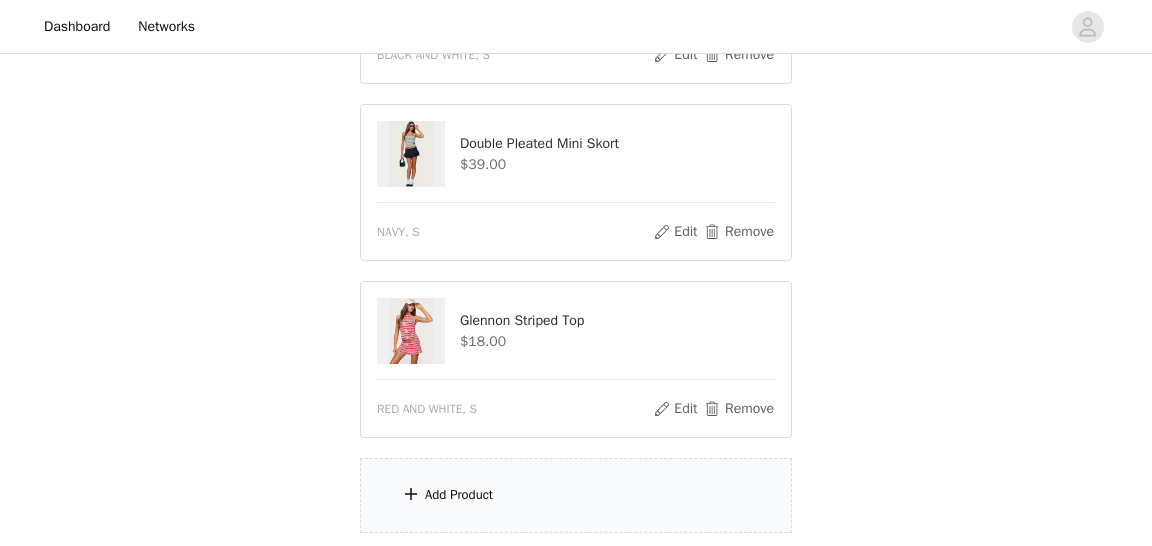 scroll, scrollTop: 564, scrollLeft: 0, axis: vertical 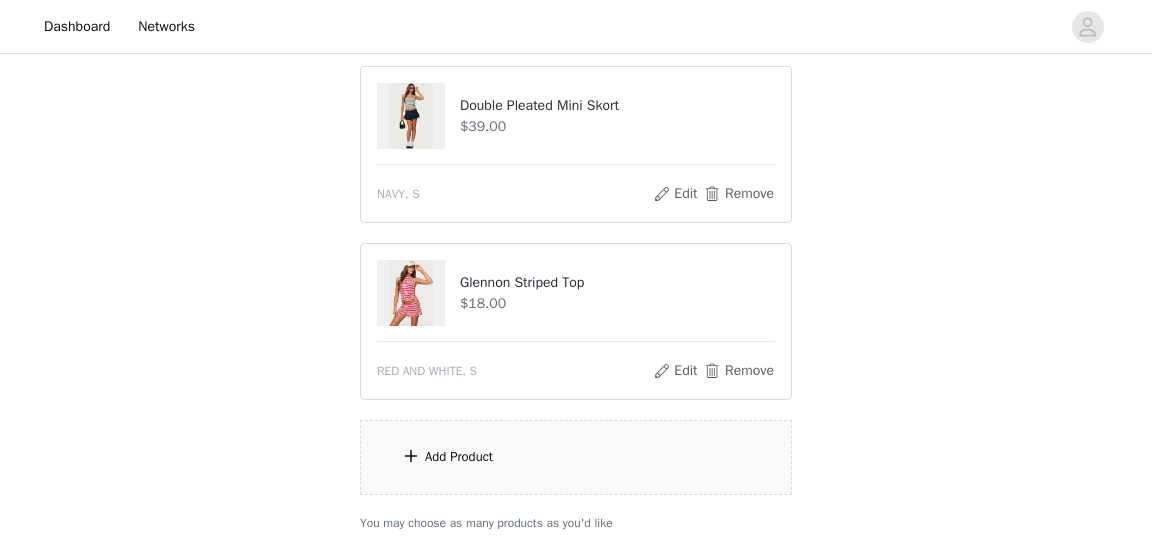 click on "Add Product" at bounding box center [576, 457] 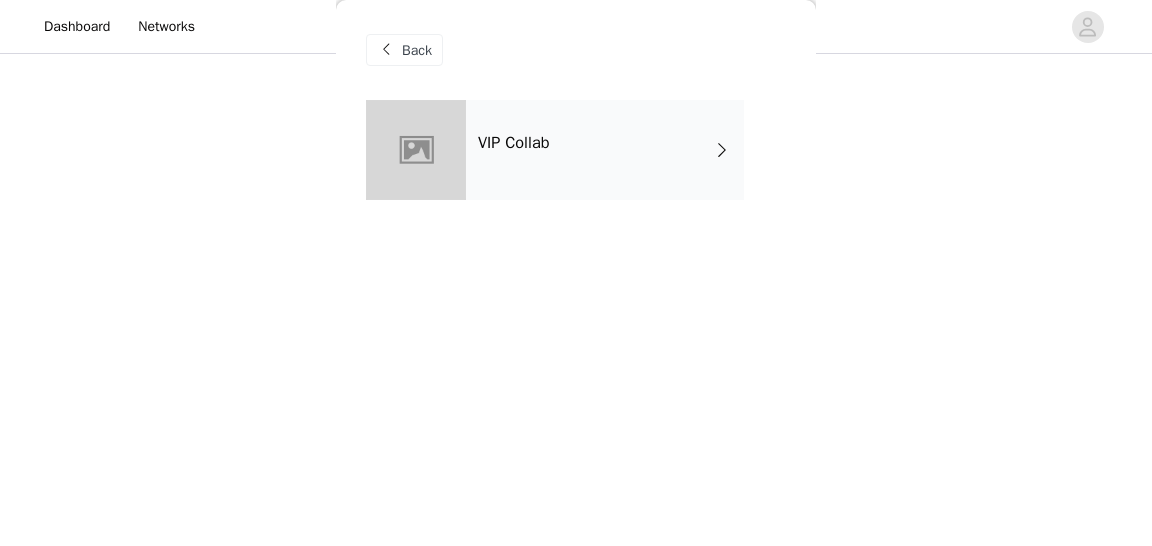 click on "VIP Collab" at bounding box center [605, 150] 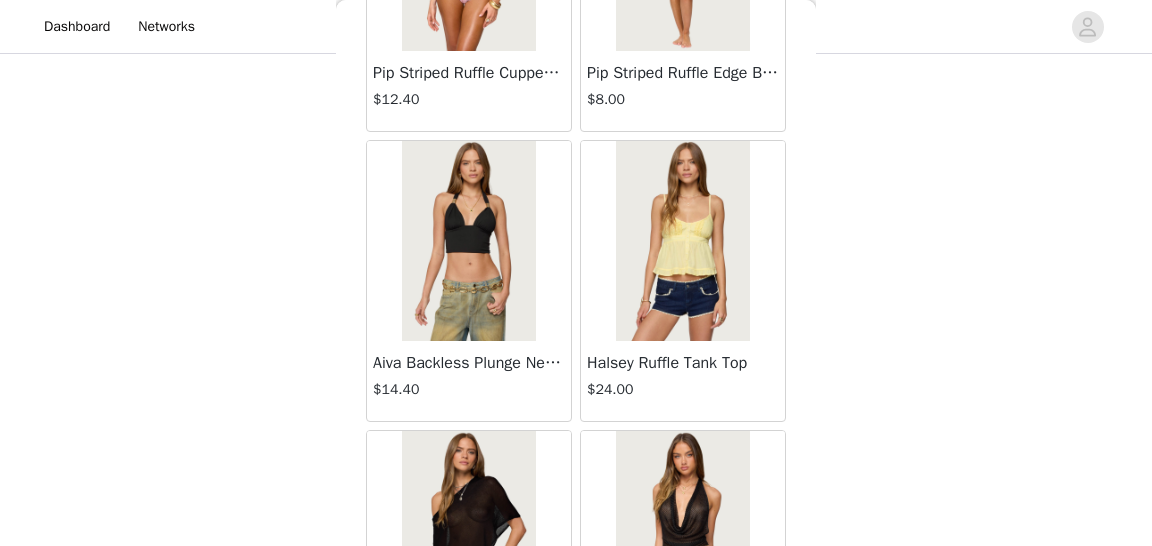 scroll, scrollTop: 2509, scrollLeft: 0, axis: vertical 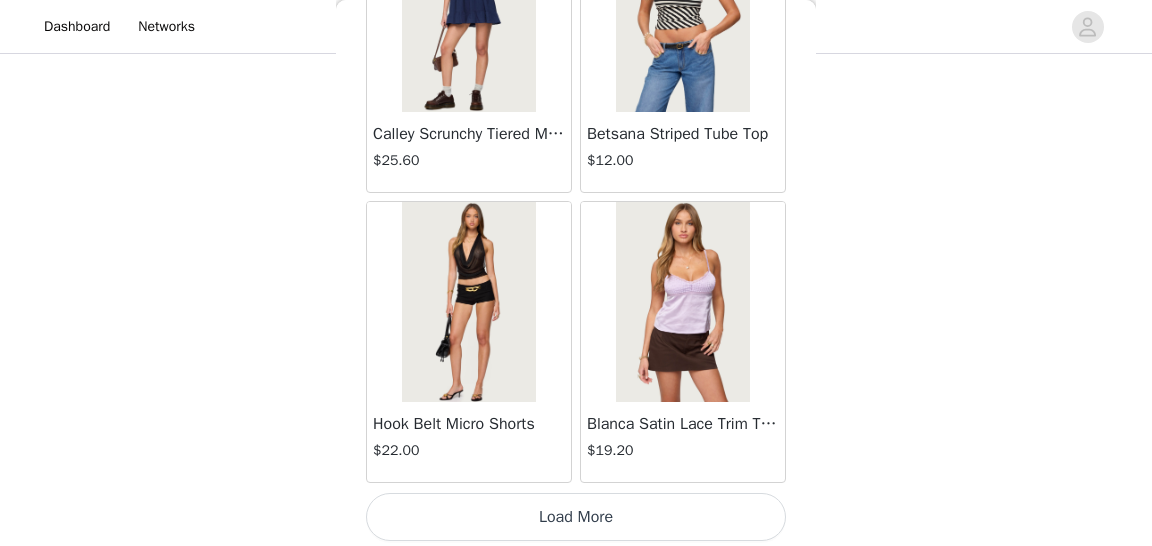 click on "Load More" at bounding box center [576, 517] 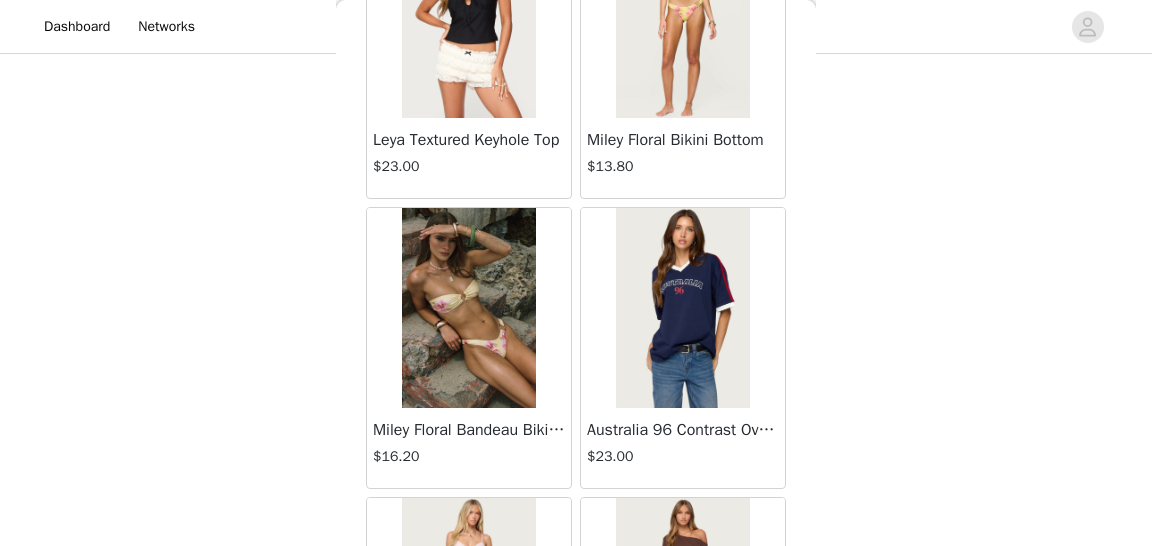 scroll, scrollTop: 5405, scrollLeft: 0, axis: vertical 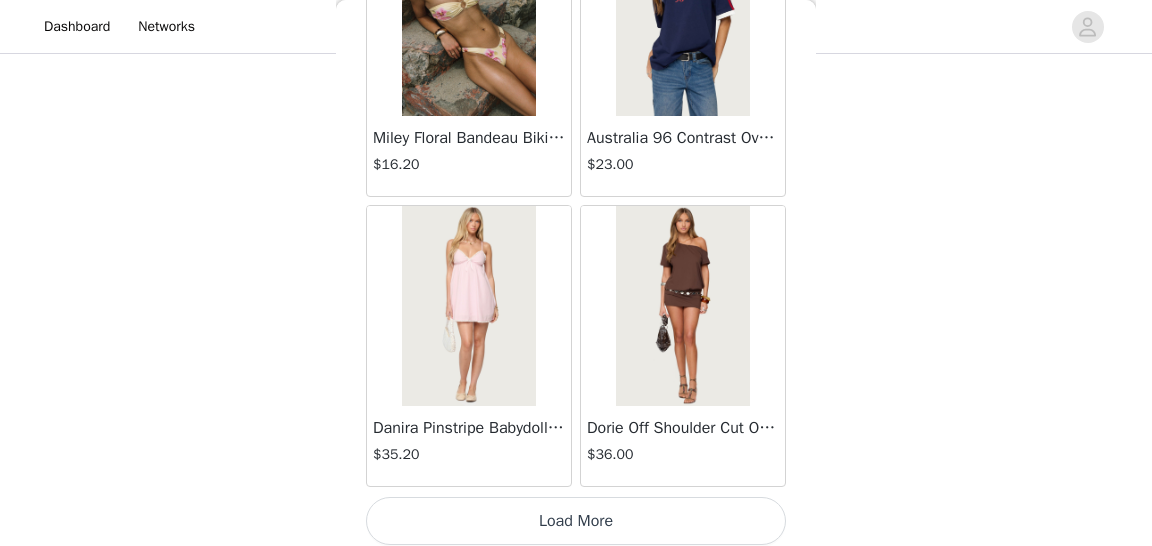 click on "Load More" at bounding box center [576, 521] 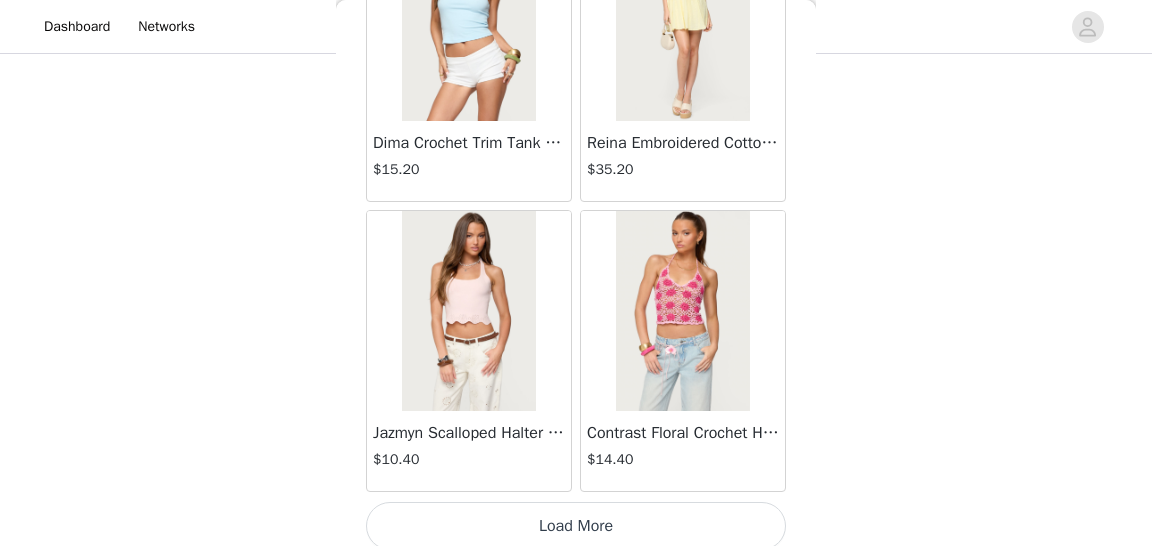 click on "Load More" at bounding box center (576, 526) 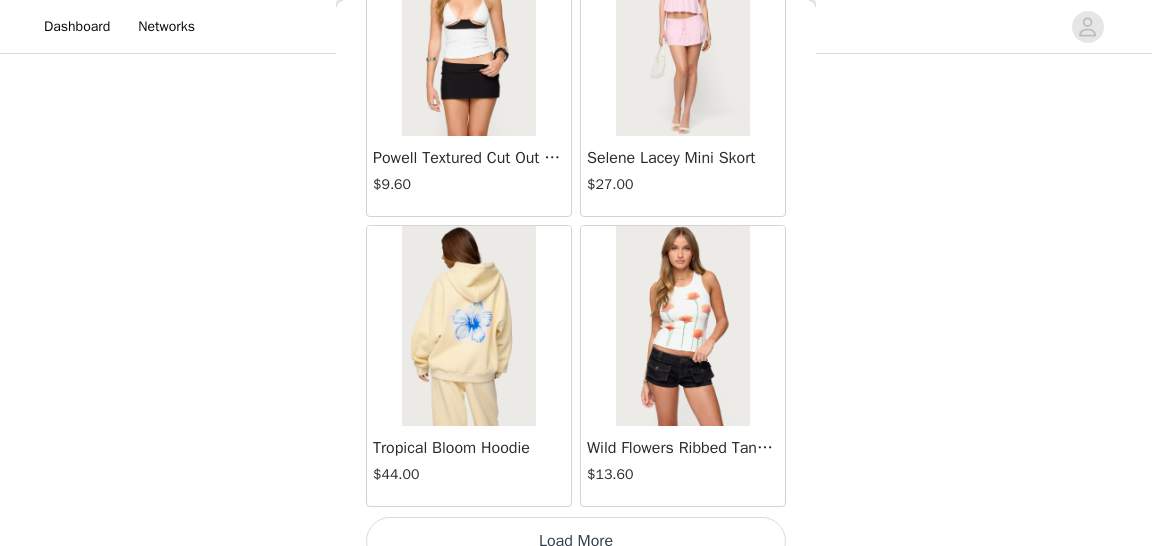 scroll, scrollTop: 11197, scrollLeft: 0, axis: vertical 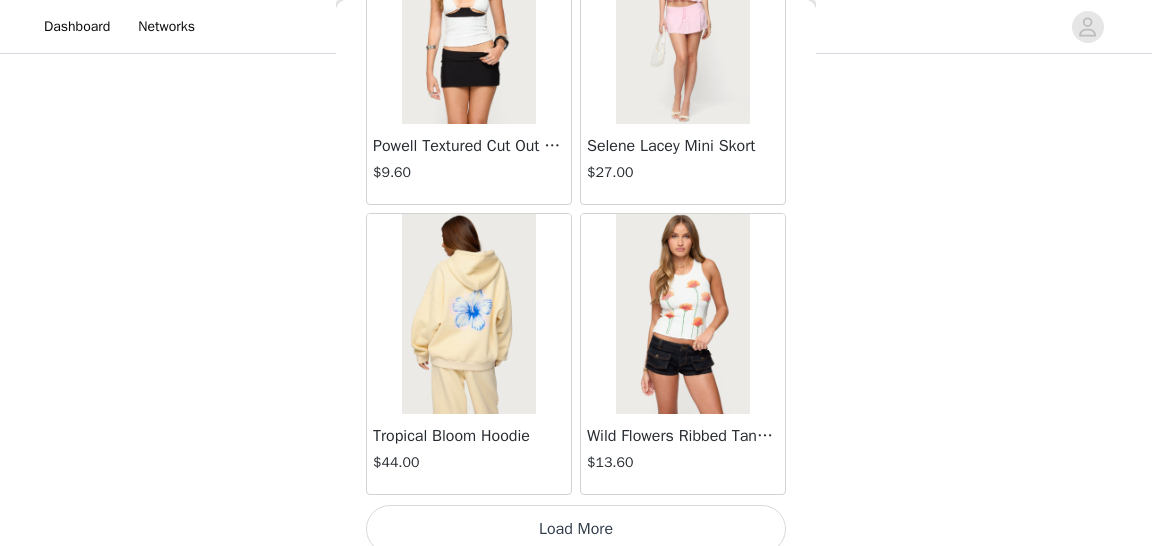 click on "Load More" at bounding box center [576, 529] 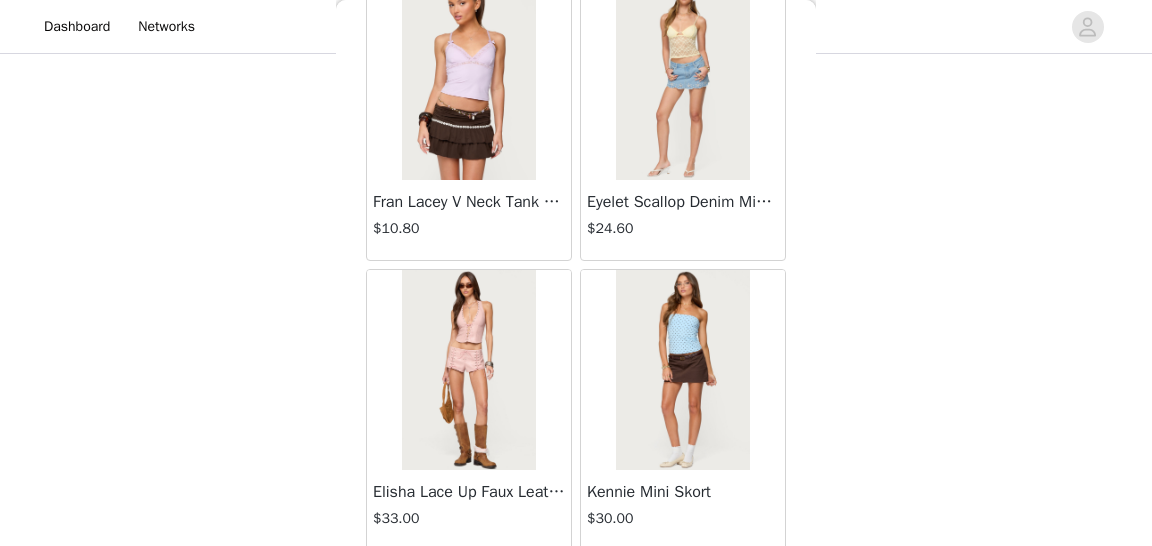 scroll, scrollTop: 14093, scrollLeft: 0, axis: vertical 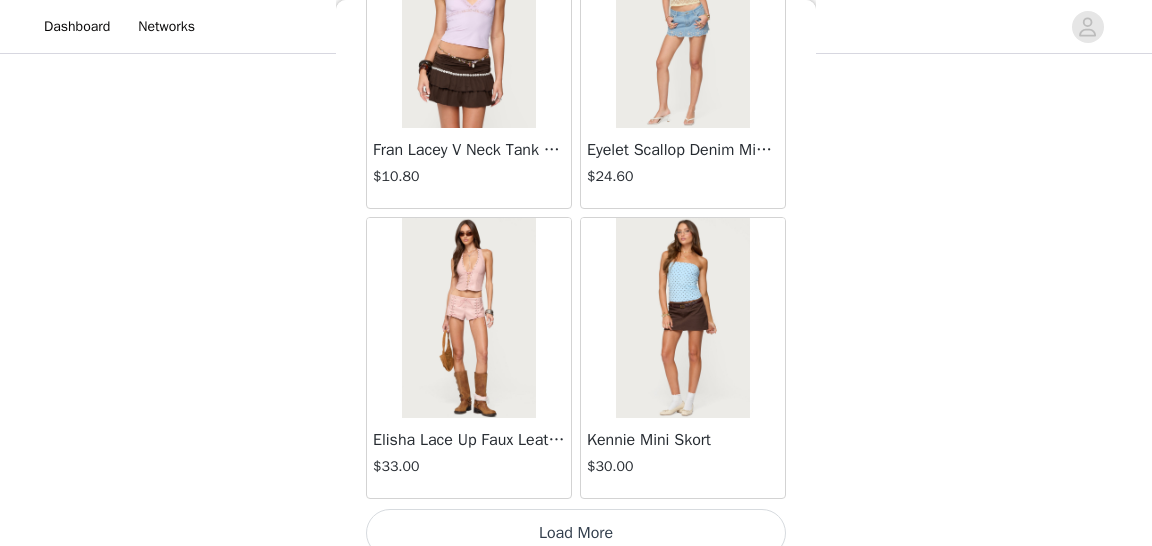 click on "Load More" at bounding box center [576, 533] 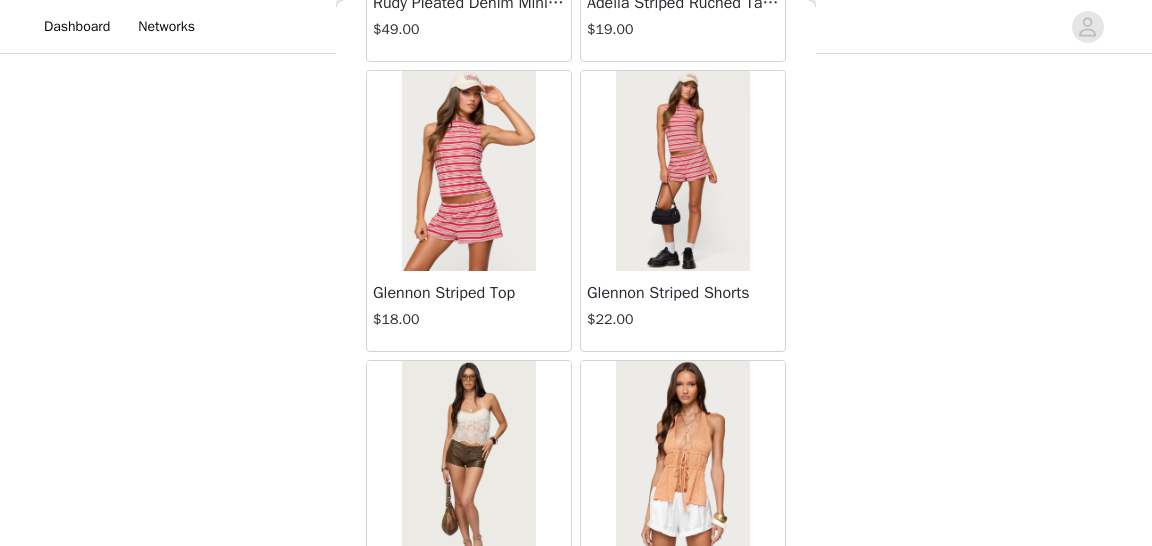 scroll, scrollTop: 15108, scrollLeft: 0, axis: vertical 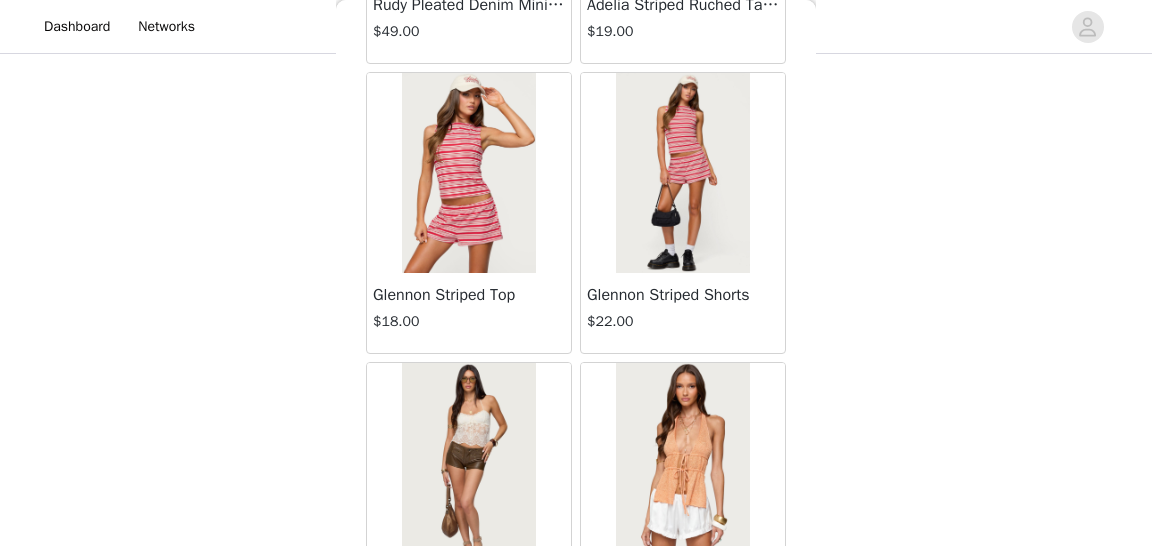click at bounding box center (682, 173) 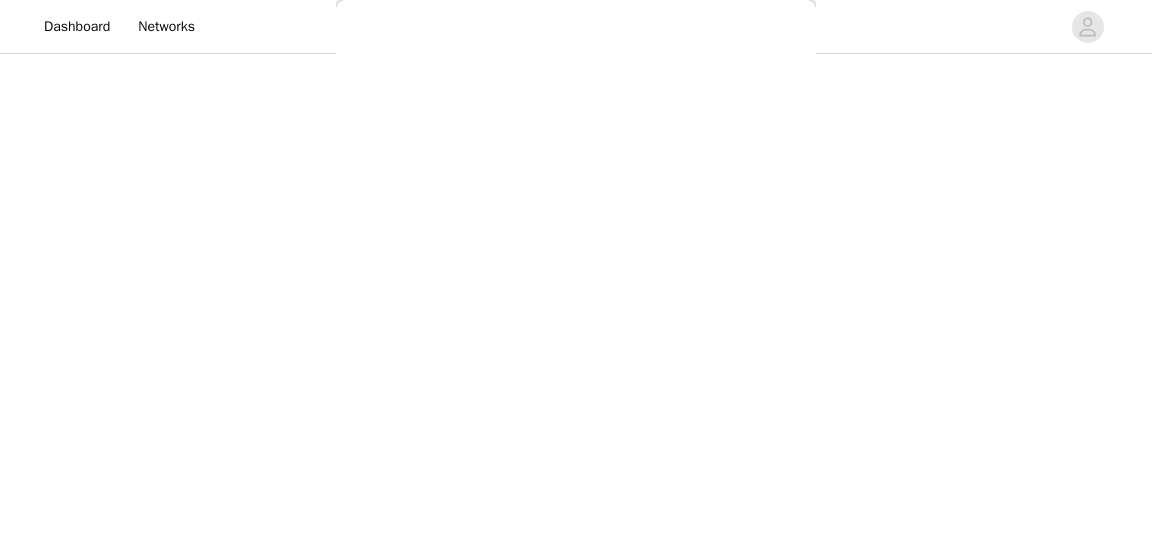 scroll, scrollTop: 405, scrollLeft: 0, axis: vertical 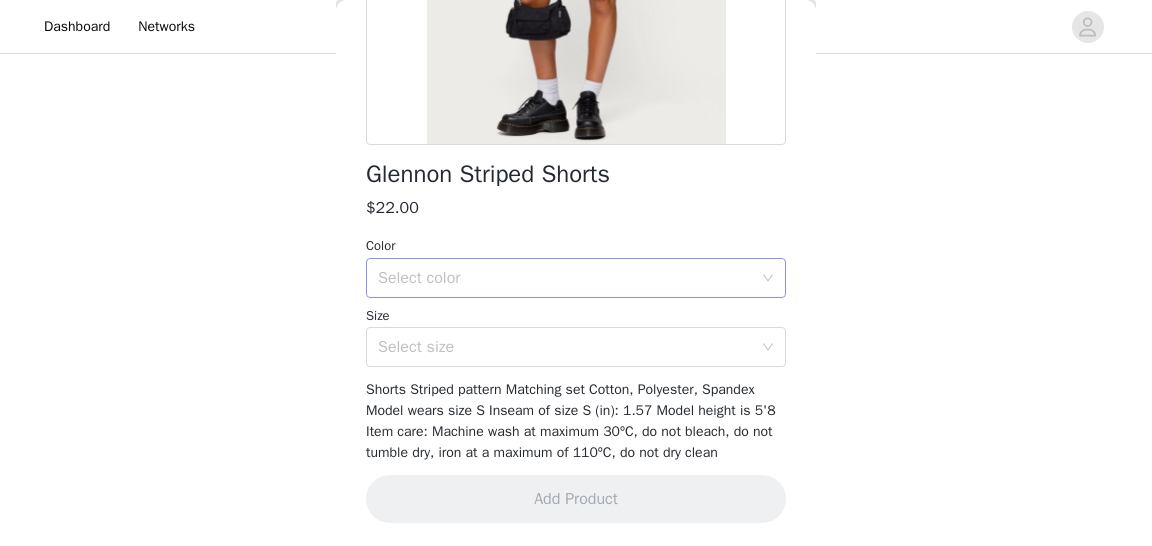 click on "Select color" at bounding box center (565, 278) 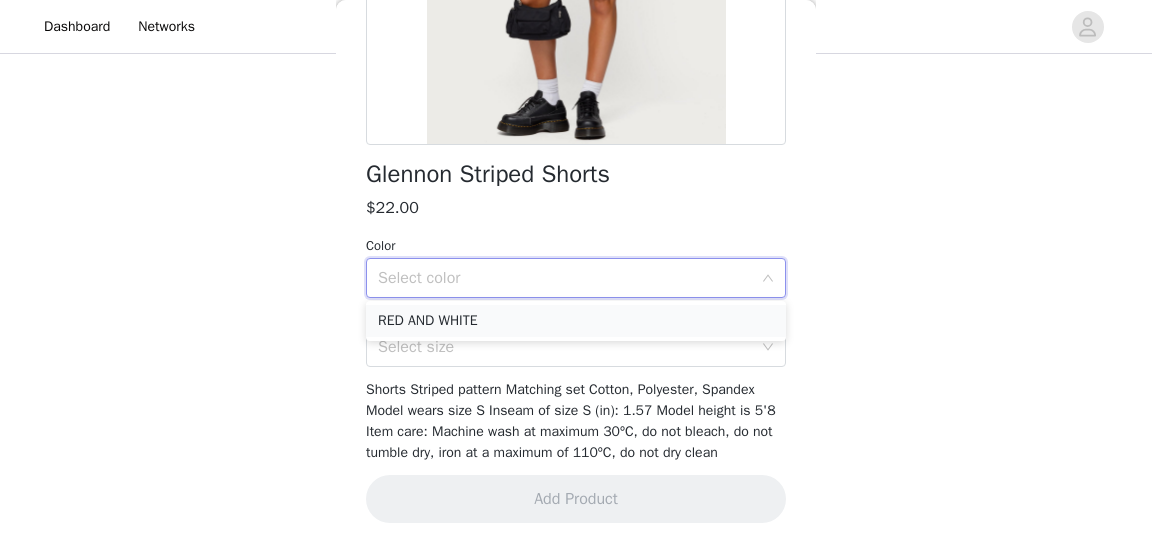 click on "RED AND WHITE" at bounding box center [576, 321] 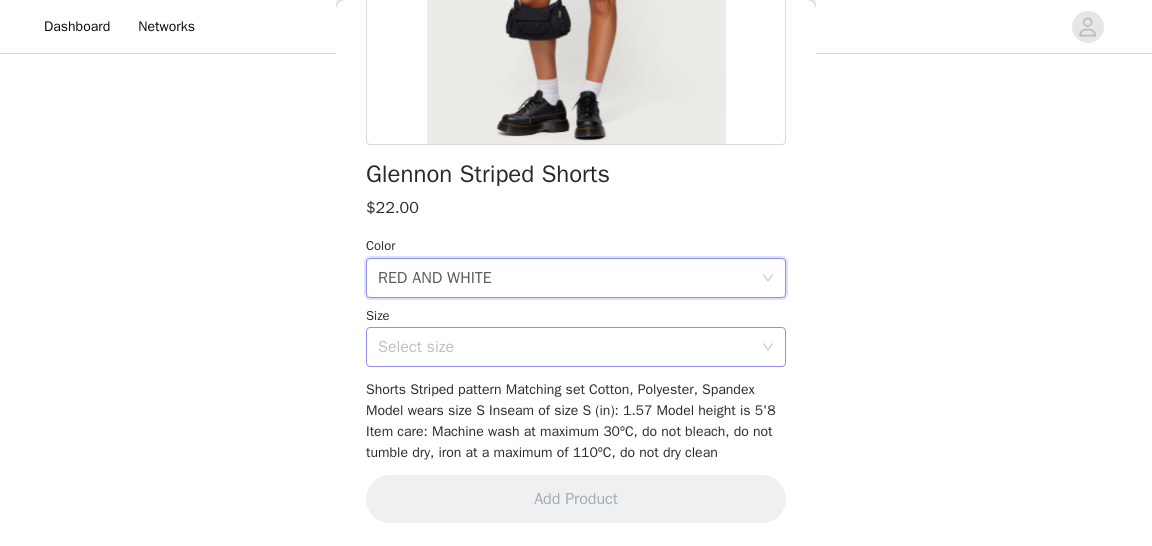 click on "Select size" at bounding box center (565, 347) 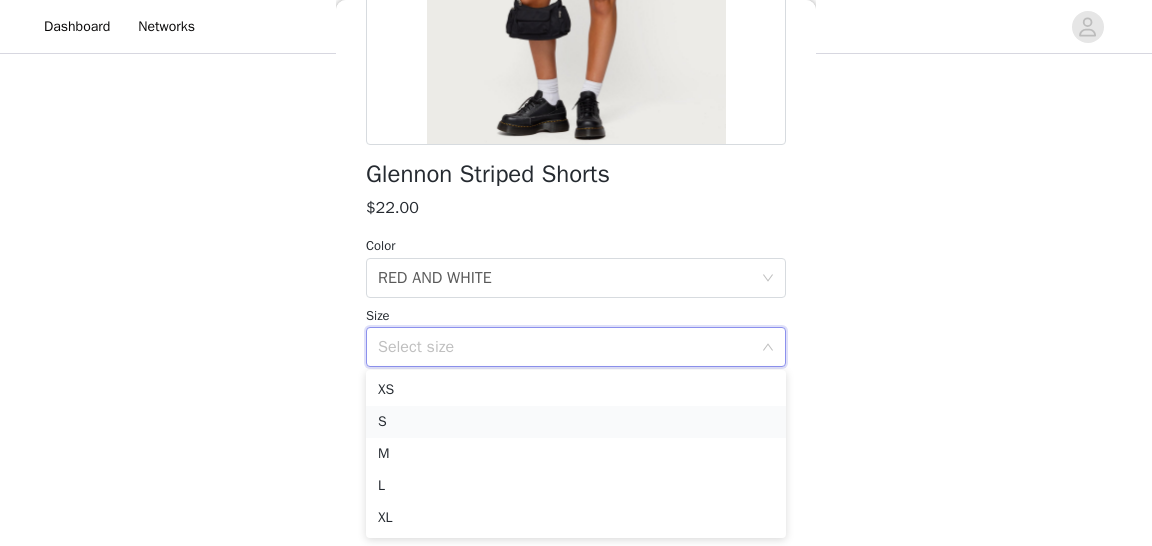click on "S" at bounding box center (576, 422) 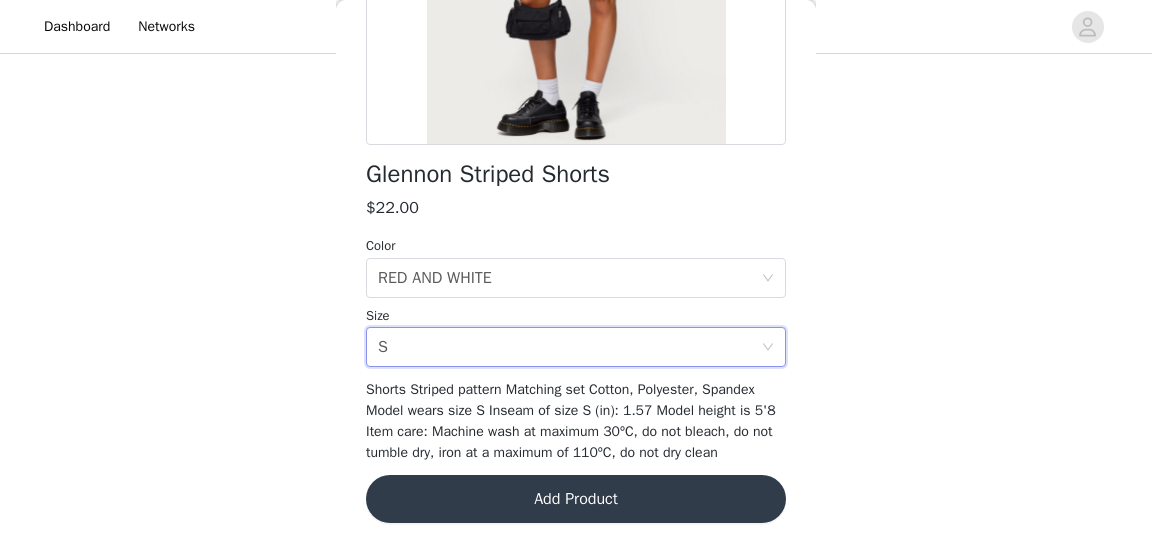 scroll, scrollTop: 606, scrollLeft: 0, axis: vertical 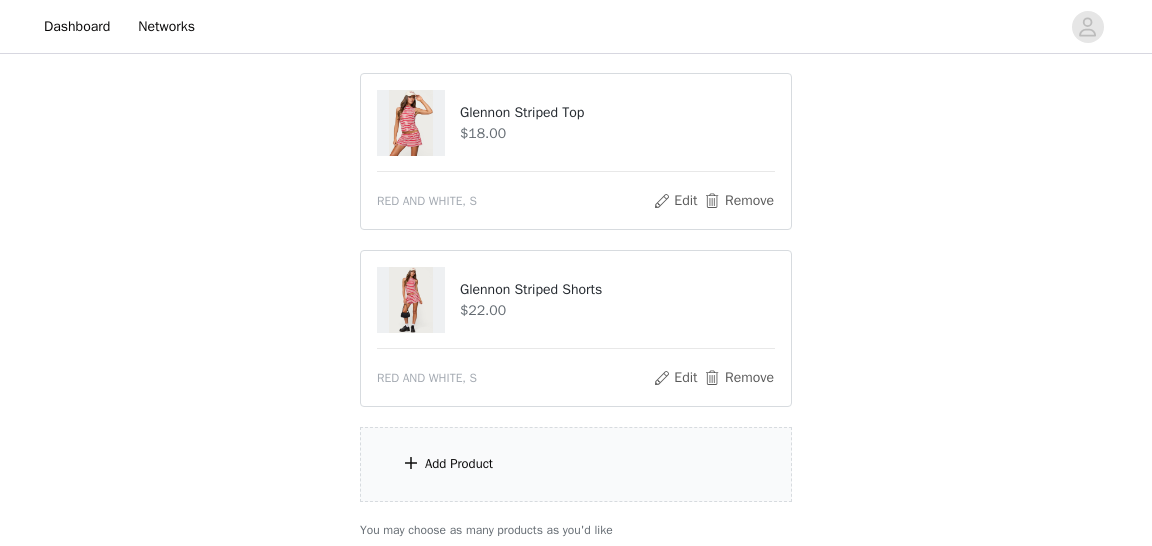 click on "Add Product" at bounding box center [576, 464] 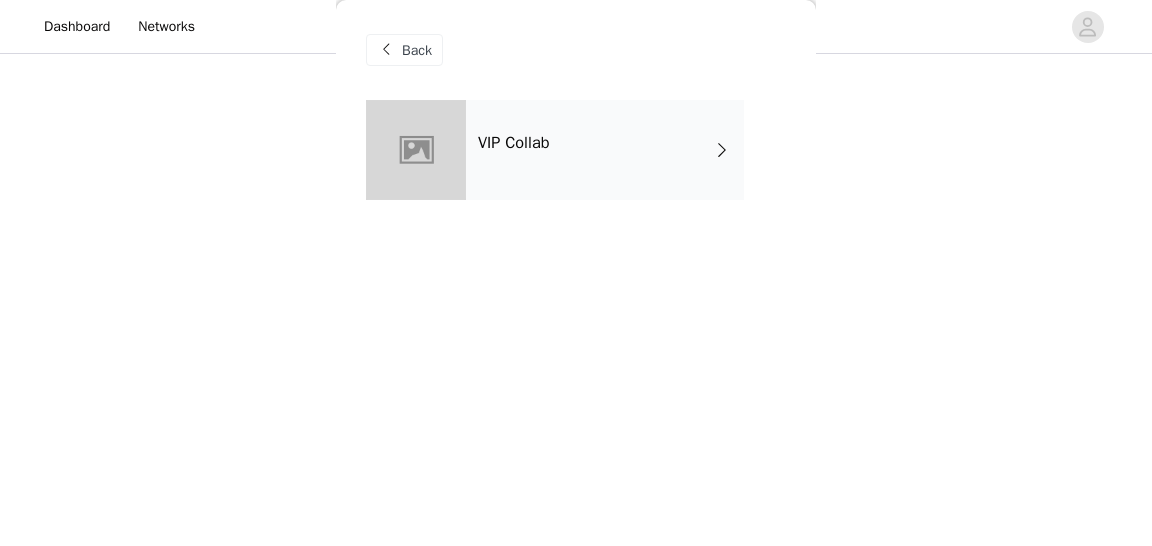 click on "VIP Collab" at bounding box center [605, 150] 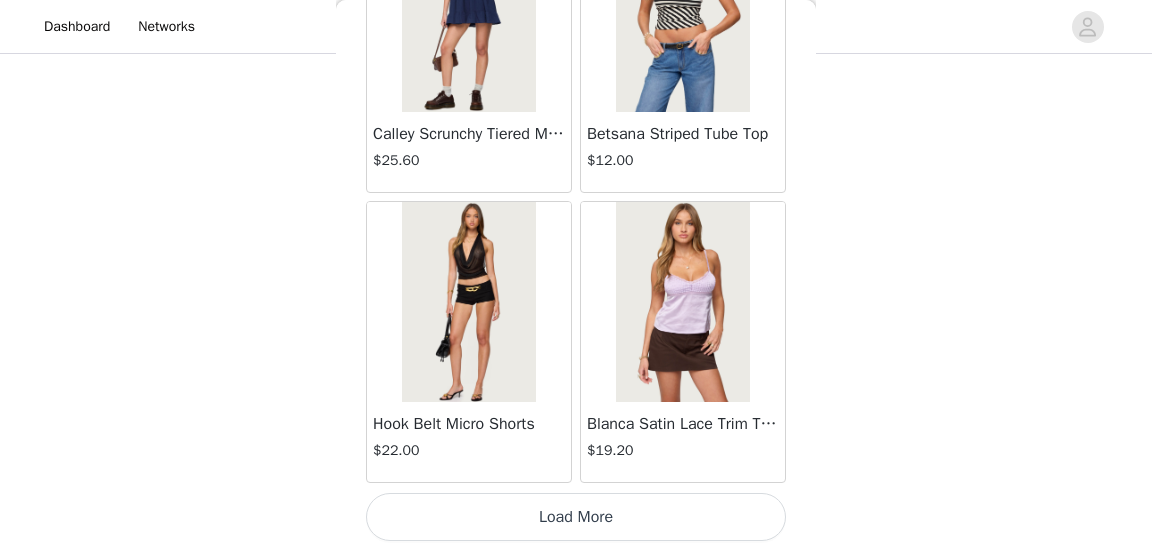 scroll, scrollTop: 2508, scrollLeft: 0, axis: vertical 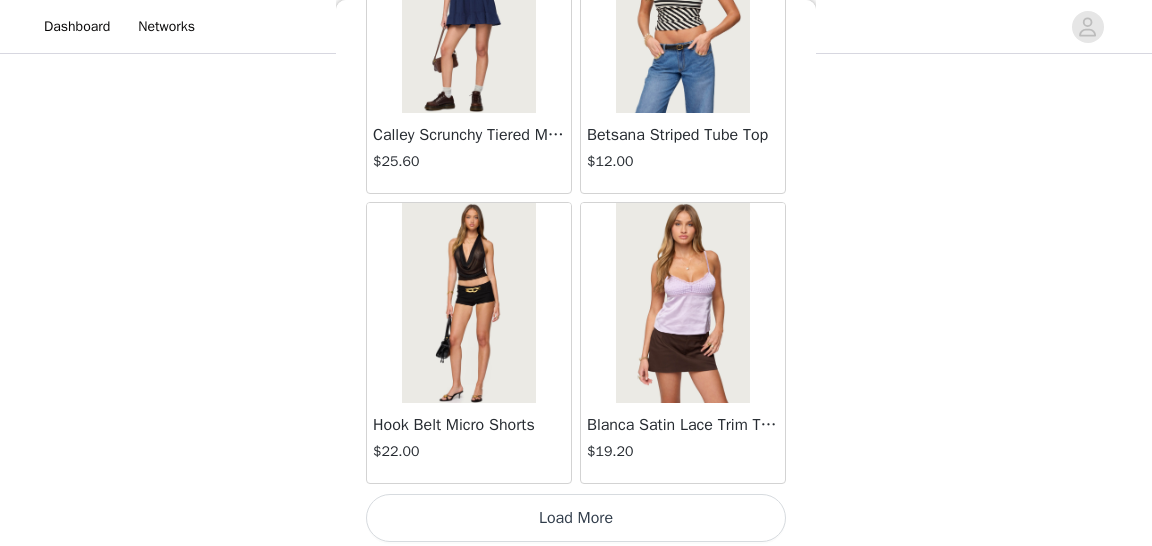 click on "Load More" at bounding box center [576, 518] 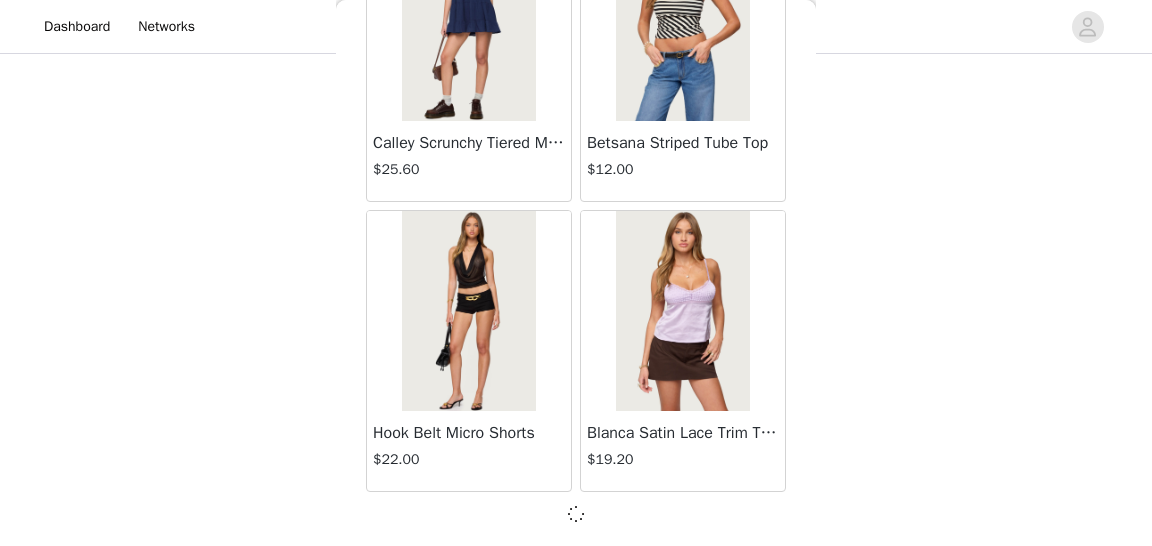 scroll, scrollTop: 892, scrollLeft: 0, axis: vertical 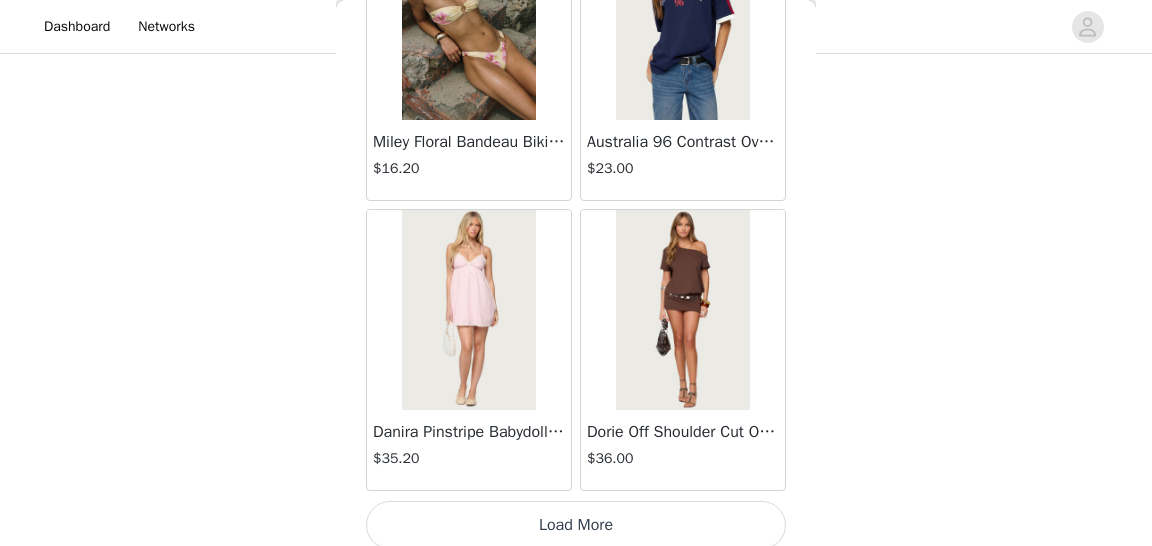 click on "Load More" at bounding box center [576, 525] 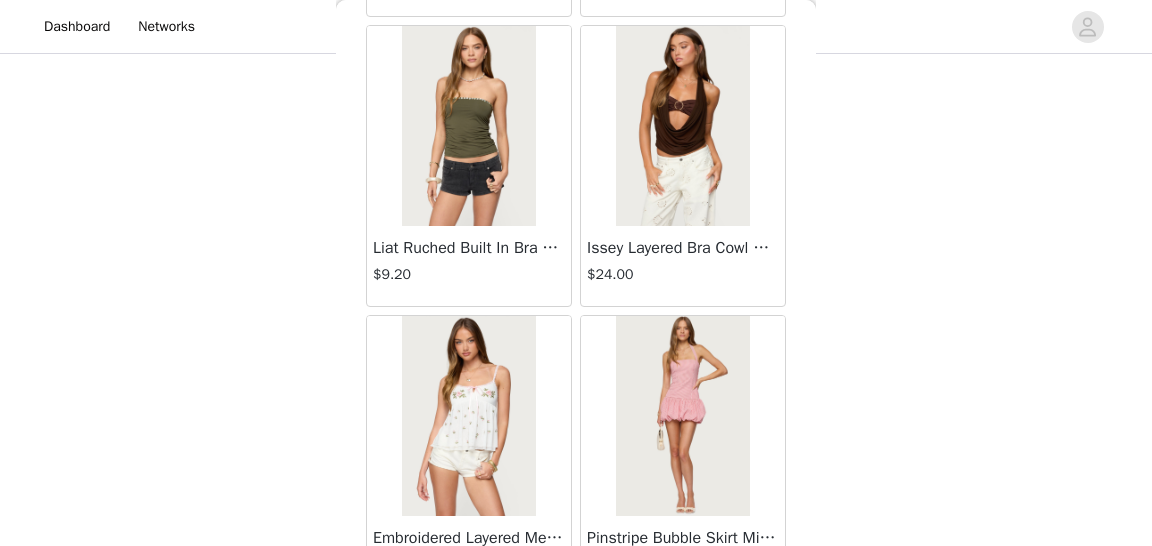 scroll, scrollTop: 5871, scrollLeft: 0, axis: vertical 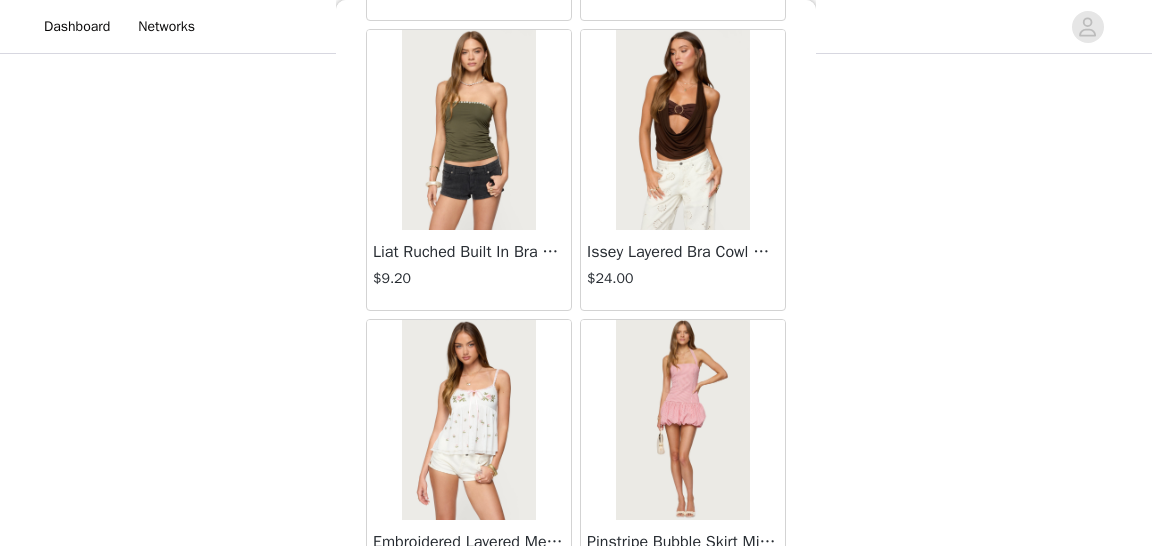 click at bounding box center (468, 130) 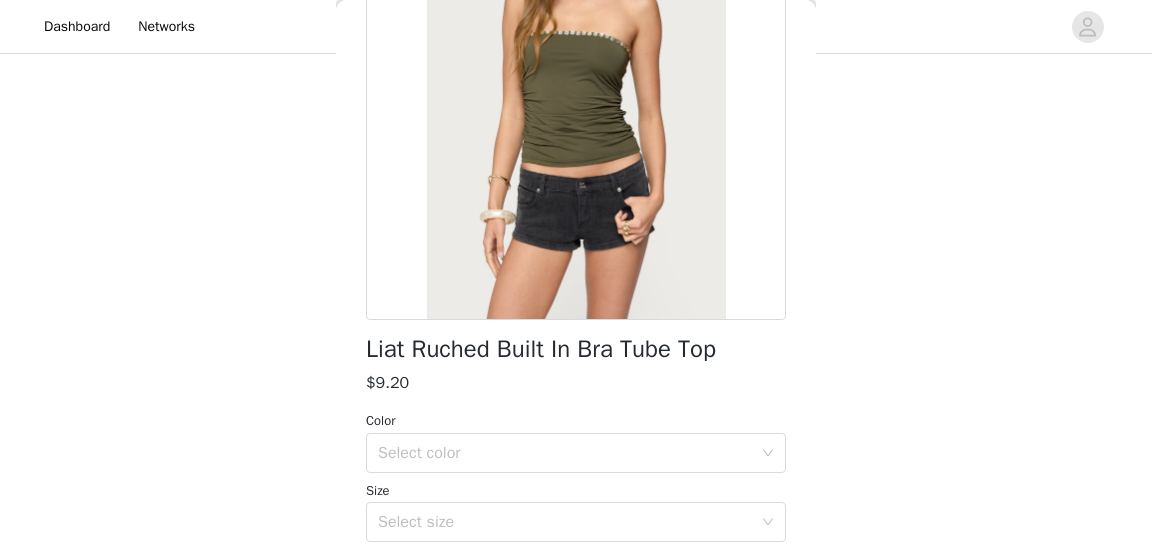 scroll, scrollTop: 227, scrollLeft: 0, axis: vertical 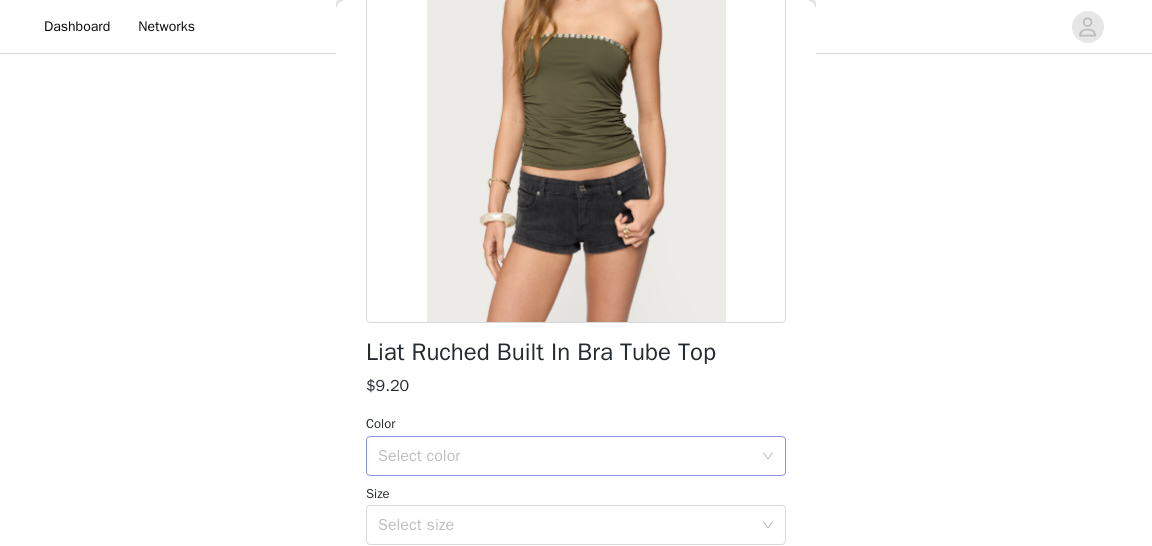 click on "Select color" at bounding box center [569, 456] 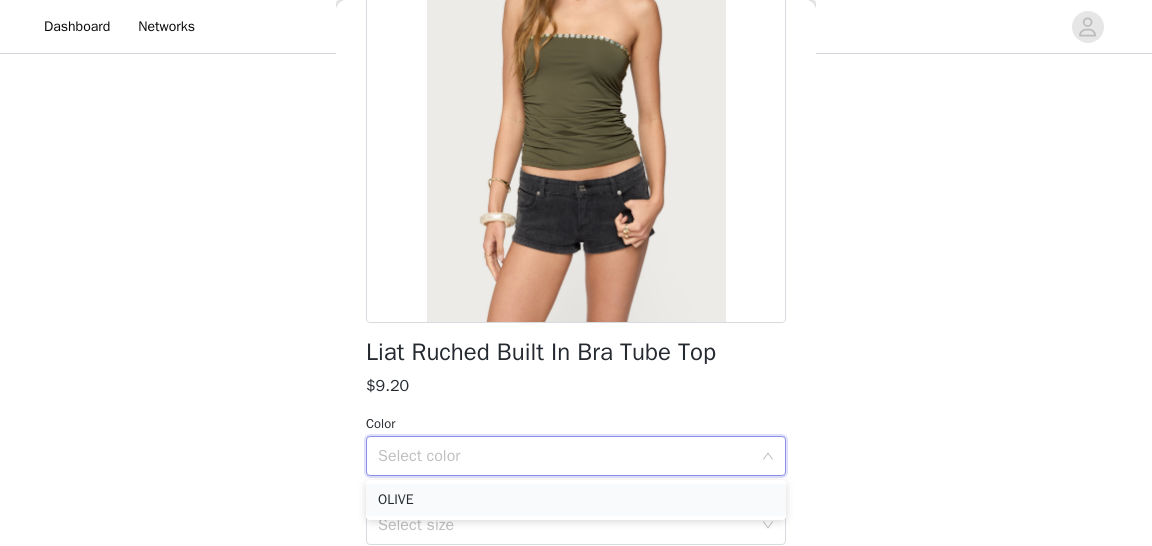 click on "OLIVE" at bounding box center (576, 500) 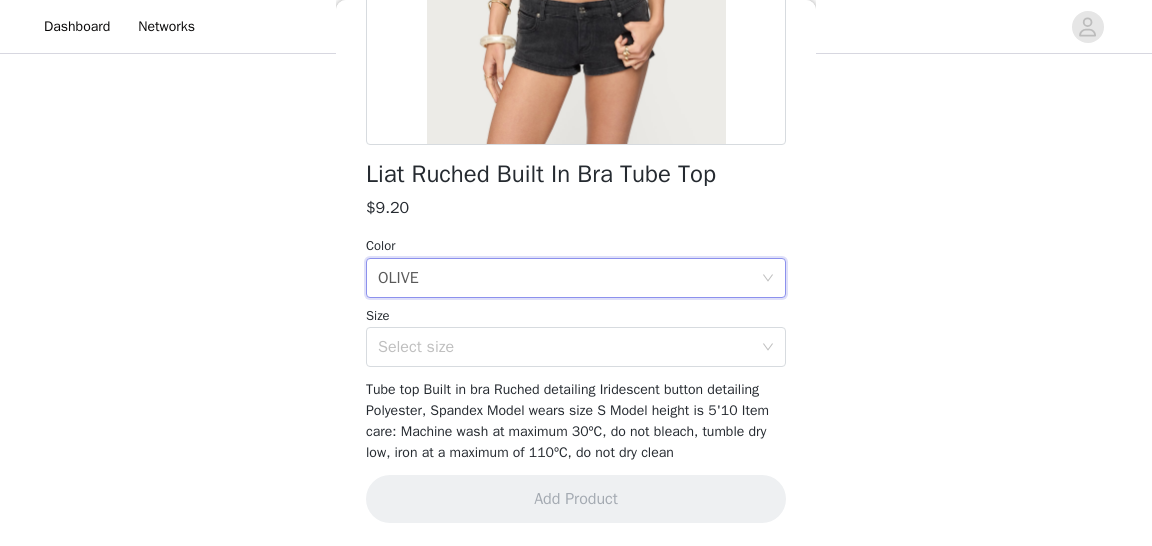 scroll, scrollTop: 404, scrollLeft: 0, axis: vertical 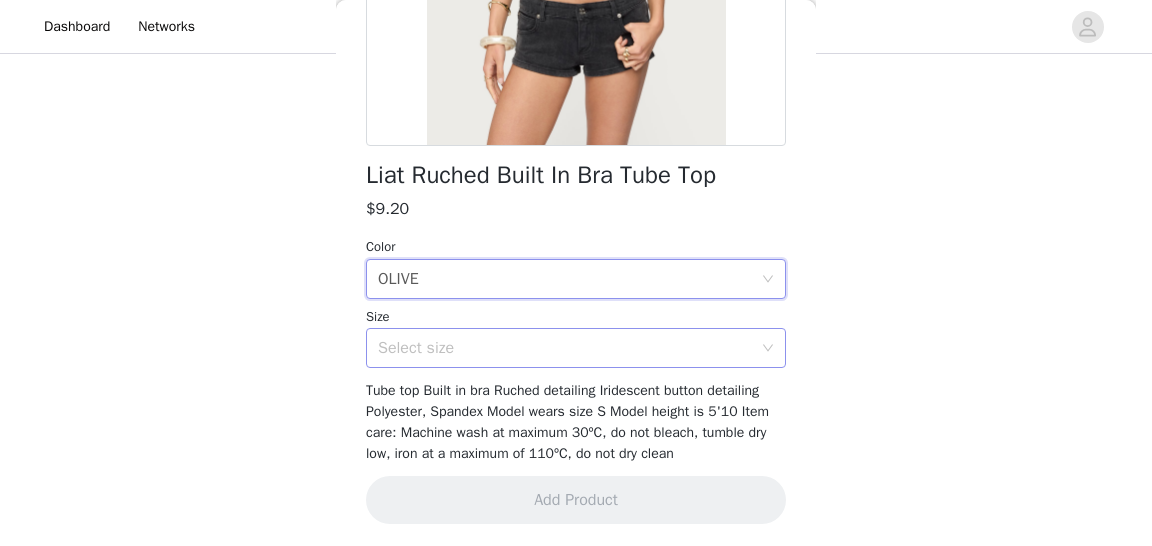 click on "Select size" at bounding box center [565, 348] 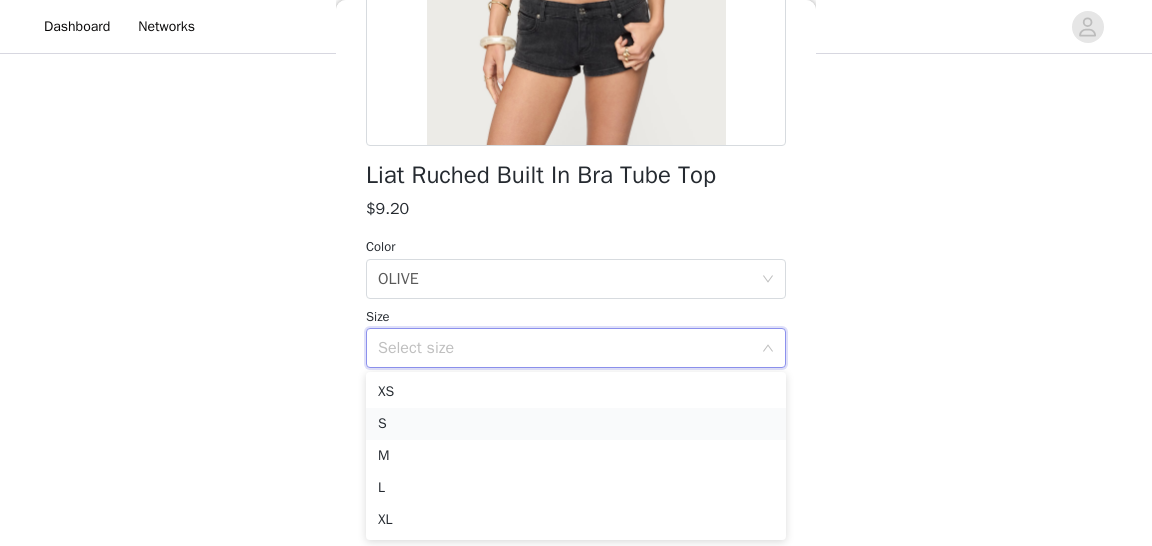 click on "S" at bounding box center (576, 424) 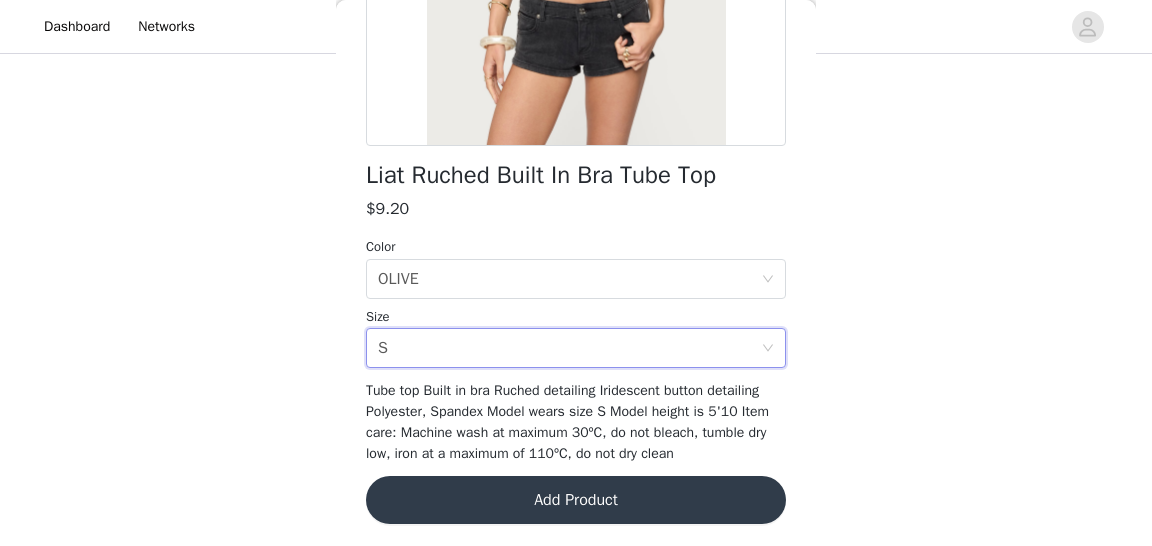 click on "Add Product" at bounding box center (576, 500) 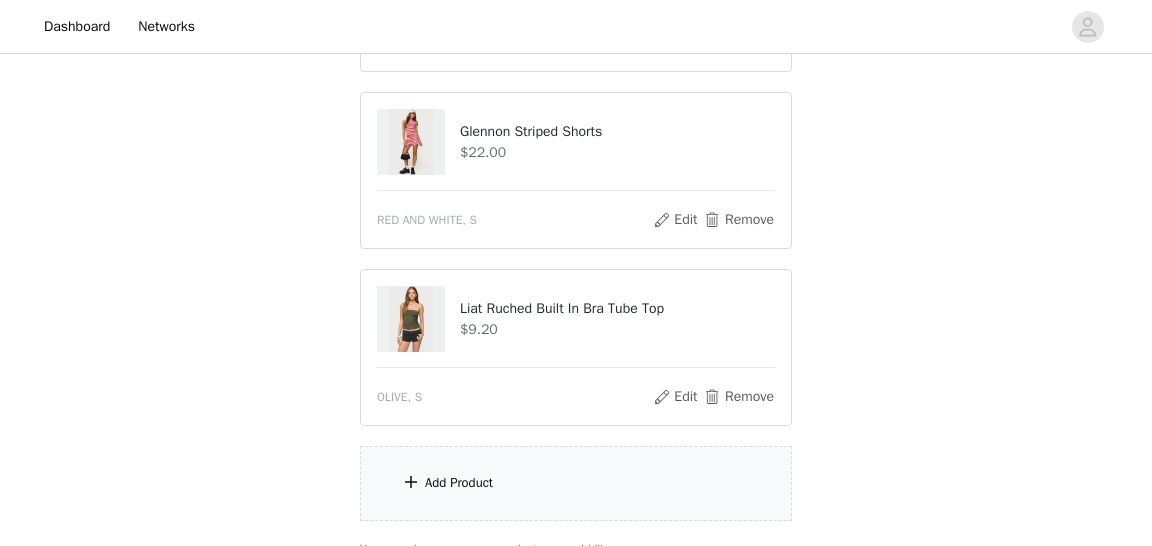 scroll, scrollTop: 1069, scrollLeft: 0, axis: vertical 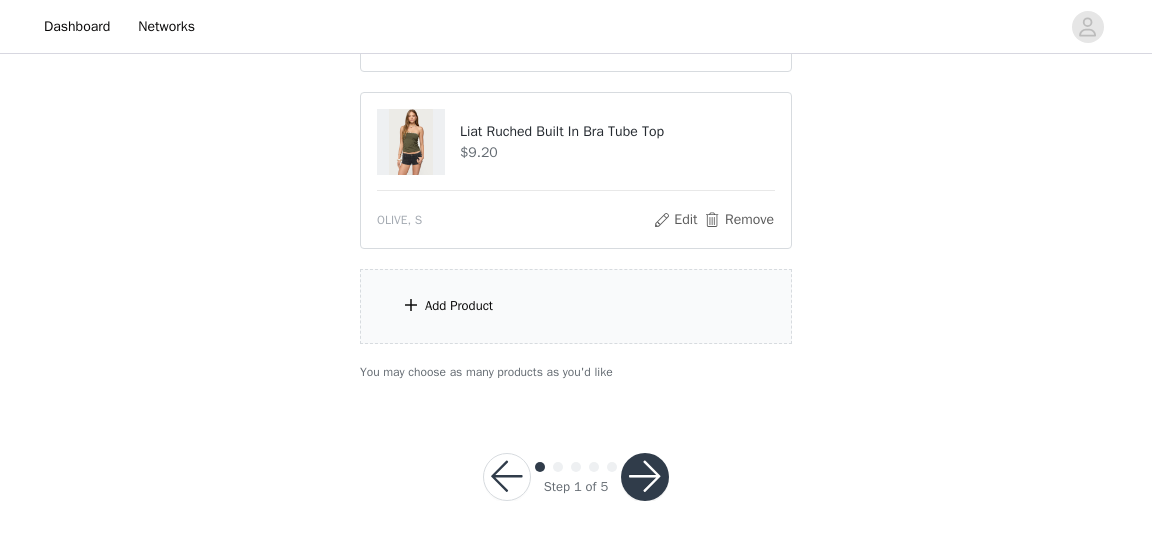 click at bounding box center (645, 477) 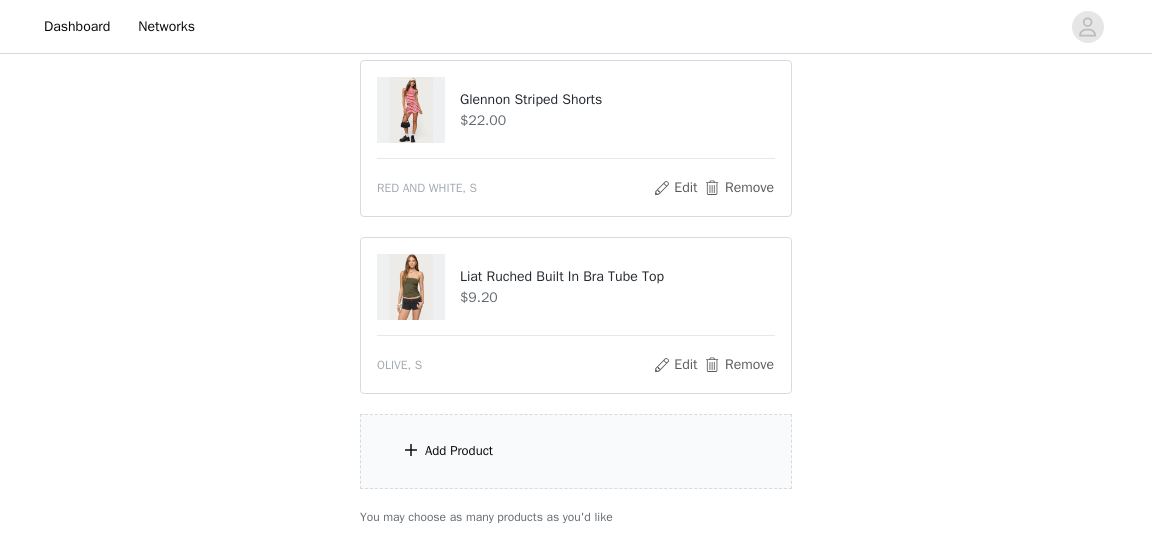 scroll, scrollTop: 1038, scrollLeft: 0, axis: vertical 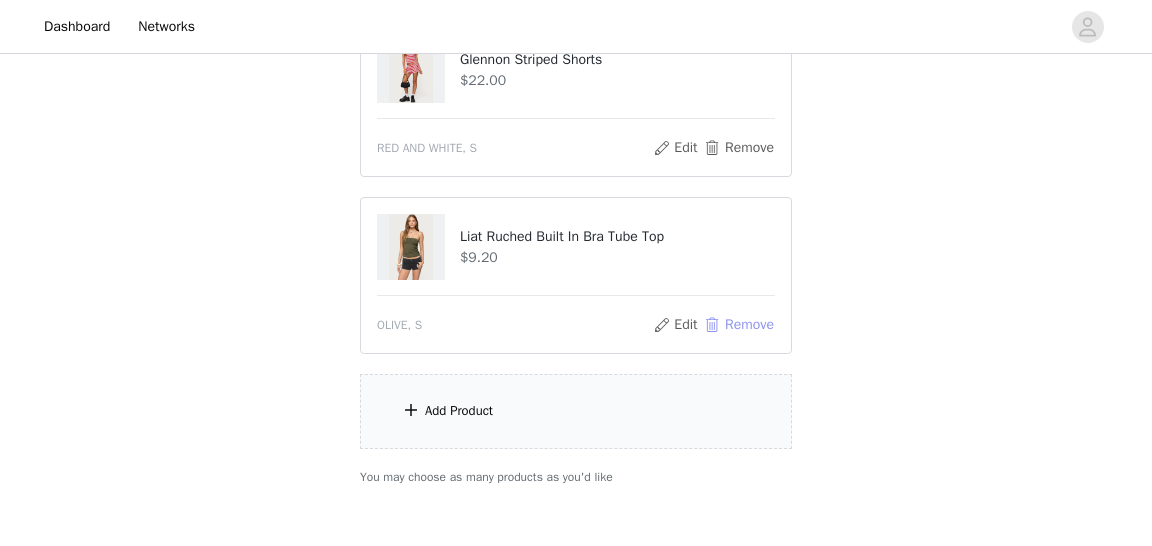 click on "Remove" at bounding box center (739, 325) 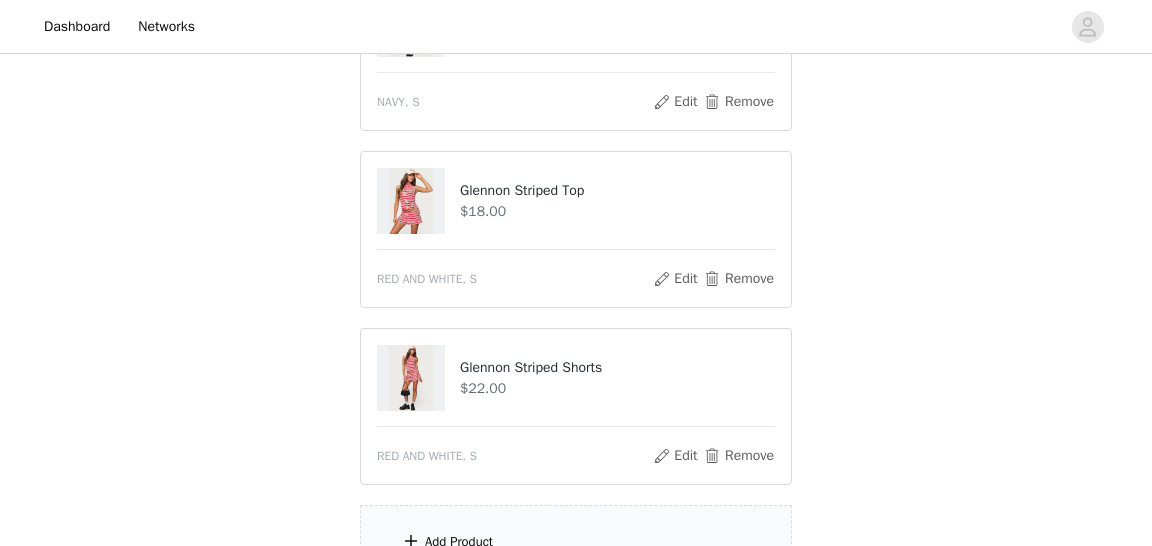 scroll, scrollTop: 797, scrollLeft: 0, axis: vertical 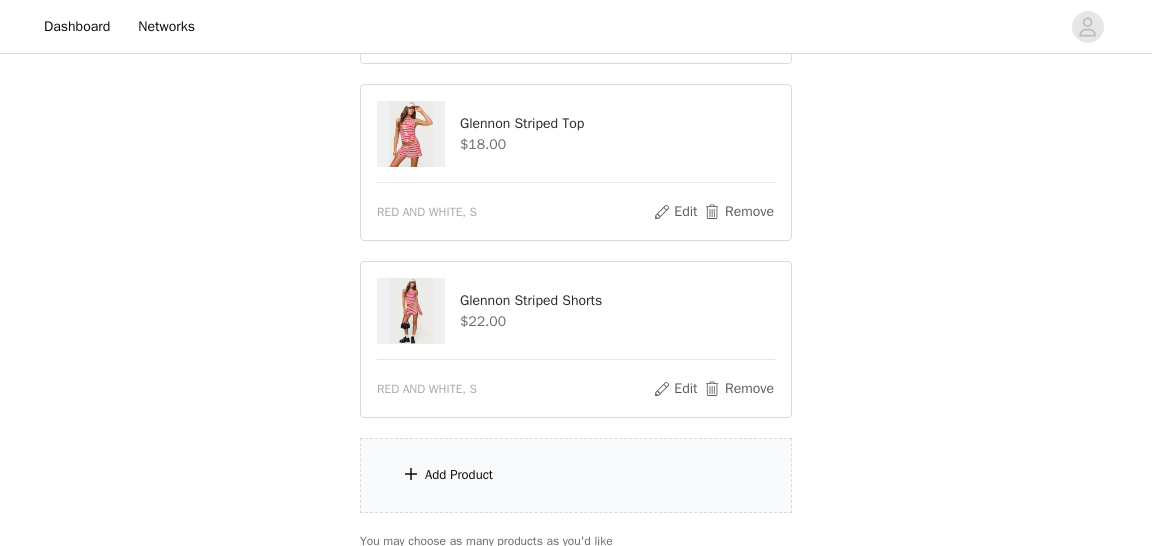 click on "Add Product" at bounding box center (576, 475) 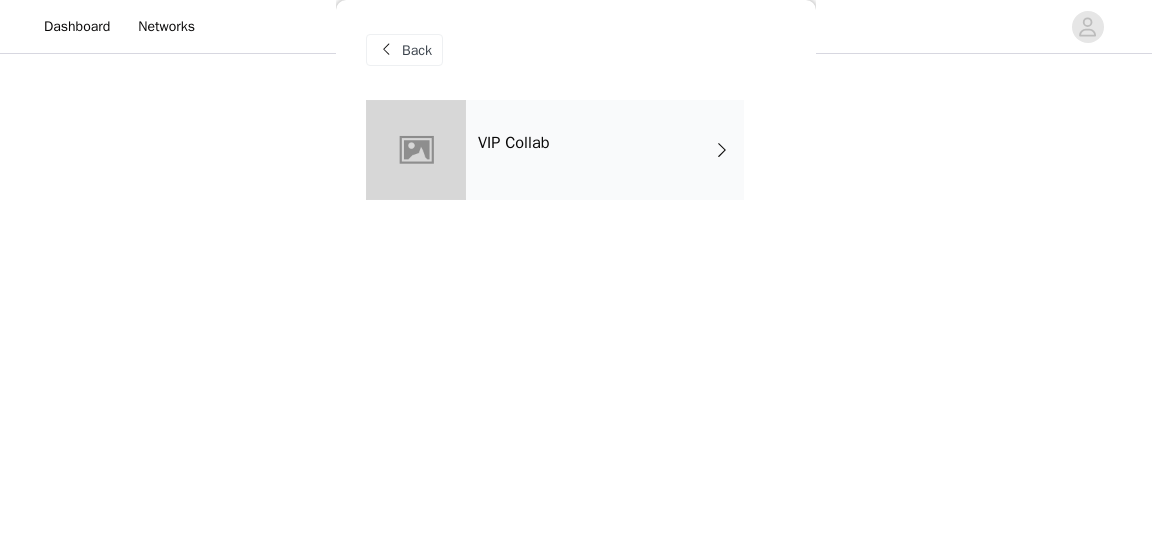 click on "VIP Collab" at bounding box center (605, 150) 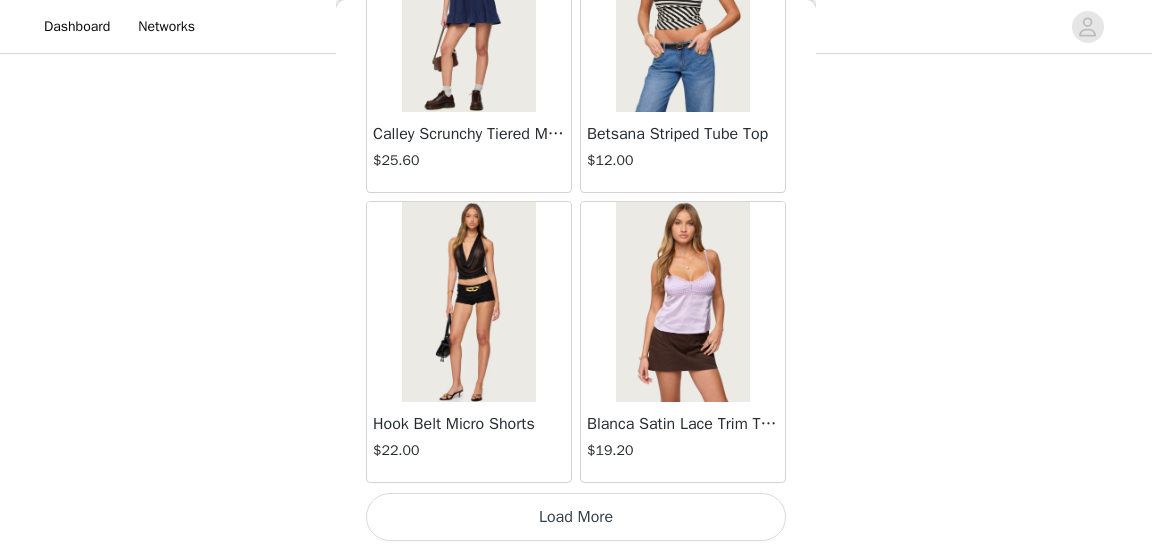 scroll, scrollTop: 2508, scrollLeft: 0, axis: vertical 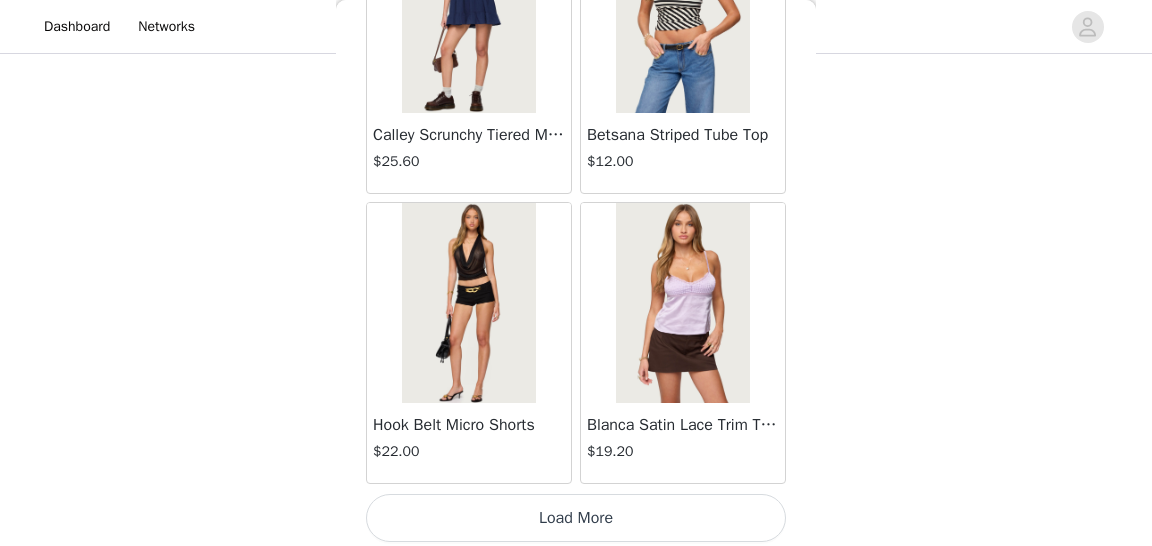 click on "Load More" at bounding box center (576, 518) 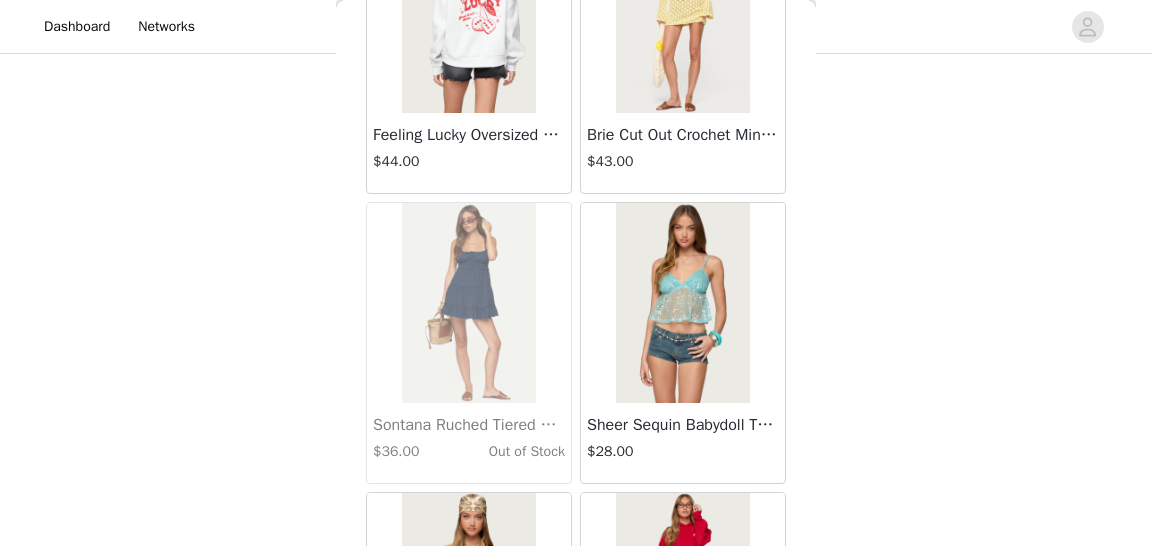 scroll, scrollTop: 4256, scrollLeft: 0, axis: vertical 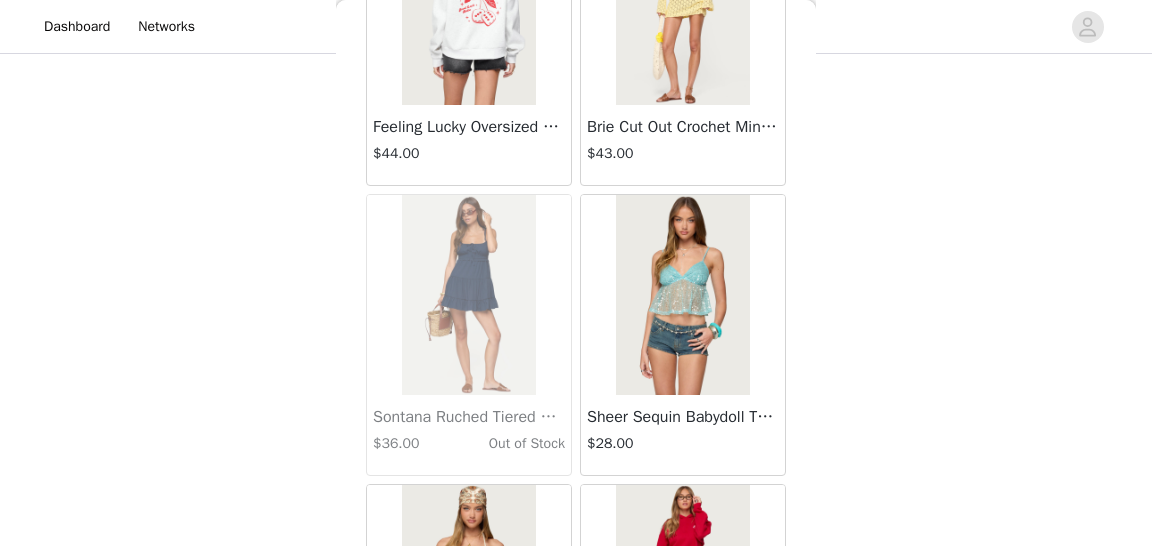 click on "STEP 1 OF 5
Products
The selected products exceed the total allowed price.       Choose as many products as you'd like, up to $150.00.       5 Selected   Remaining Funds: $6.00         Edie Belt Detail Low Rise Jeans     $46.00       BLUE, S       Edit   Remove     Adelia Striped Ruched Tank Top     $19.00       BLACK AND WHITE, S       Edit   Remove     Double Pleated Mini Skort     $39.00       NAVY, S       Edit   Remove     Glennon Striped Top     $18.00       RED AND WHITE, S       Edit   Remove     Glennon Striped Shorts     $22.00       RED AND WHITE, S       Edit   Remove     Add Product     You may choose as many products as you'd like     Back       Rachey Backless Ruched Top   $15.20       Rina Gingham Halter Mini Dress   $32.00       Jarah Pointelle Knit Boat Neck Top   $23.00       Edikted LA Hoodie   $44.00       Keryn Striped Asymmetric Top   $14.40       Dragon Lily Layered Chiffon Halter top" at bounding box center (576, -83) 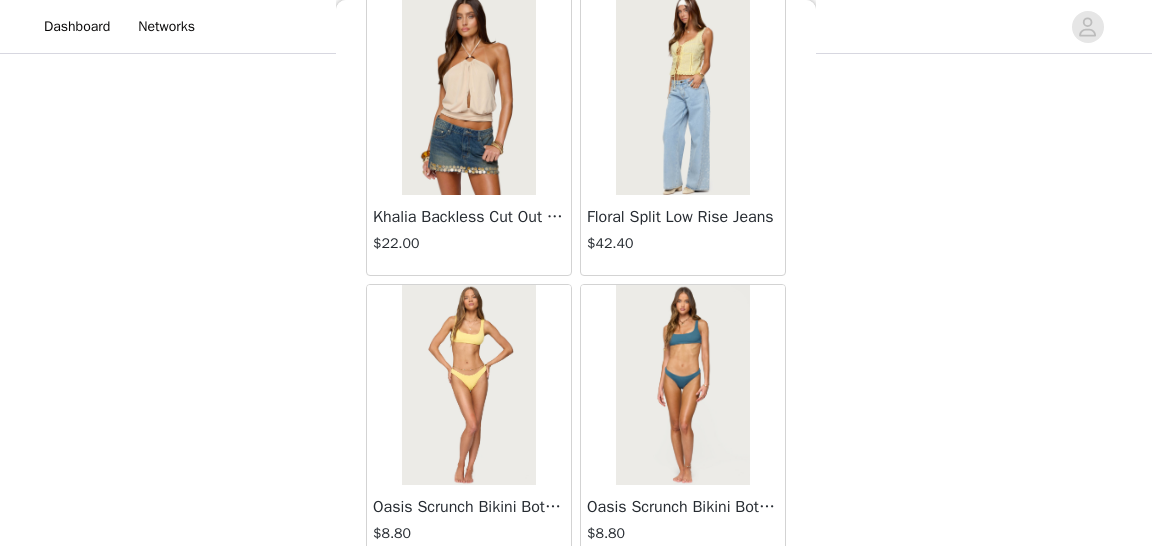 scroll, scrollTop: 0, scrollLeft: 0, axis: both 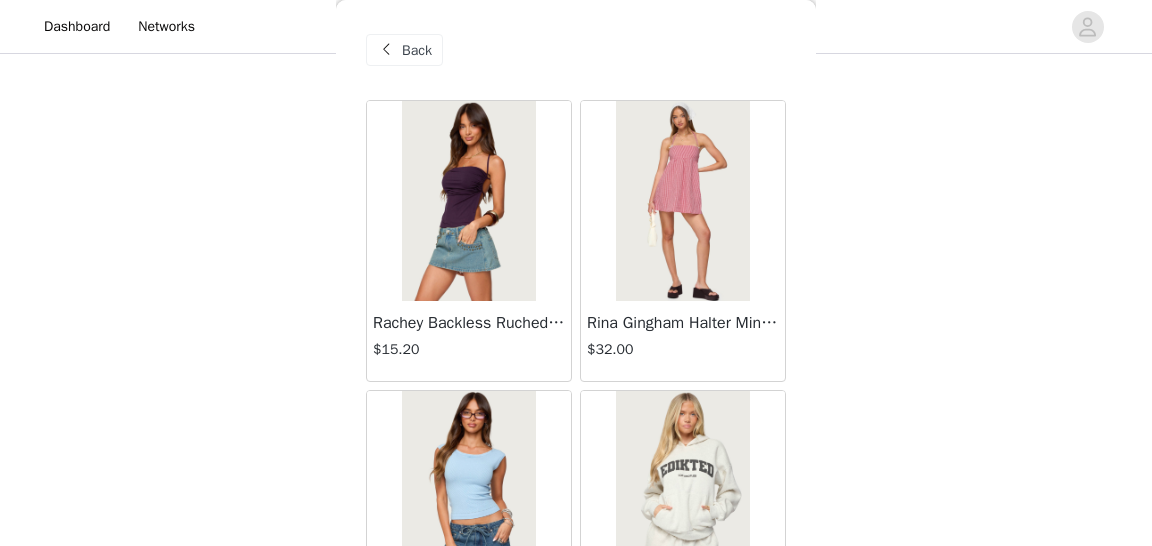 click on "Back" at bounding box center [417, 50] 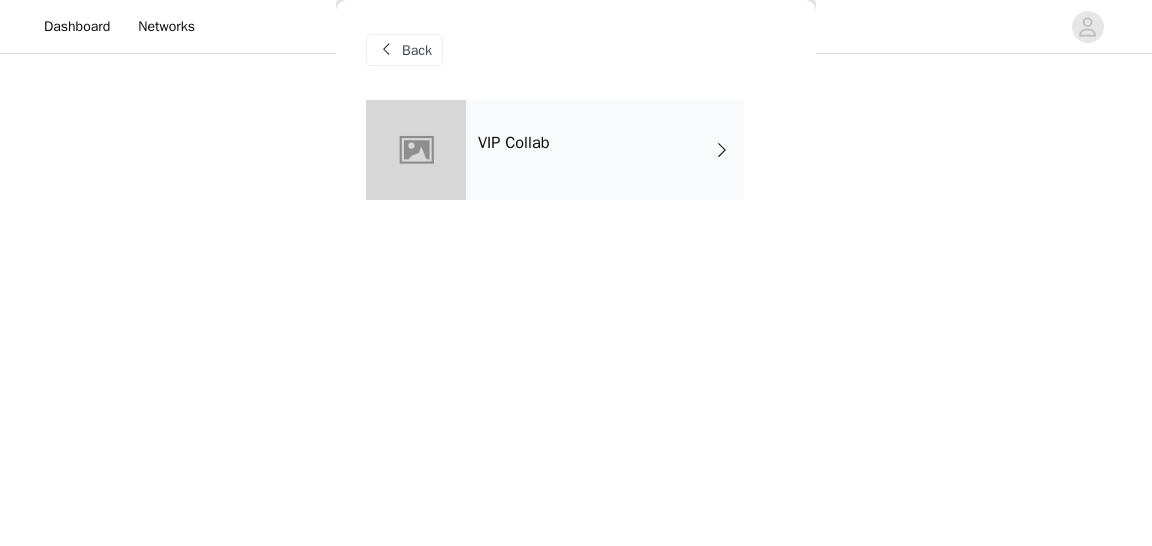 click on "VIP Collab" at bounding box center [605, 150] 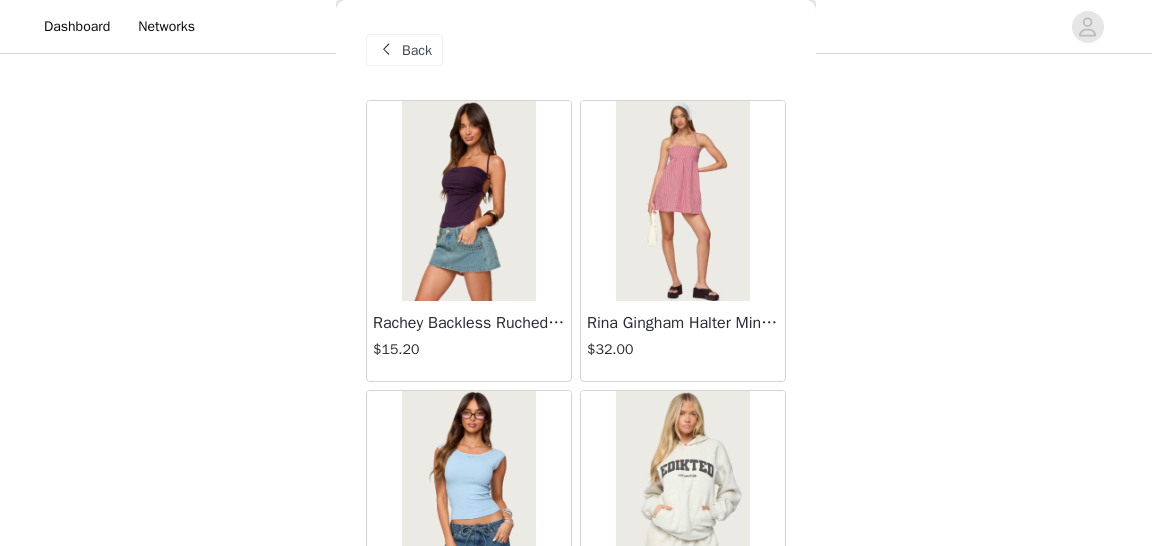 click at bounding box center (386, 50) 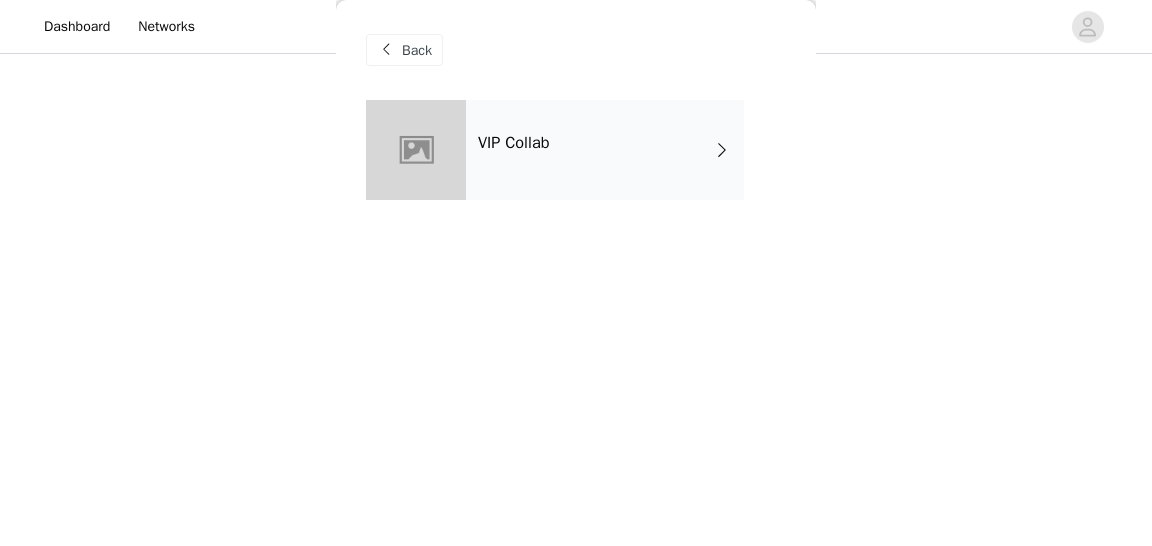 click on "VIP Collab" at bounding box center [605, 150] 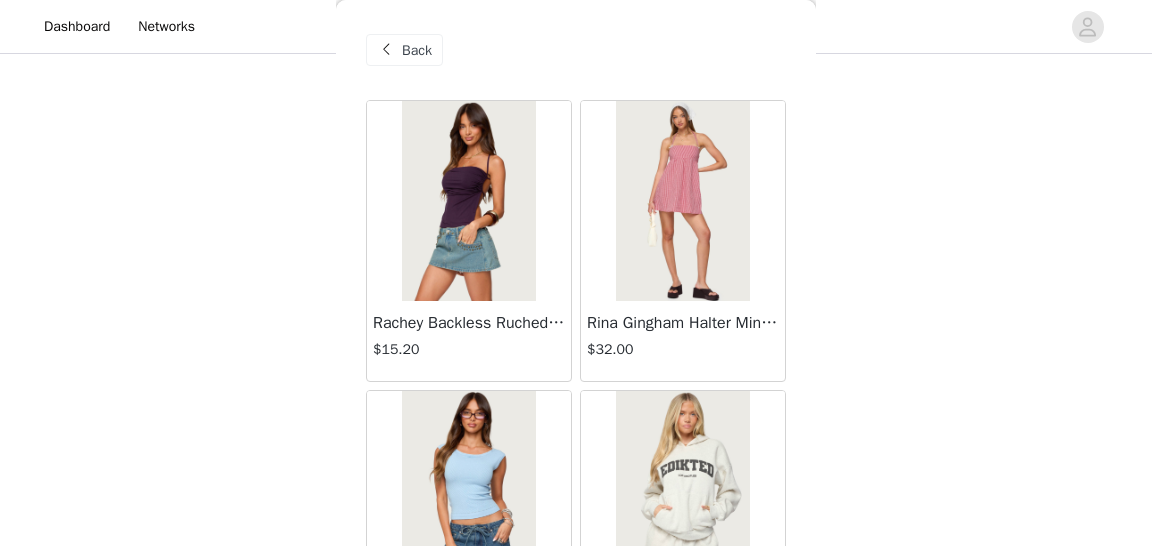 click on "Rachey Backless Ruched Top" at bounding box center (469, 323) 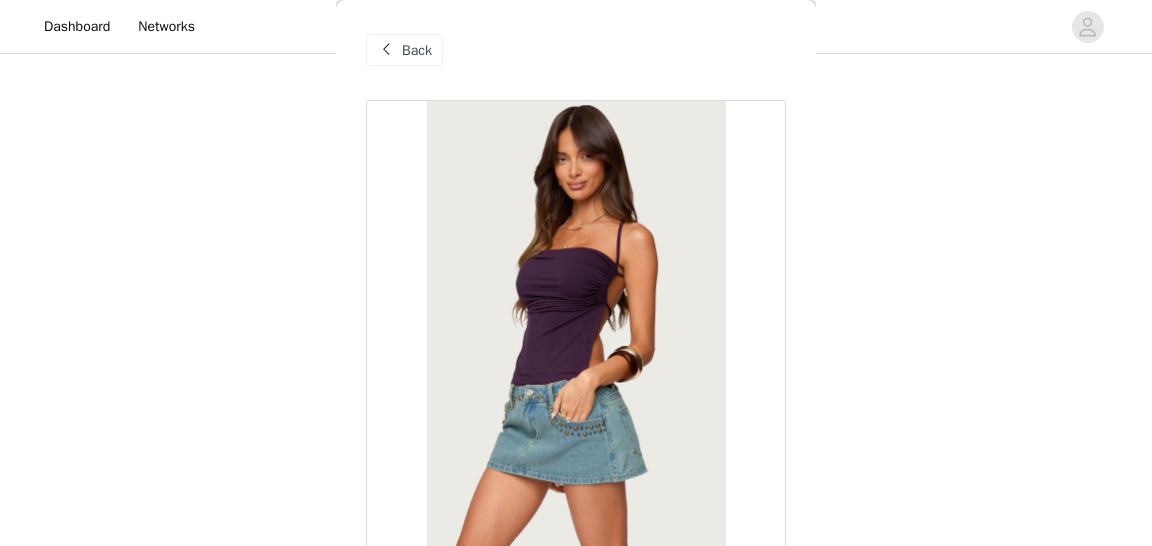 scroll, scrollTop: 405, scrollLeft: 0, axis: vertical 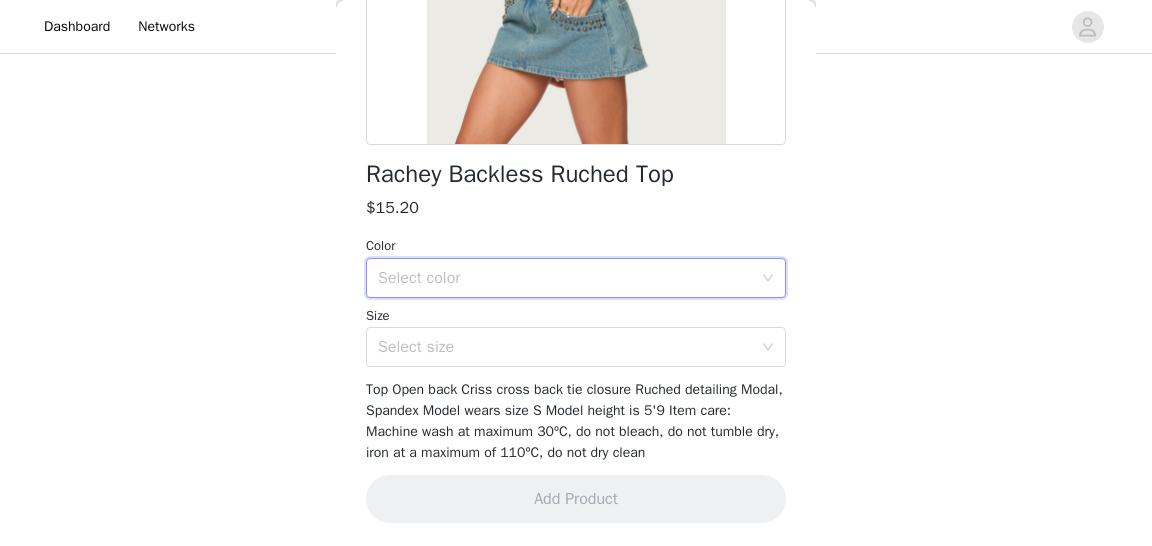 click on "Select color" at bounding box center [576, 278] 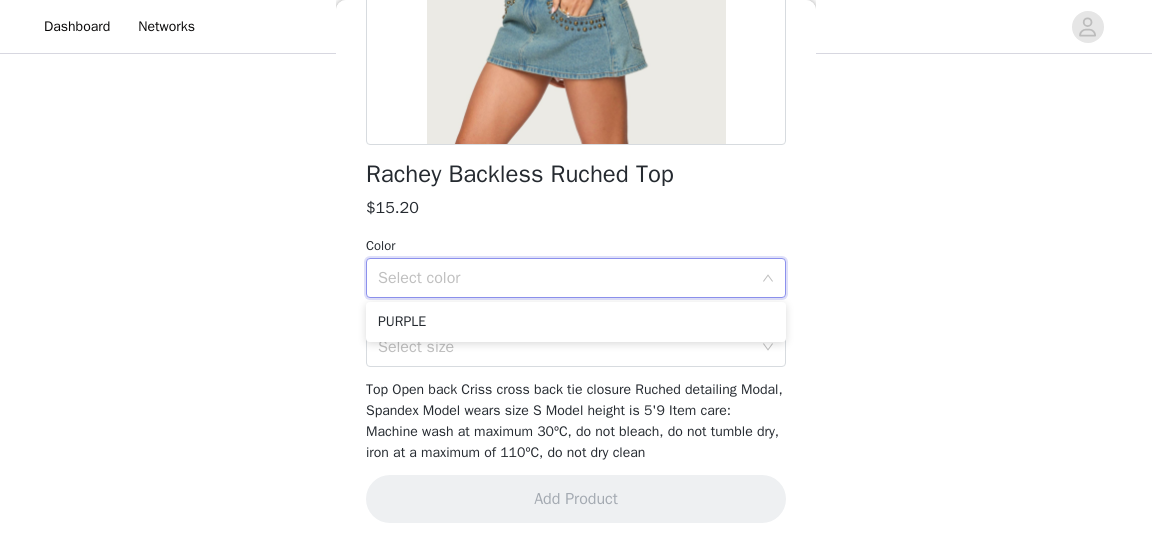 click on "Select color" at bounding box center (565, 278) 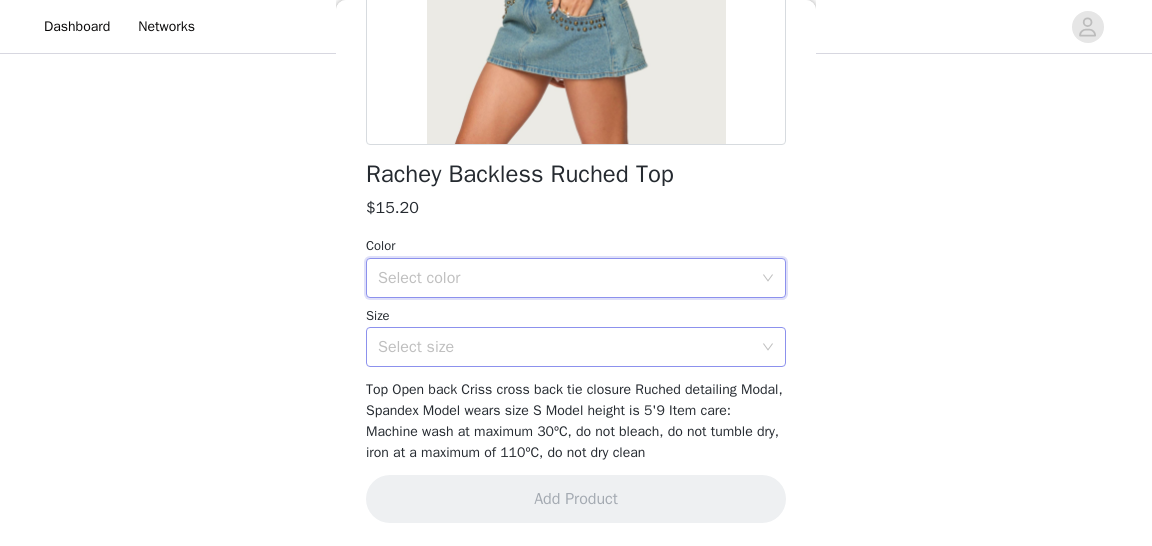 click on "Select size" at bounding box center (569, 347) 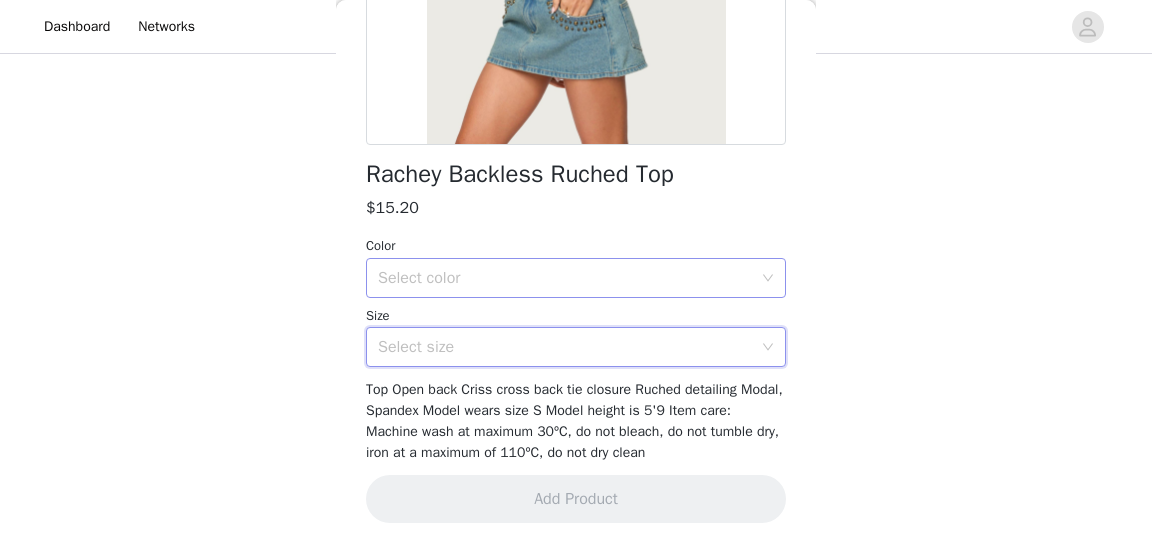 click on "Select color" at bounding box center (565, 278) 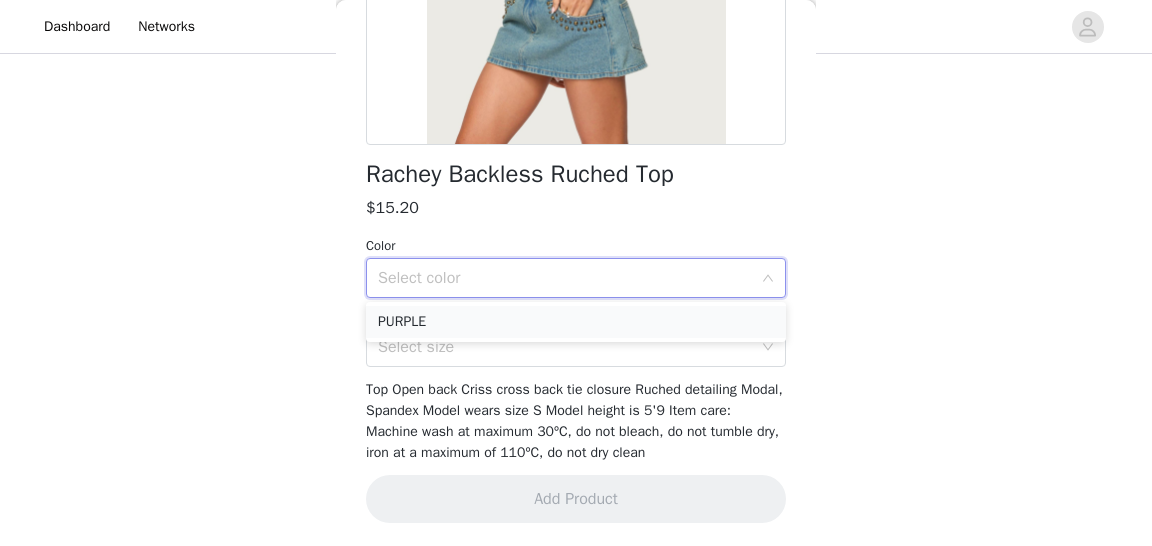 click on "PURPLE" at bounding box center [576, 322] 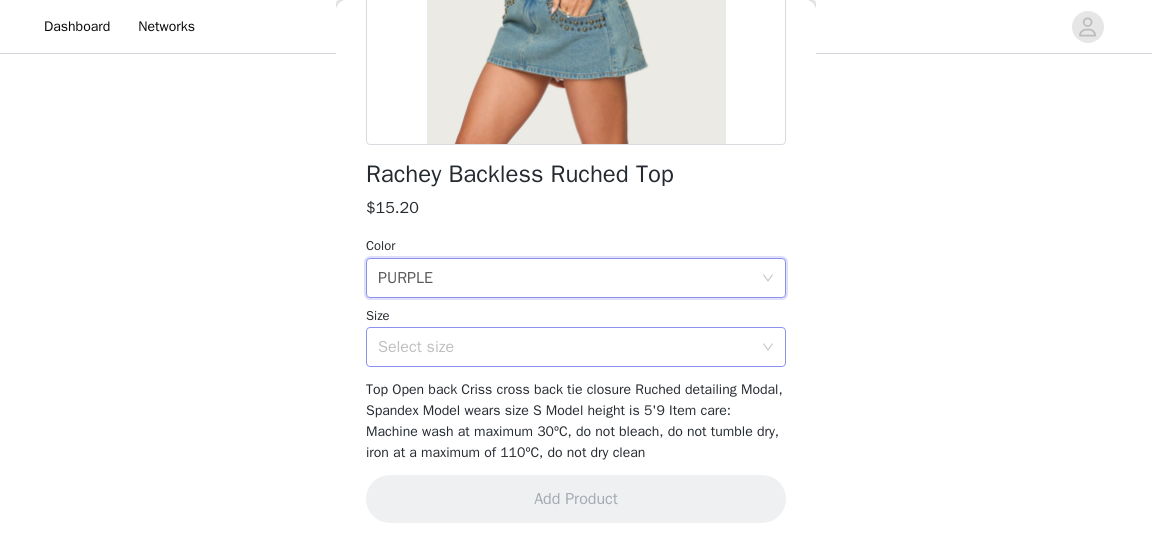 click on "Select size" at bounding box center [565, 347] 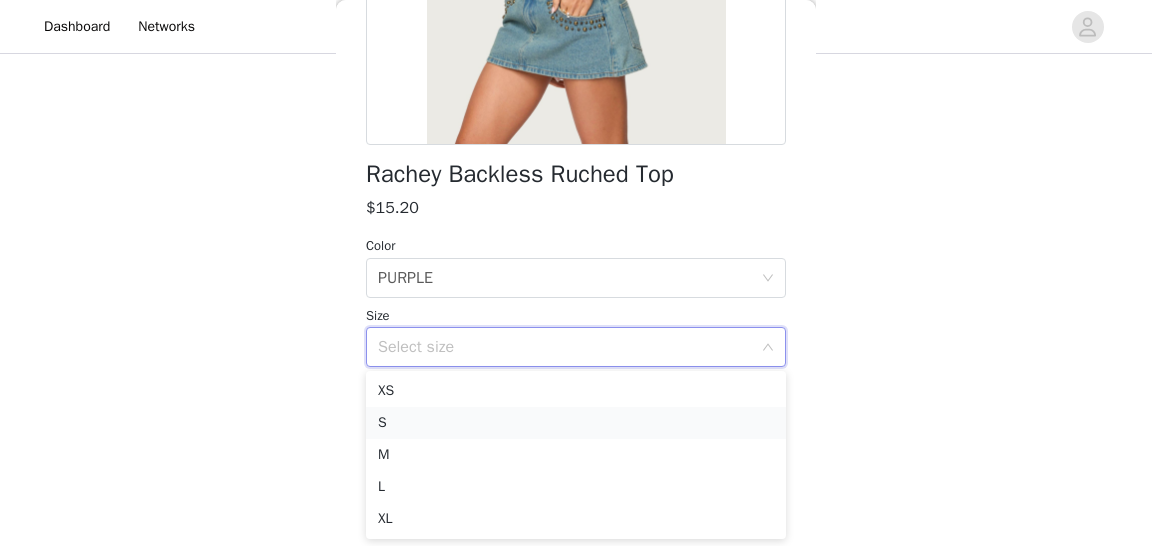 click on "S" at bounding box center (576, 423) 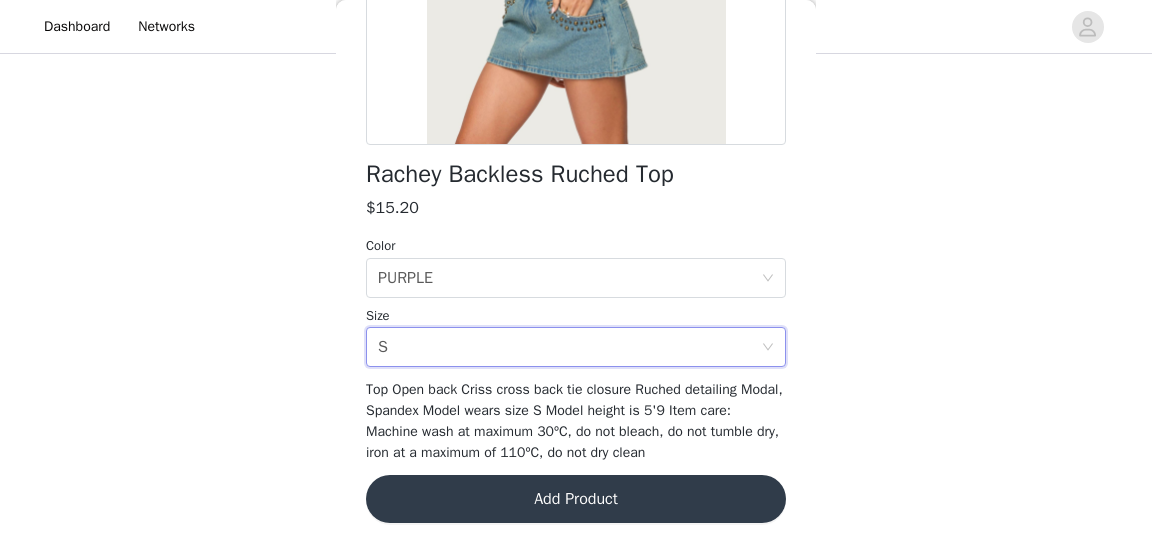 click on "Add Product" at bounding box center (576, 499) 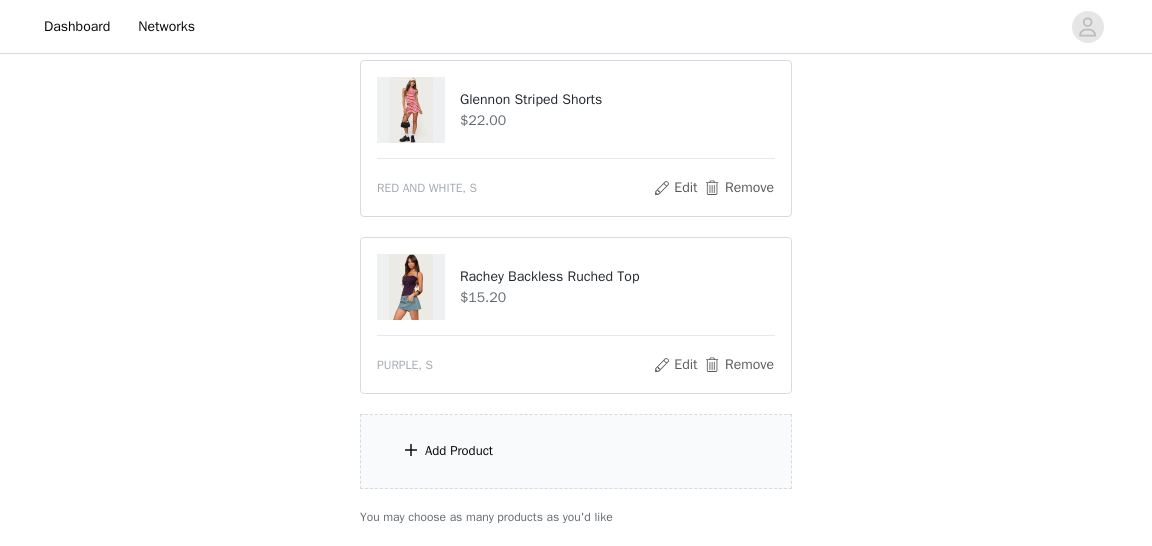 scroll, scrollTop: 997, scrollLeft: 0, axis: vertical 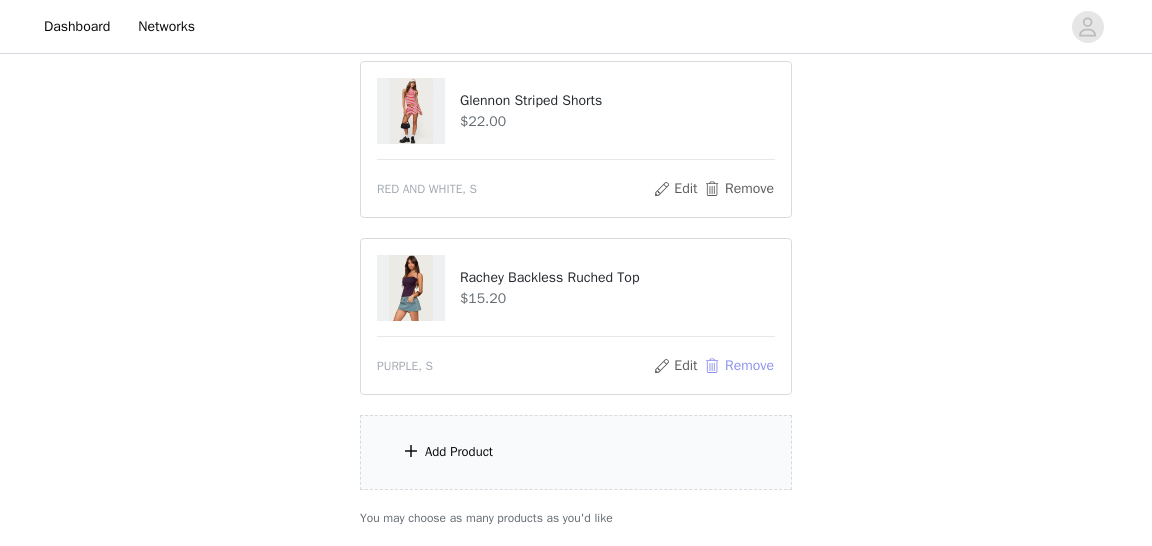click on "Remove" at bounding box center (739, 366) 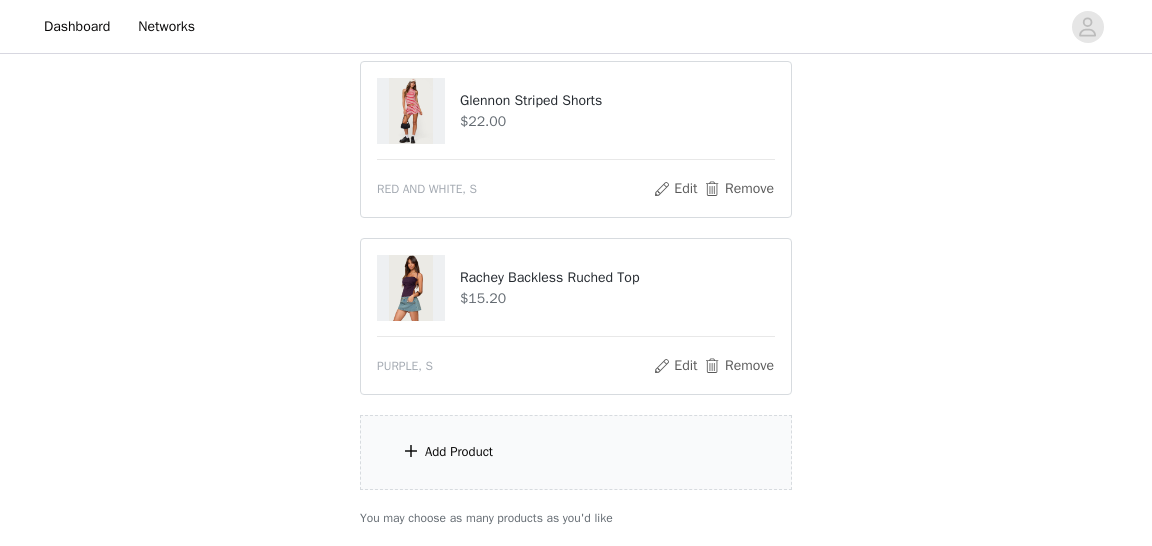 scroll, scrollTop: 966, scrollLeft: 0, axis: vertical 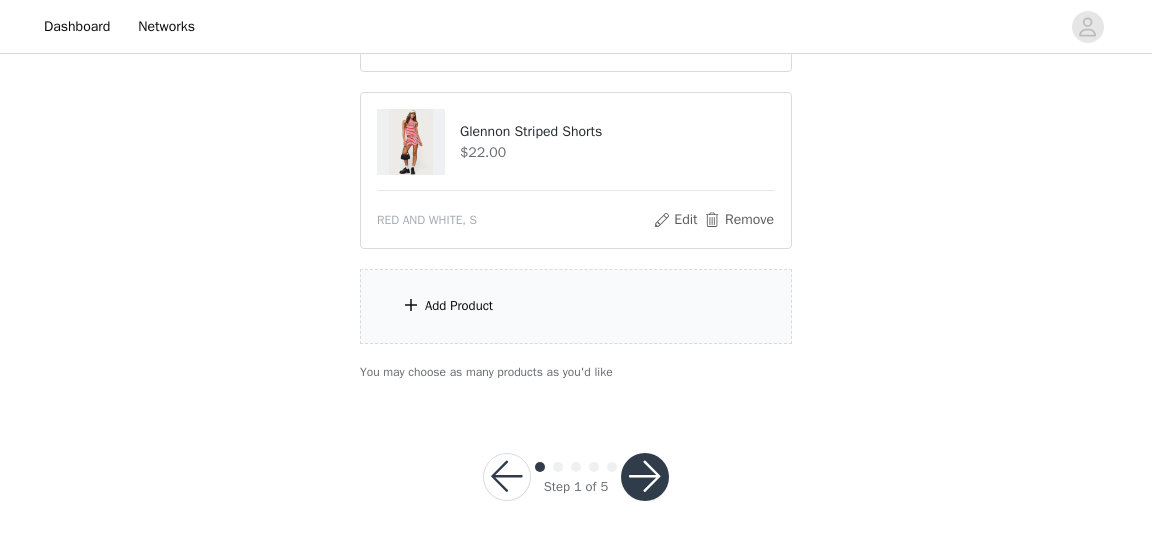 click at bounding box center (645, 477) 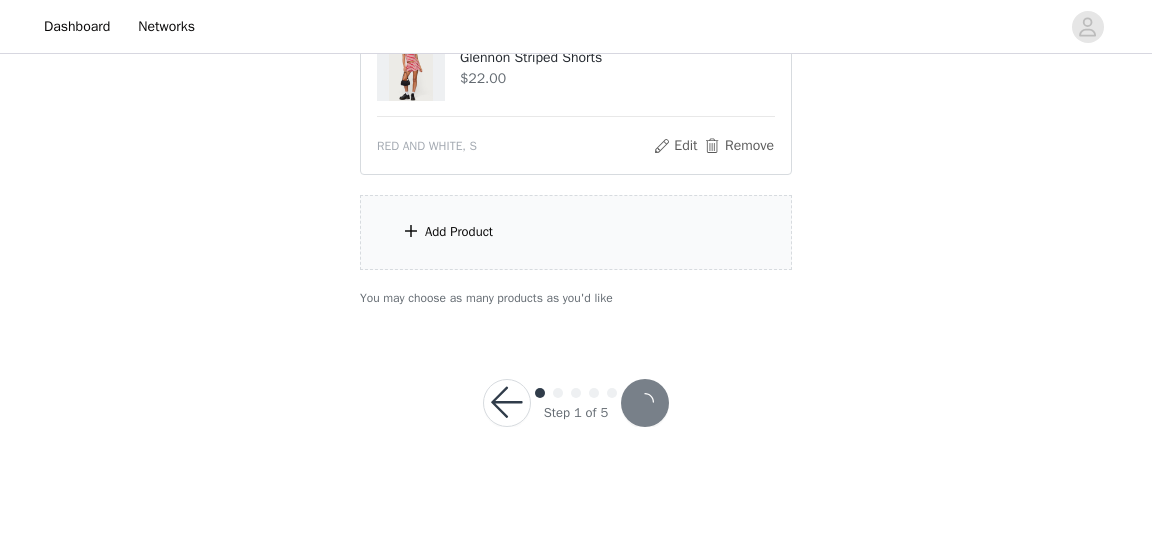 scroll, scrollTop: 892, scrollLeft: 0, axis: vertical 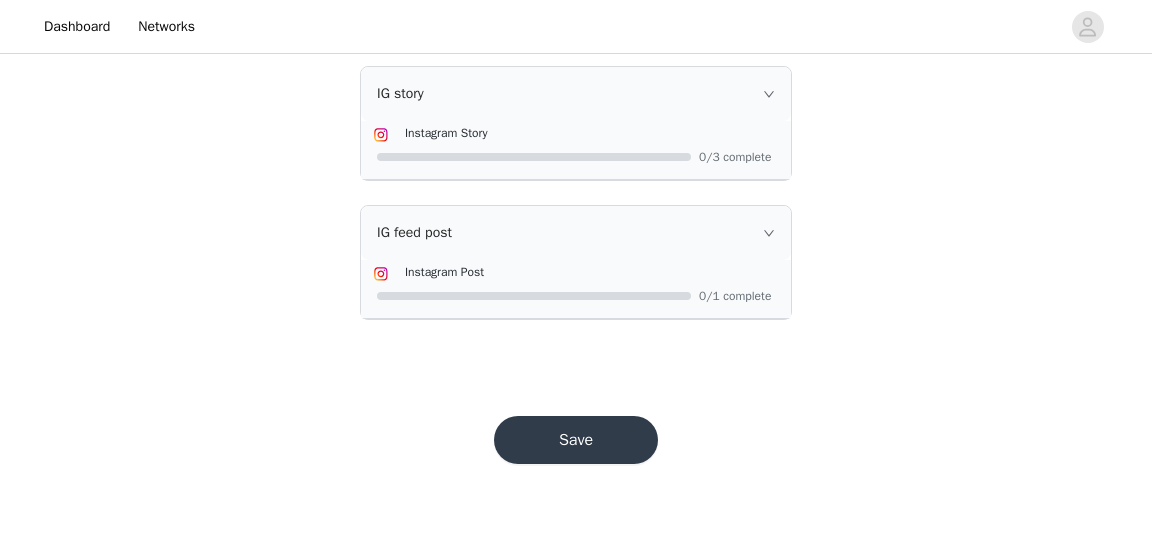 click on "Save" at bounding box center [576, 440] 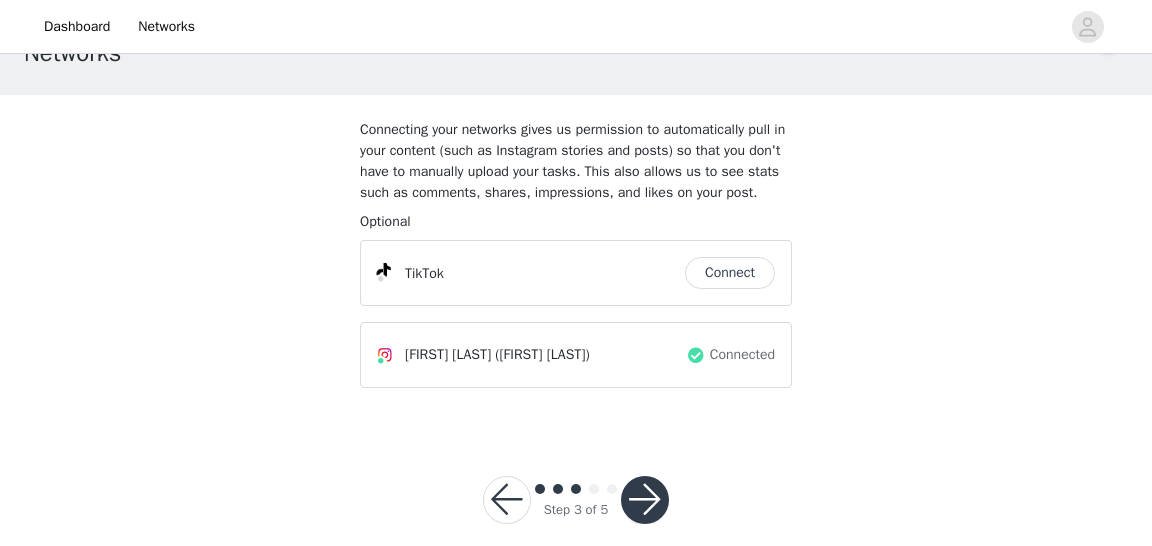 scroll, scrollTop: 66, scrollLeft: 0, axis: vertical 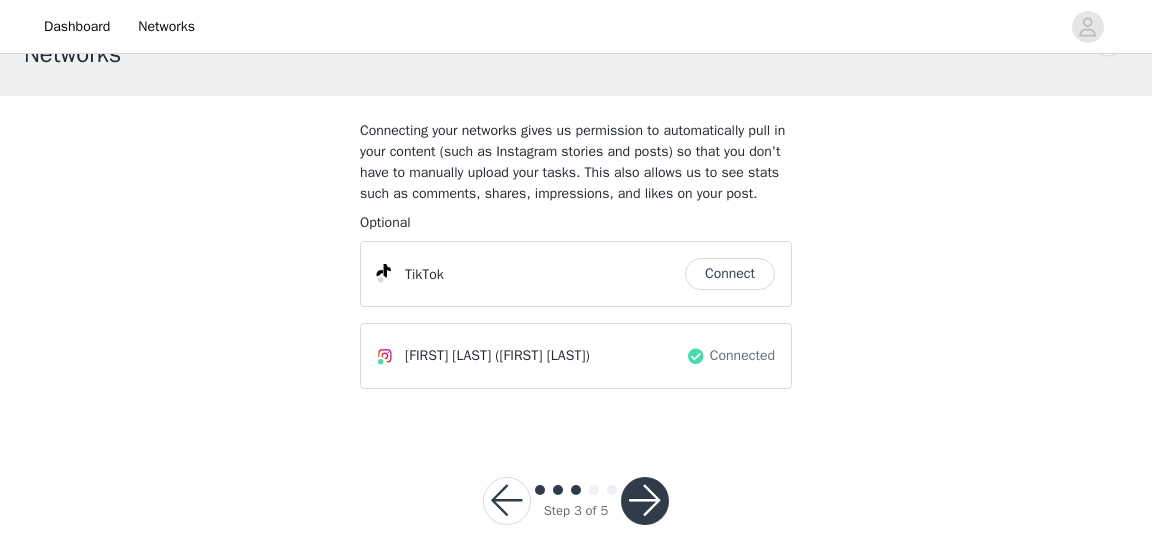click at bounding box center [645, 501] 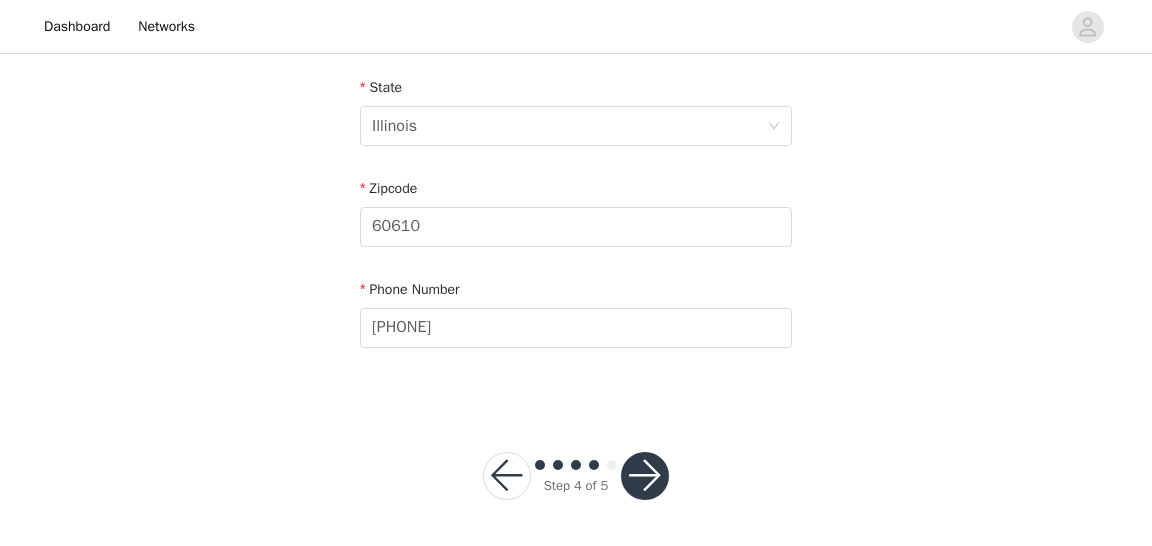 scroll, scrollTop: 816, scrollLeft: 0, axis: vertical 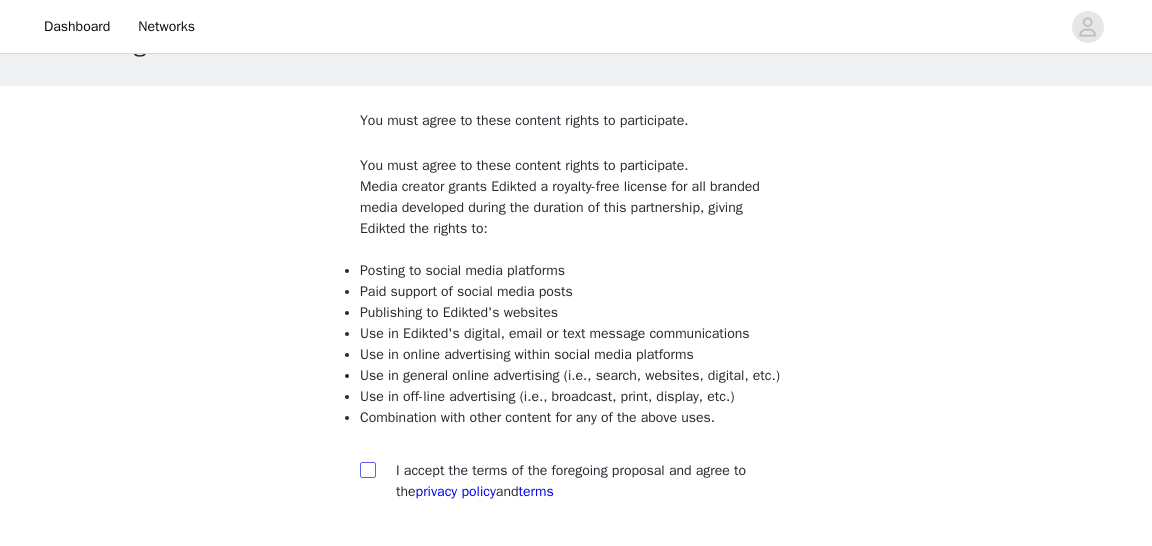 click at bounding box center [367, 469] 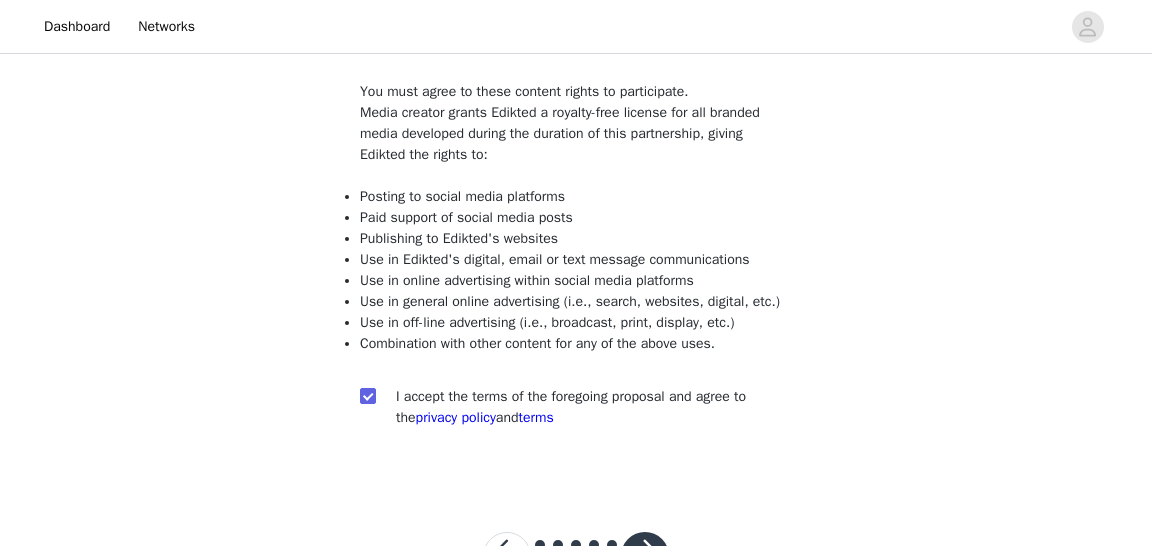 scroll, scrollTop: 252, scrollLeft: 0, axis: vertical 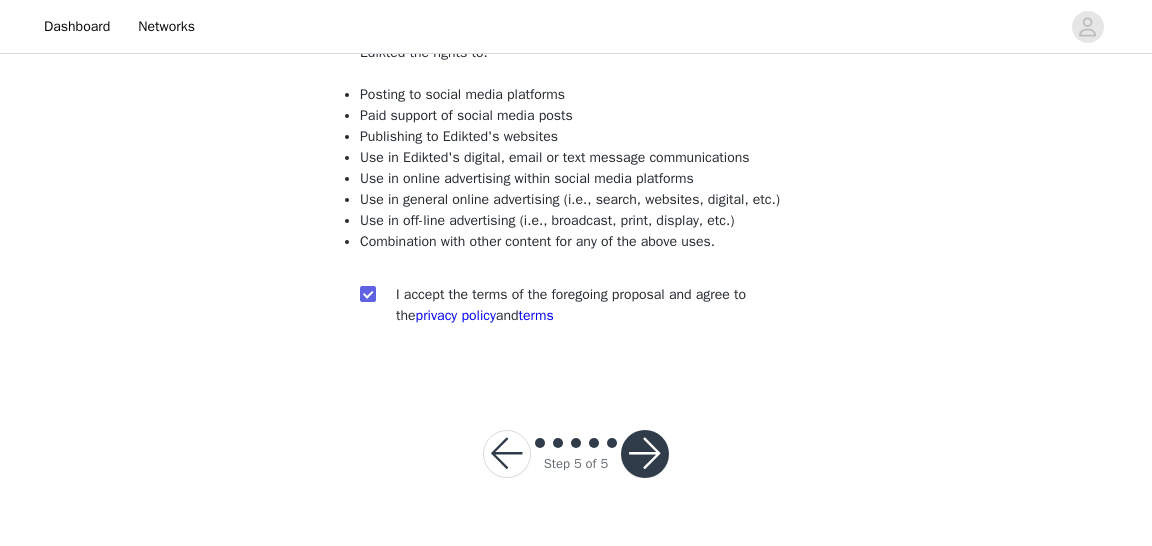 click at bounding box center (645, 454) 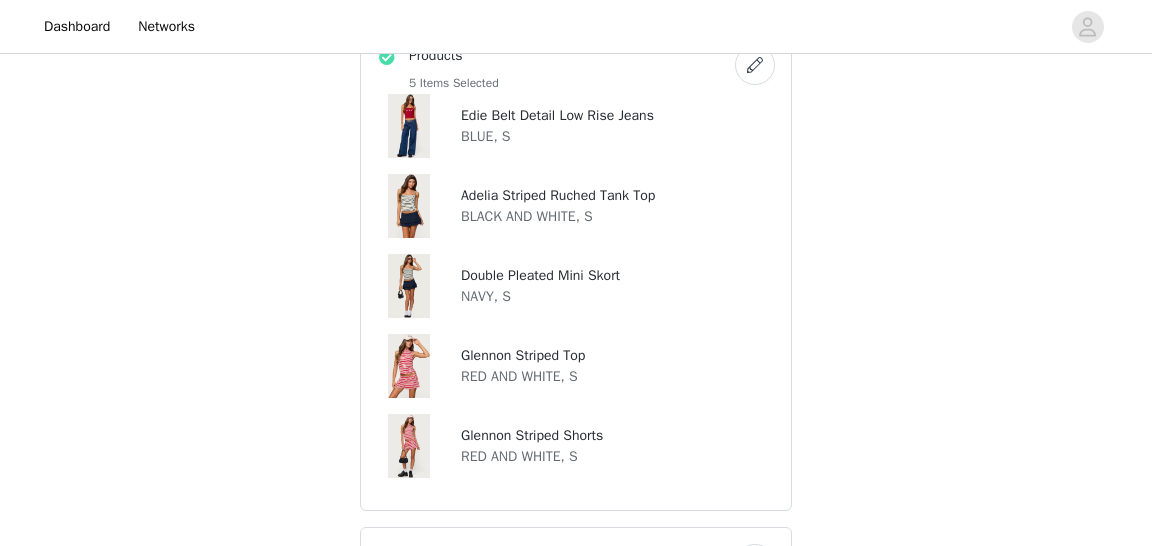 scroll, scrollTop: 536, scrollLeft: 0, axis: vertical 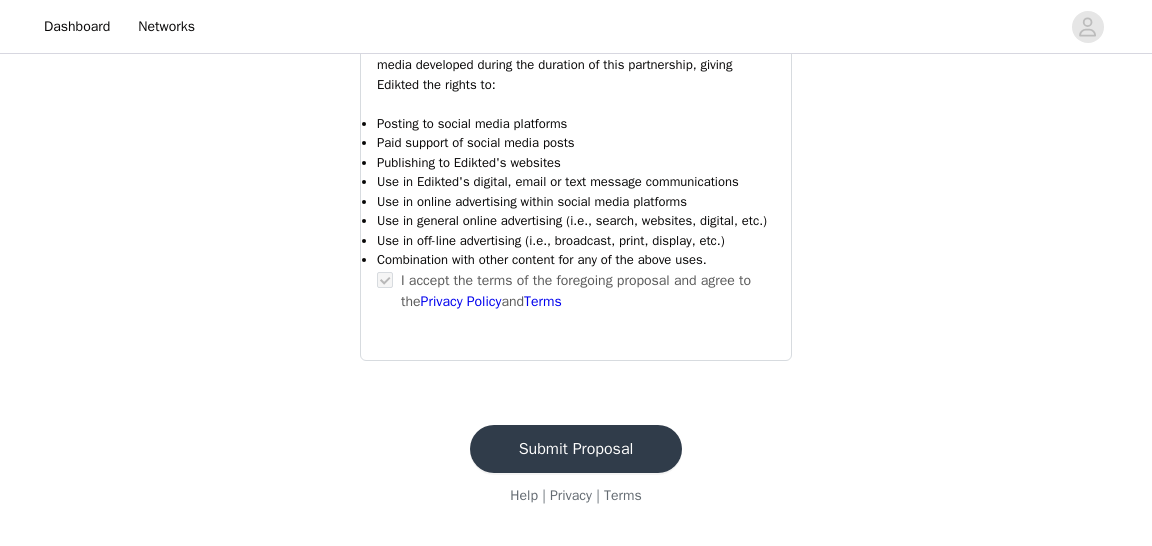 click on "Submit Proposal" at bounding box center [576, 449] 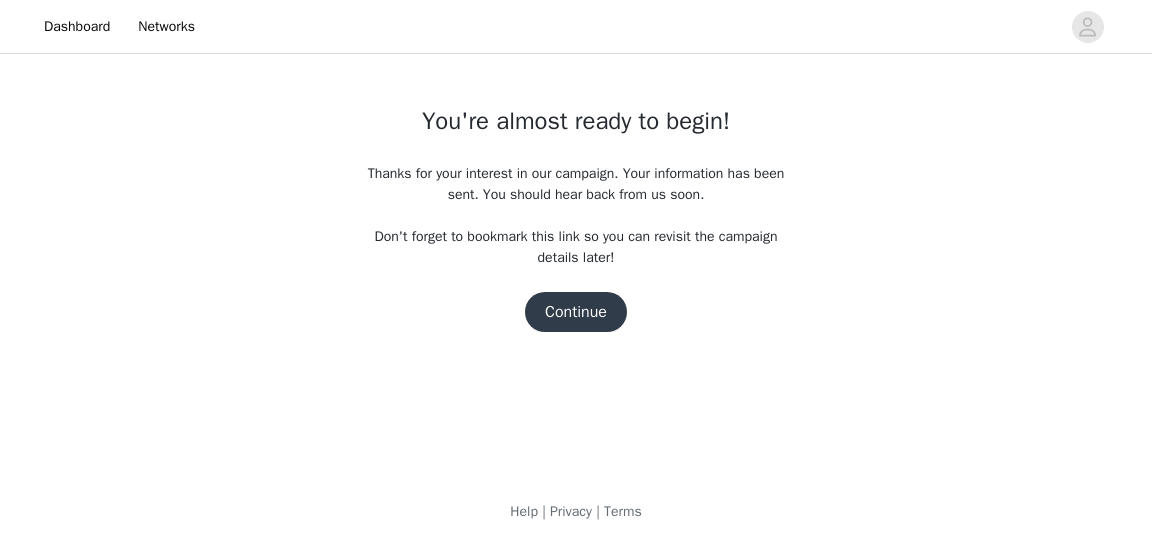 scroll, scrollTop: 0, scrollLeft: 0, axis: both 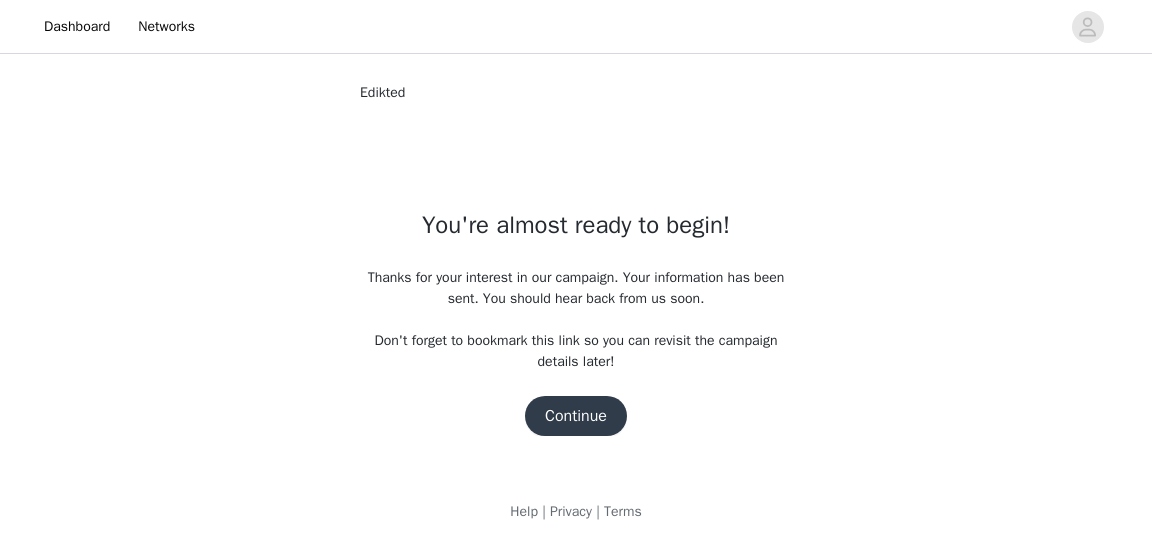 click on "Continue" at bounding box center (576, 416) 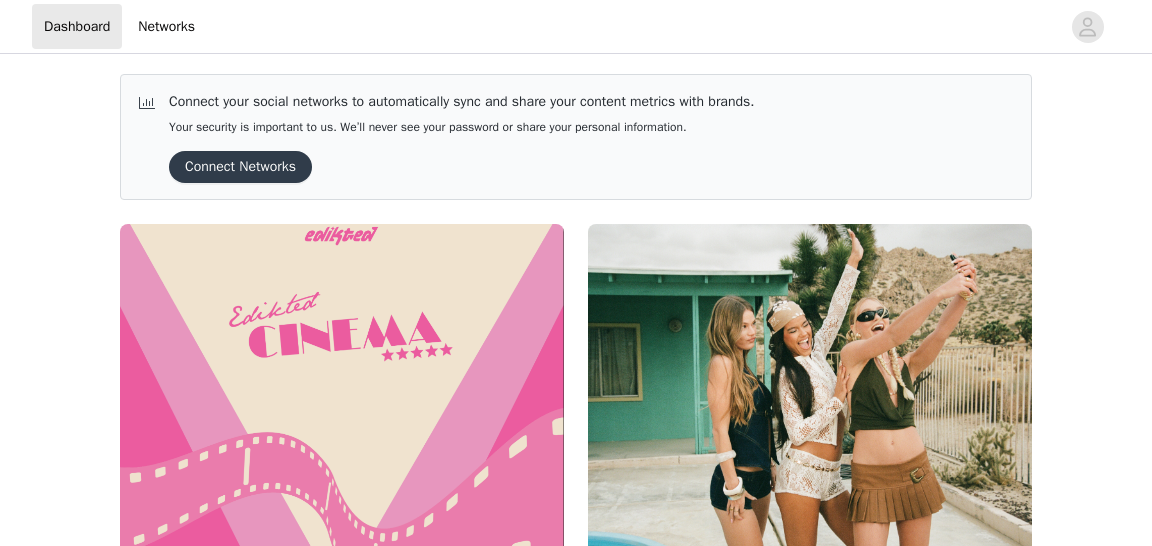 scroll, scrollTop: 0, scrollLeft: 0, axis: both 